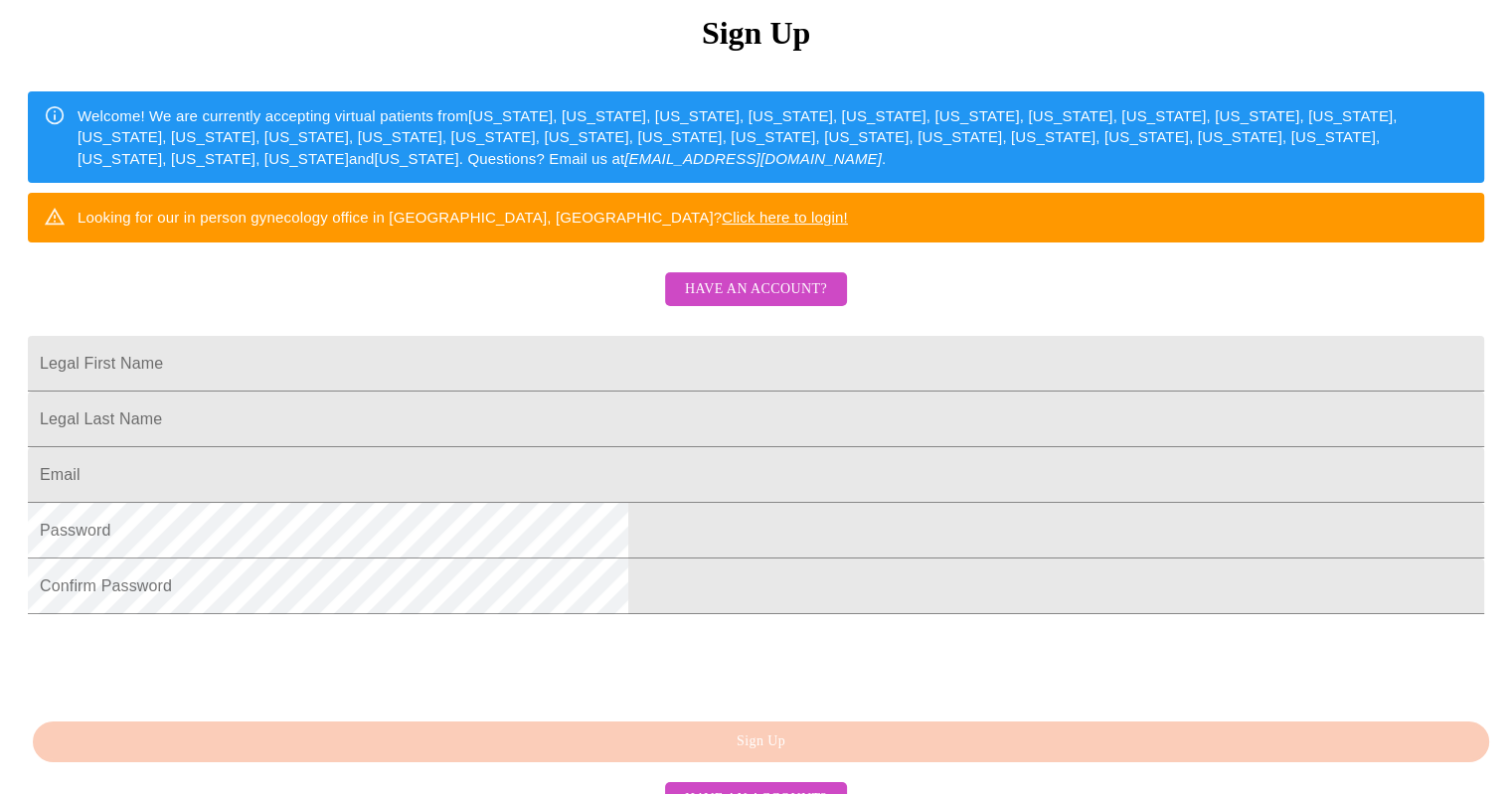 scroll, scrollTop: 298, scrollLeft: 0, axis: vertical 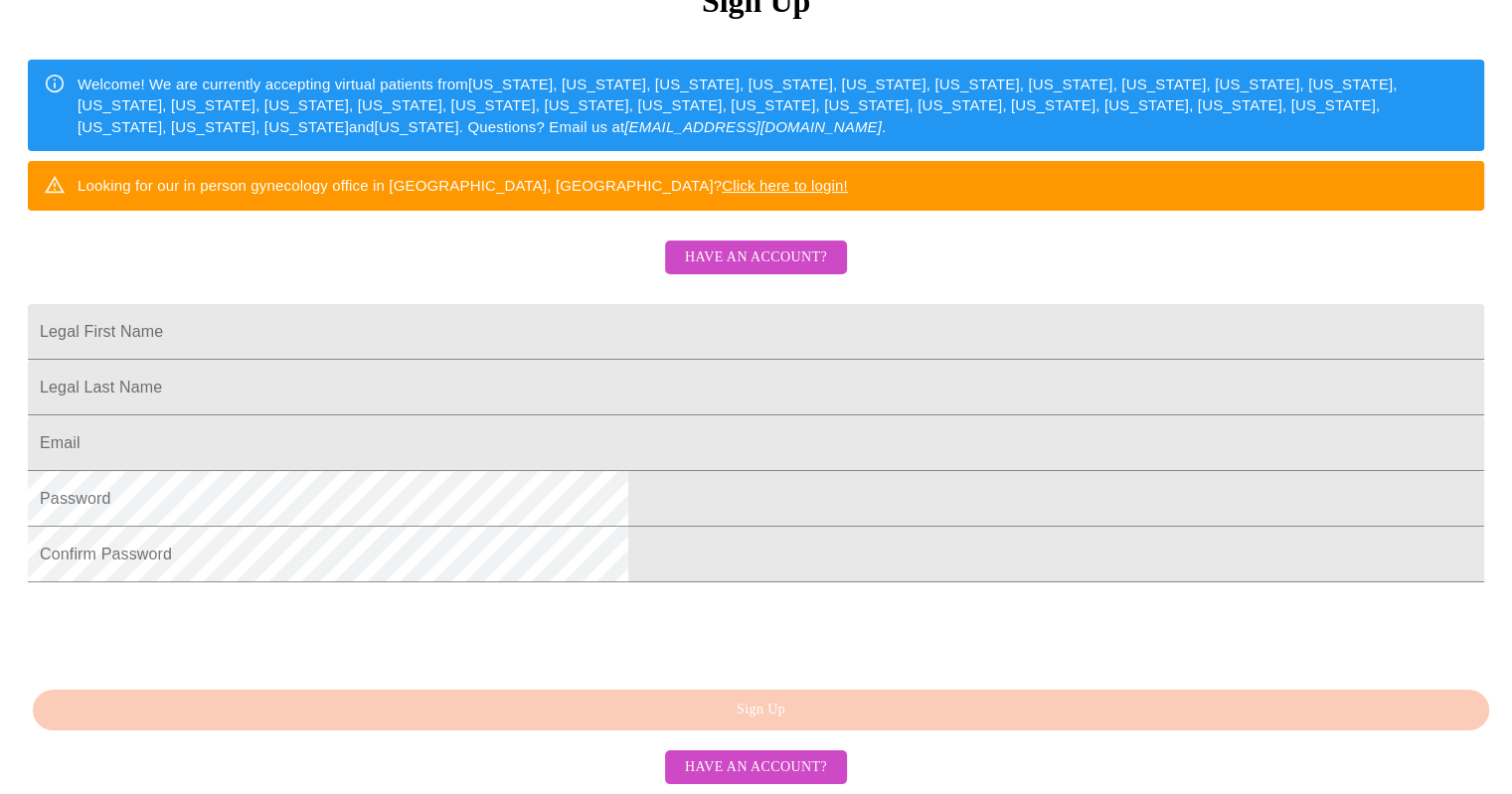 click on "Have an account?" at bounding box center [756, 257] 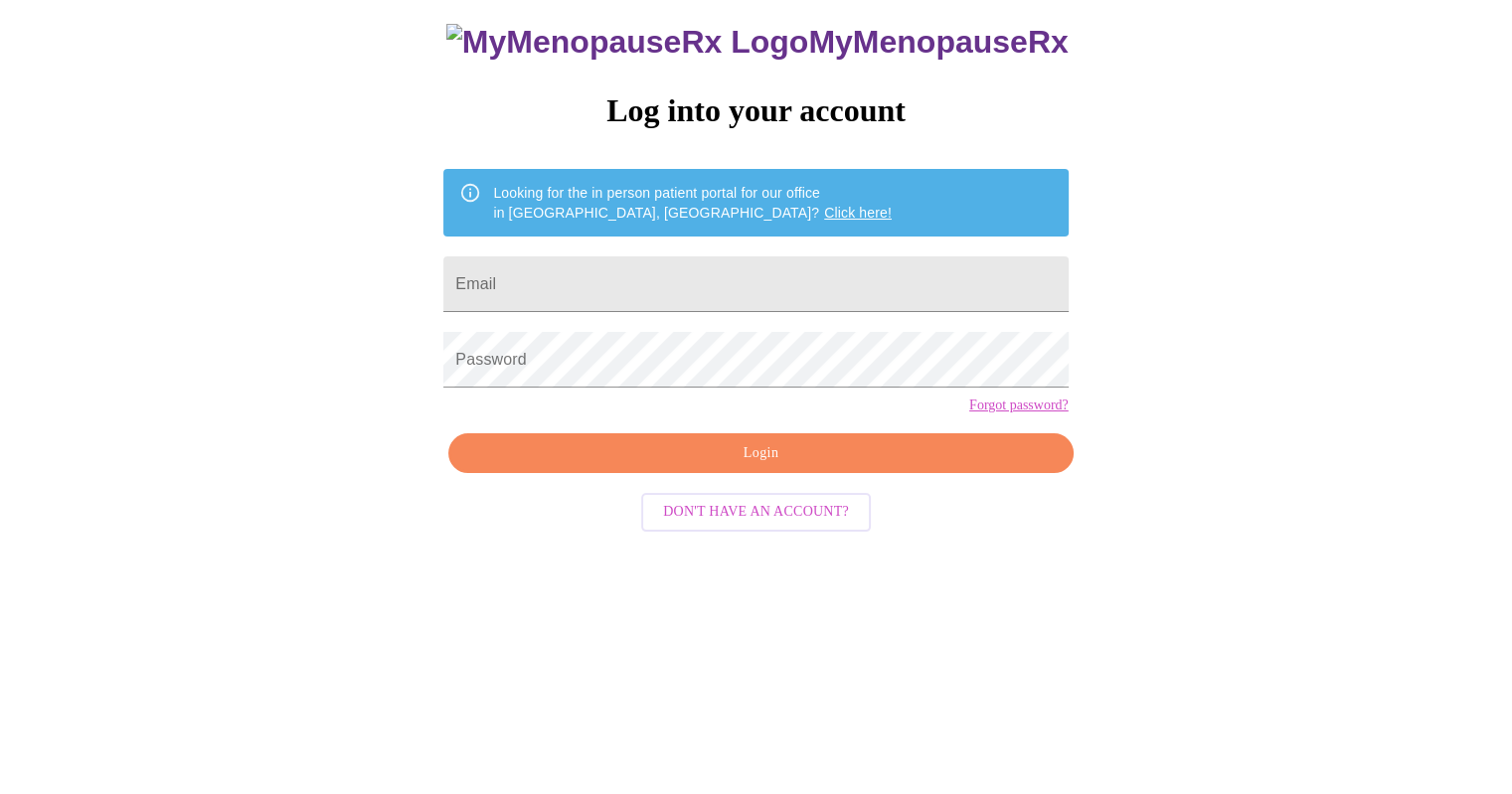 scroll, scrollTop: 20, scrollLeft: 0, axis: vertical 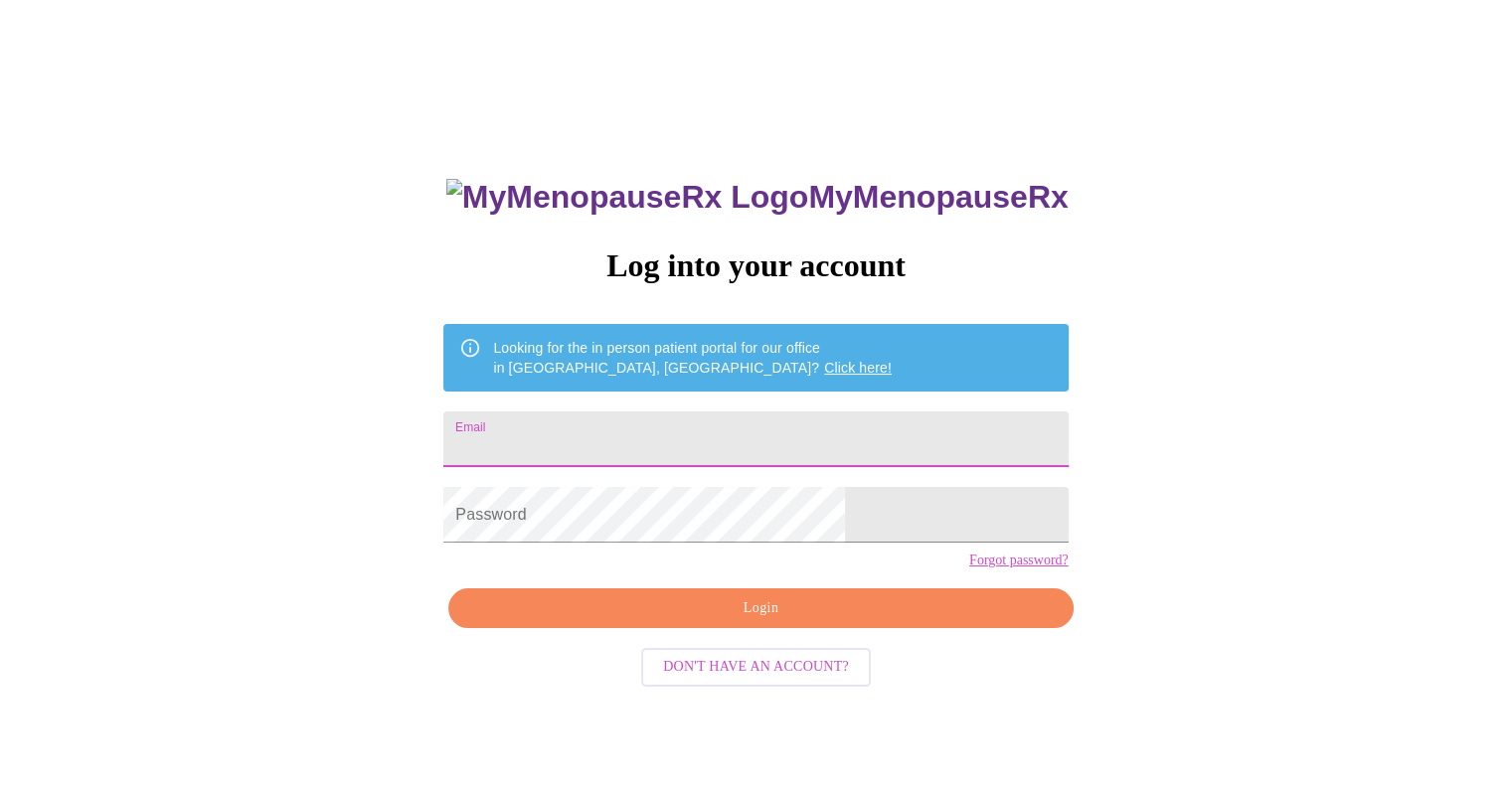 click on "Email" at bounding box center (756, 439) 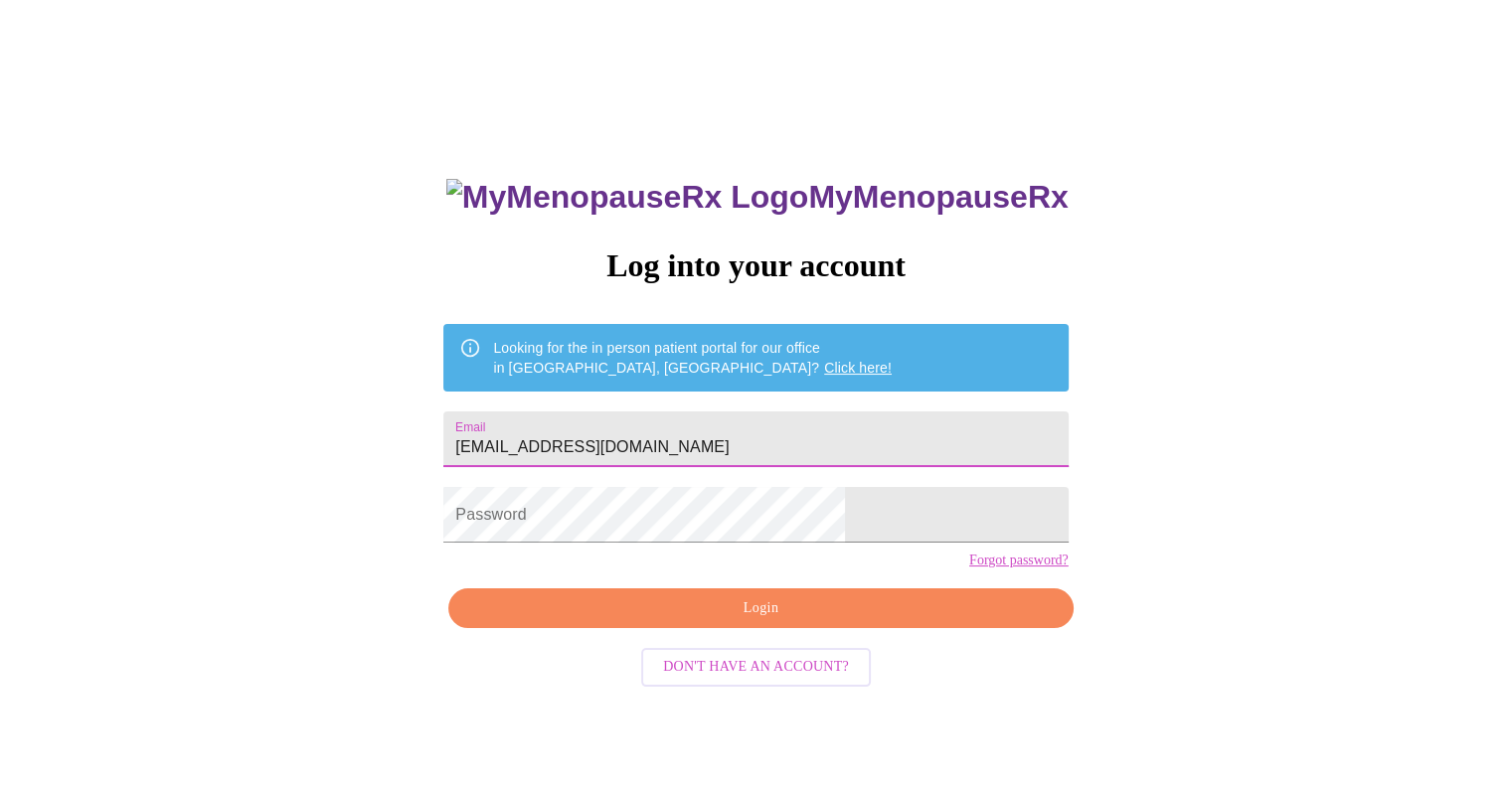 type on "[EMAIL_ADDRESS][DOMAIN_NAME]" 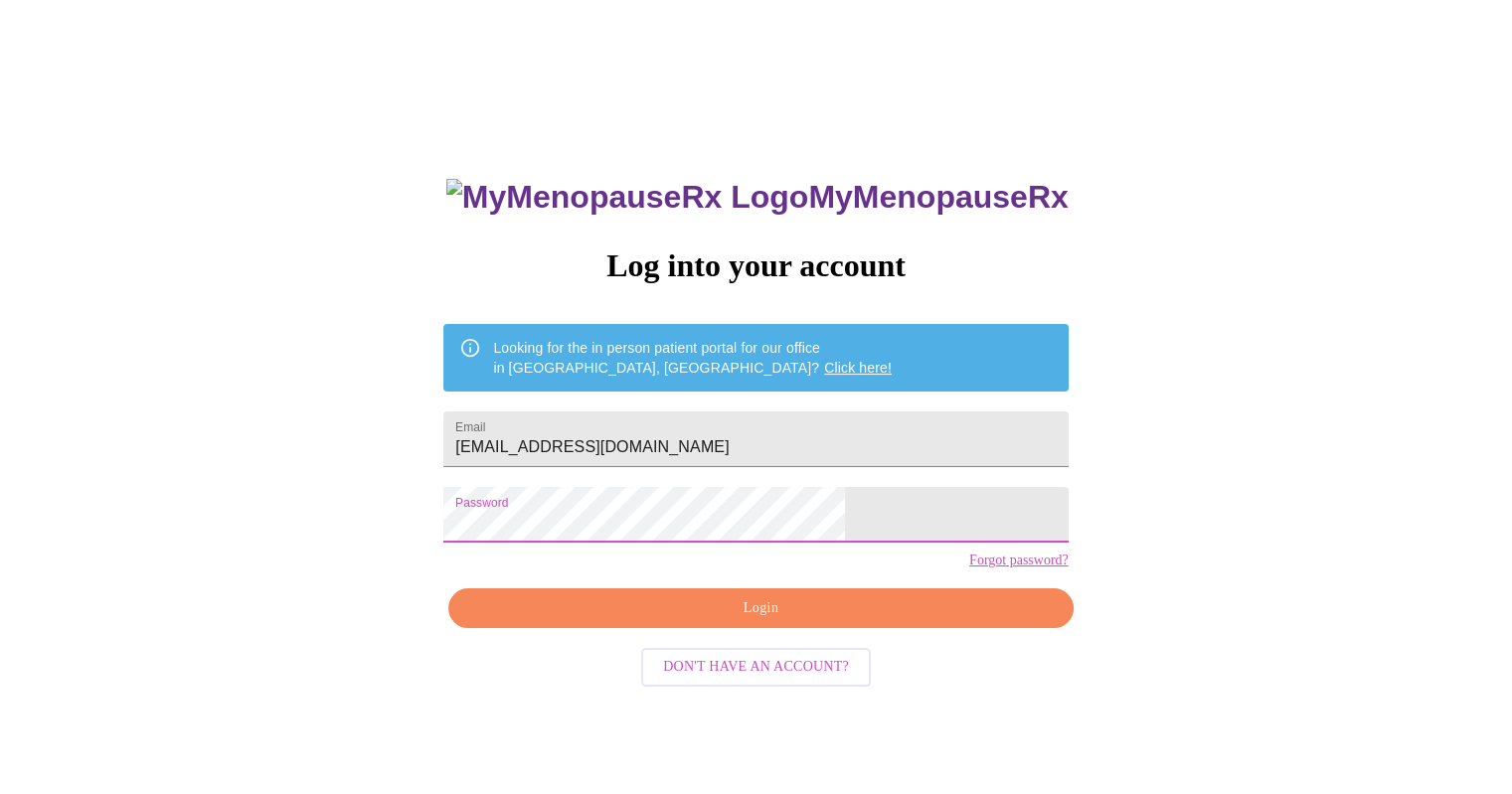 click on "Login" at bounding box center [760, 608] 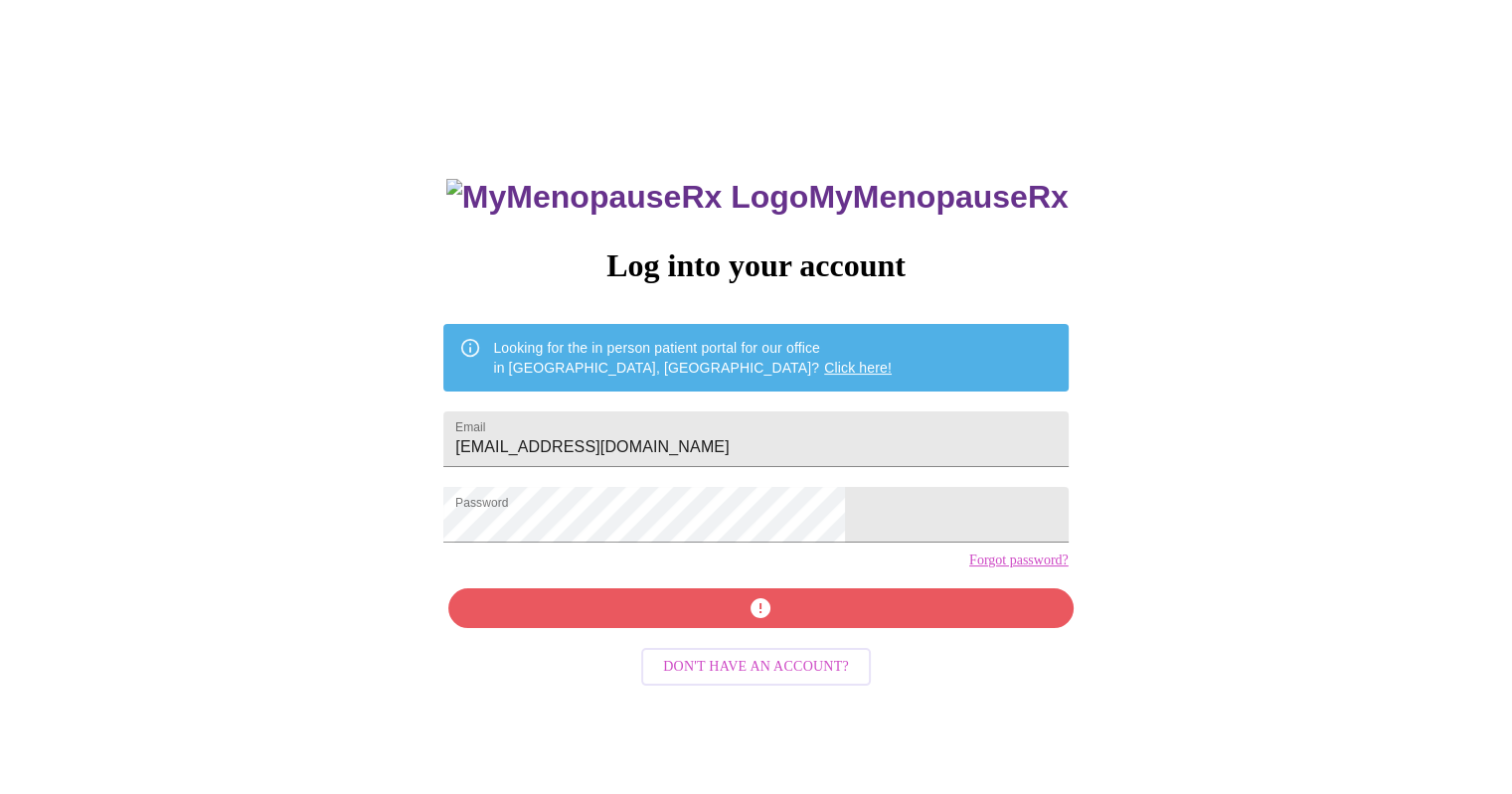 click on "MyMenopauseRx Log into your account Looking for the in person patient portal for our office   in [GEOGRAPHIC_DATA], [GEOGRAPHIC_DATA]? Click here! Email [EMAIL_ADDRESS][DOMAIN_NAME] Password Forgot password? Don't have an account?" at bounding box center [756, 544] 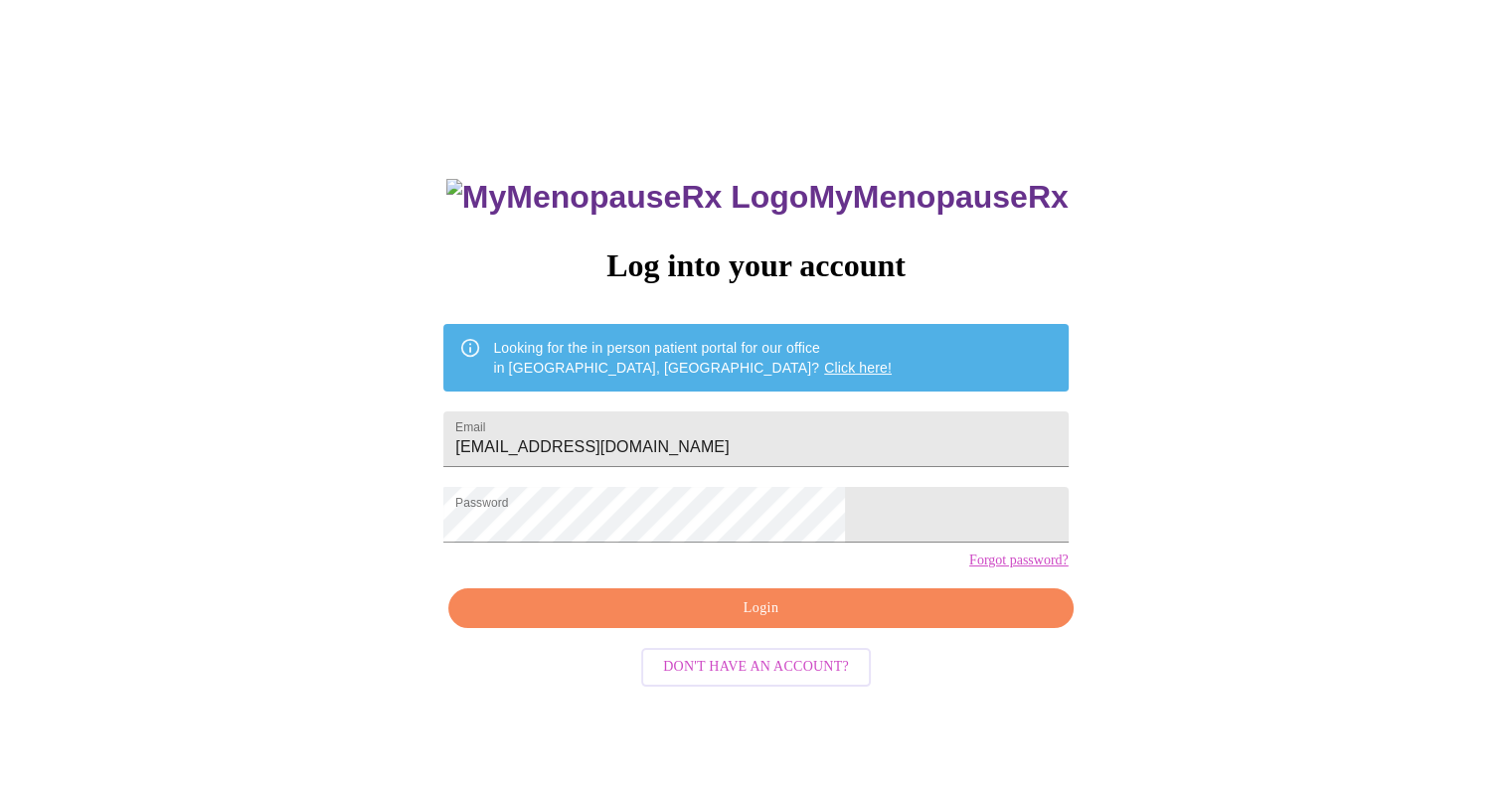 click on "Click here!" at bounding box center [858, 368] 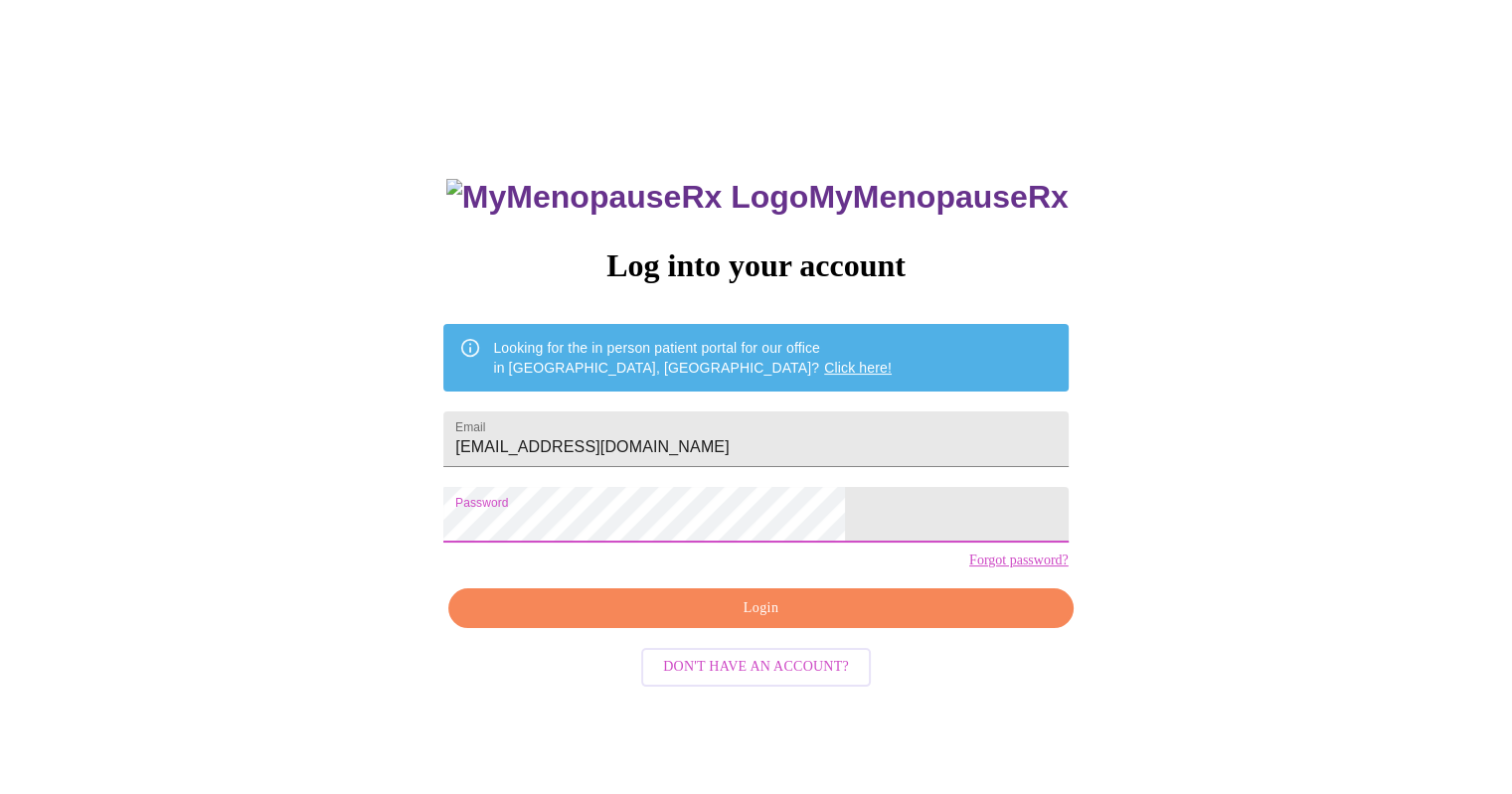 click on "MyMenopauseRx Log into your account Looking for the in person patient portal for our office   in [GEOGRAPHIC_DATA], [GEOGRAPHIC_DATA]? Click here! Email [EMAIL_ADDRESS][DOMAIN_NAME] Password Forgot password? Login Don't have an account?" at bounding box center (756, 464) 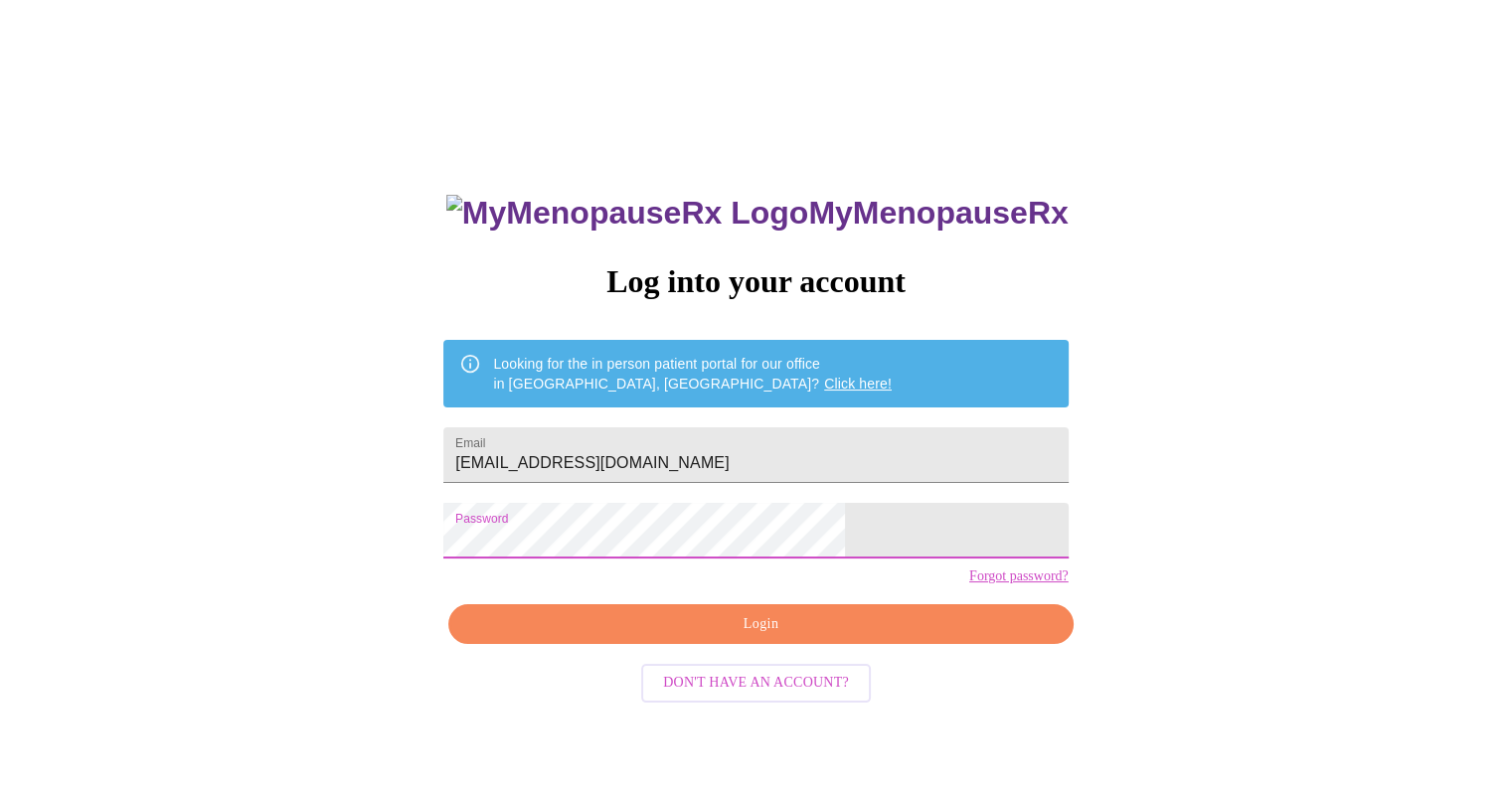scroll, scrollTop: 0, scrollLeft: 0, axis: both 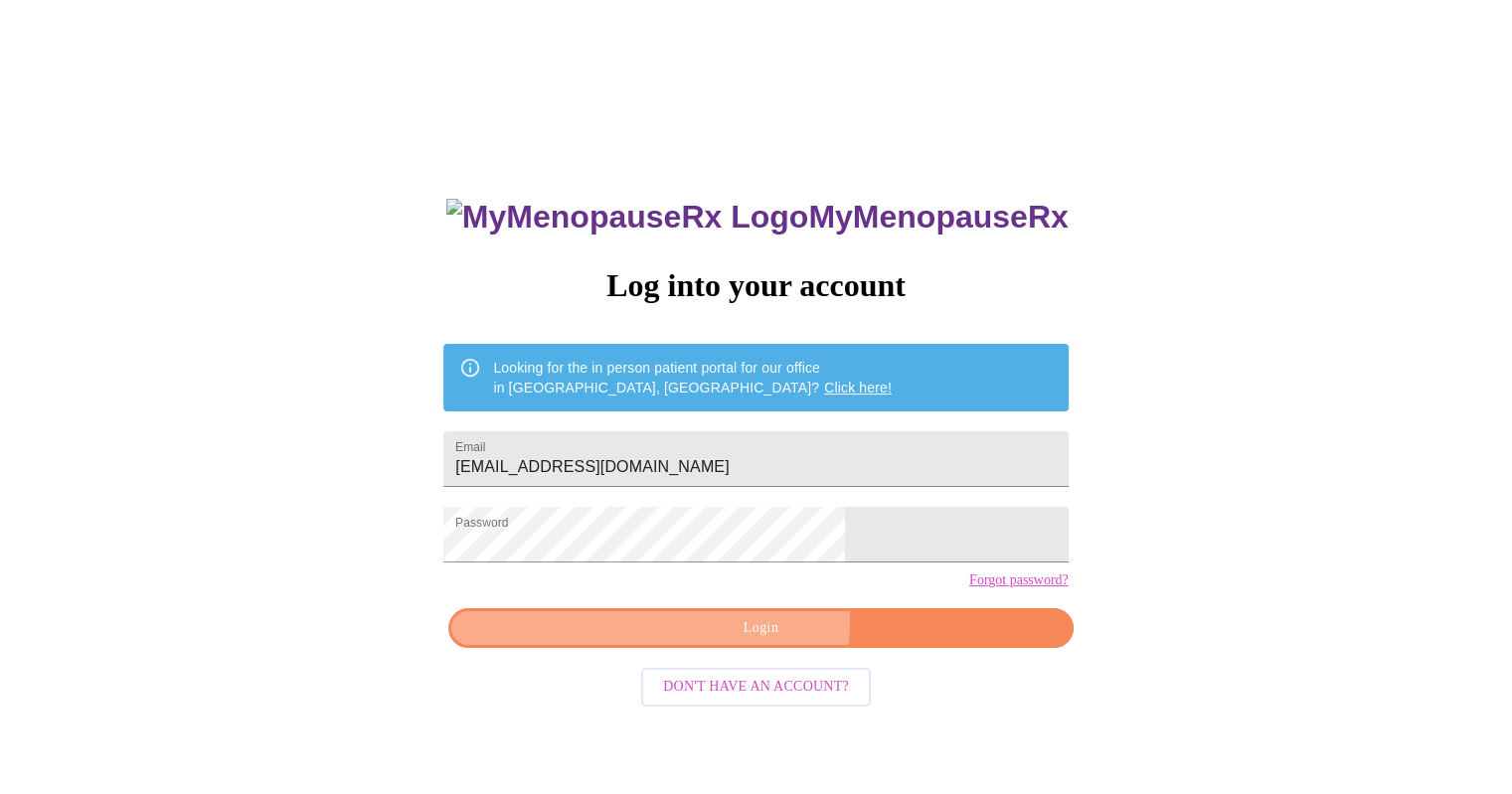 click on "Login" at bounding box center (760, 628) 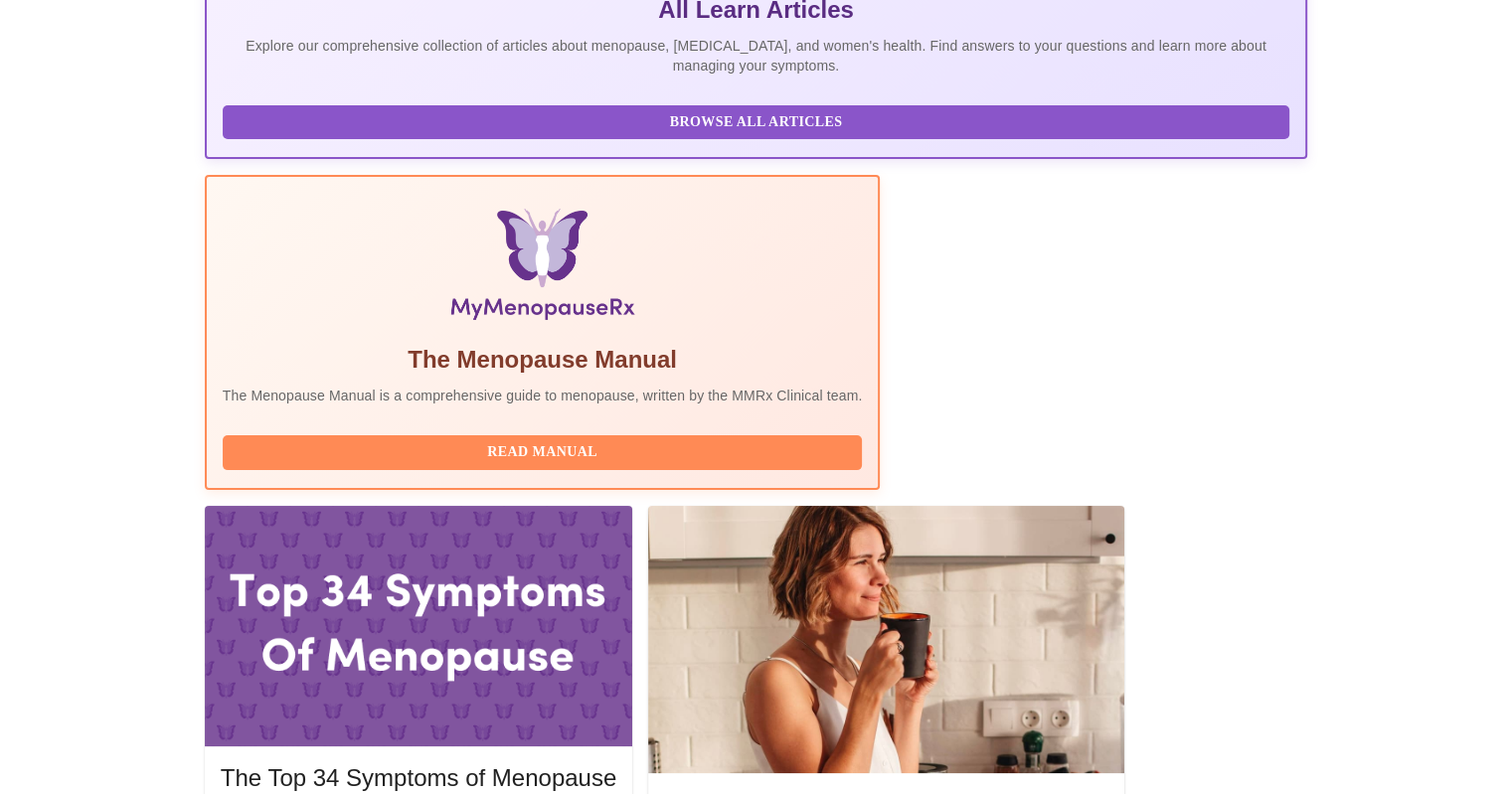 scroll, scrollTop: 497, scrollLeft: 0, axis: vertical 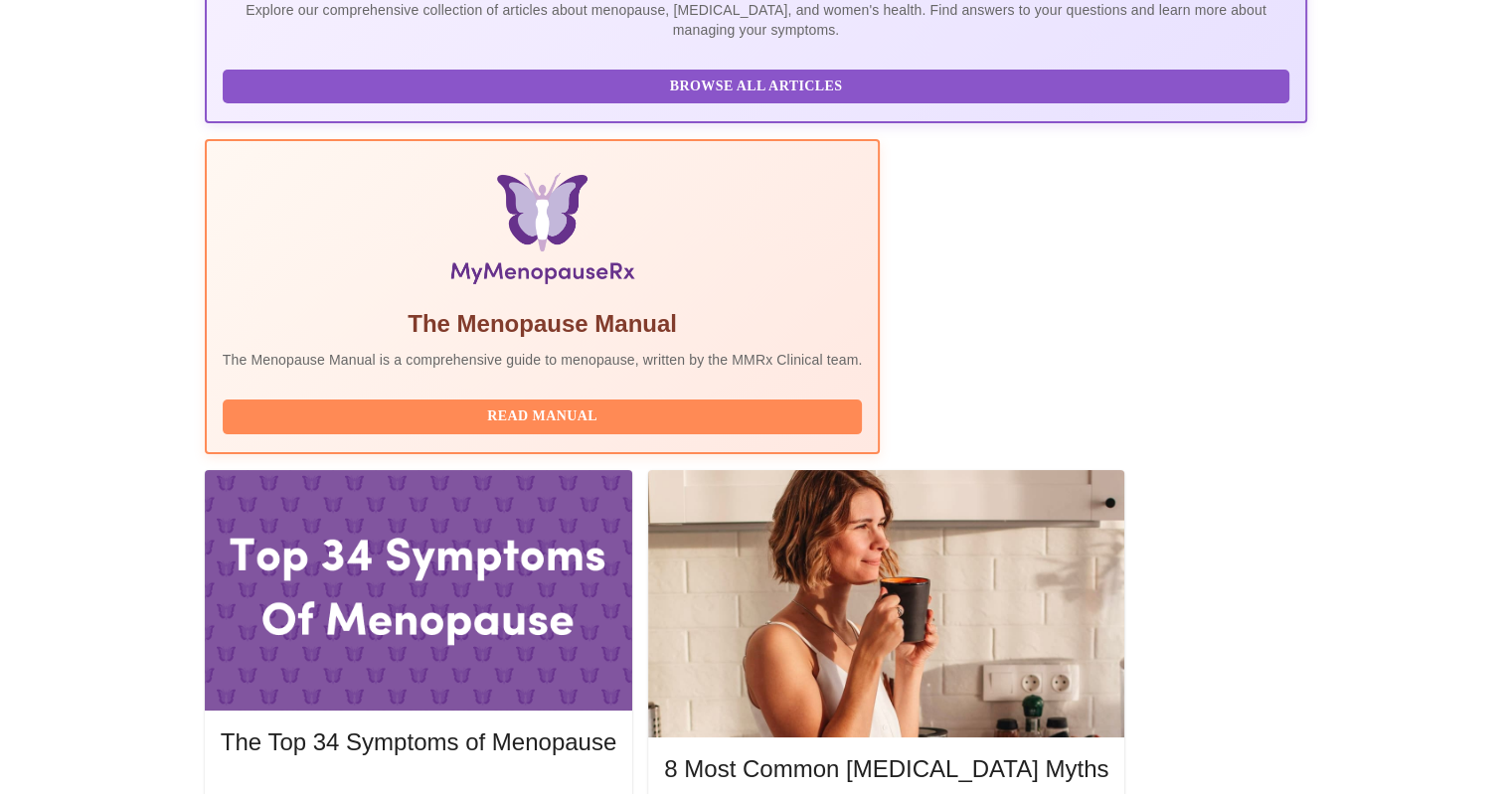 click on "Complete Pre-Assessment" at bounding box center (1172, 2039) 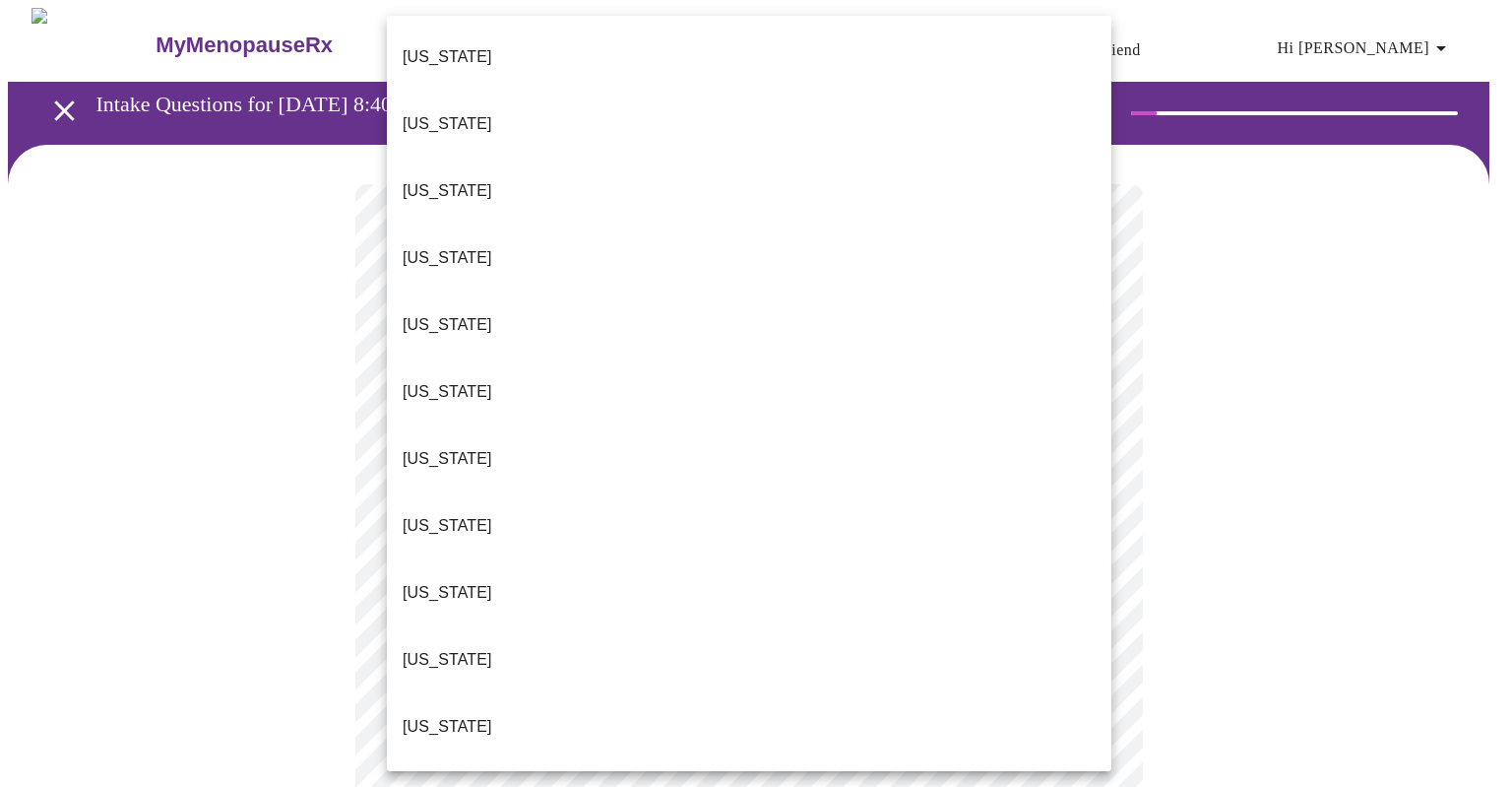 click on "MyMenopauseRx Appointments Messaging Labs 1 Uploads Medications Community Refer a Friend Hi [PERSON_NAME]   Intake Questions for [DATE] 8:40am-9:00am 1  /  13 Settings Billing Invoices Log out [US_STATE]
[US_STATE]
[US_STATE]
[US_STATE]
[US_STATE]
[US_STATE]
[US_STATE]
[US_STATE]
[US_STATE]
[US_STATE]
[US_STATE]
[US_STATE]
[US_STATE]
[US_STATE]
[US_STATE]
[US_STATE]
[US_STATE]
[US_STATE]
[US_STATE]
[US_STATE]
[US_STATE]
[US_STATE]
[US_STATE]
[US_STATE]
[US_STATE]
[US_STATE]
[US_STATE]
[US_STATE]
[GEOGRAPHIC_DATA]
[US_STATE]
[US_STATE]
[US_STATE]
[US_STATE]
[US_STATE]
[US_STATE]
[US_STATE]
[US_STATE]
[US_STATE]
[US_STATE]
[US_STATE]
[US_STATE]
[US_STATE]
[US_STATE]
[US_STATE]
[US_STATE][PERSON_NAME][US_STATE]
[US_STATE], D.C. ([US_STATE])
[US_STATE]
[US_STATE]
[US_STATE]" at bounding box center (756, 906) 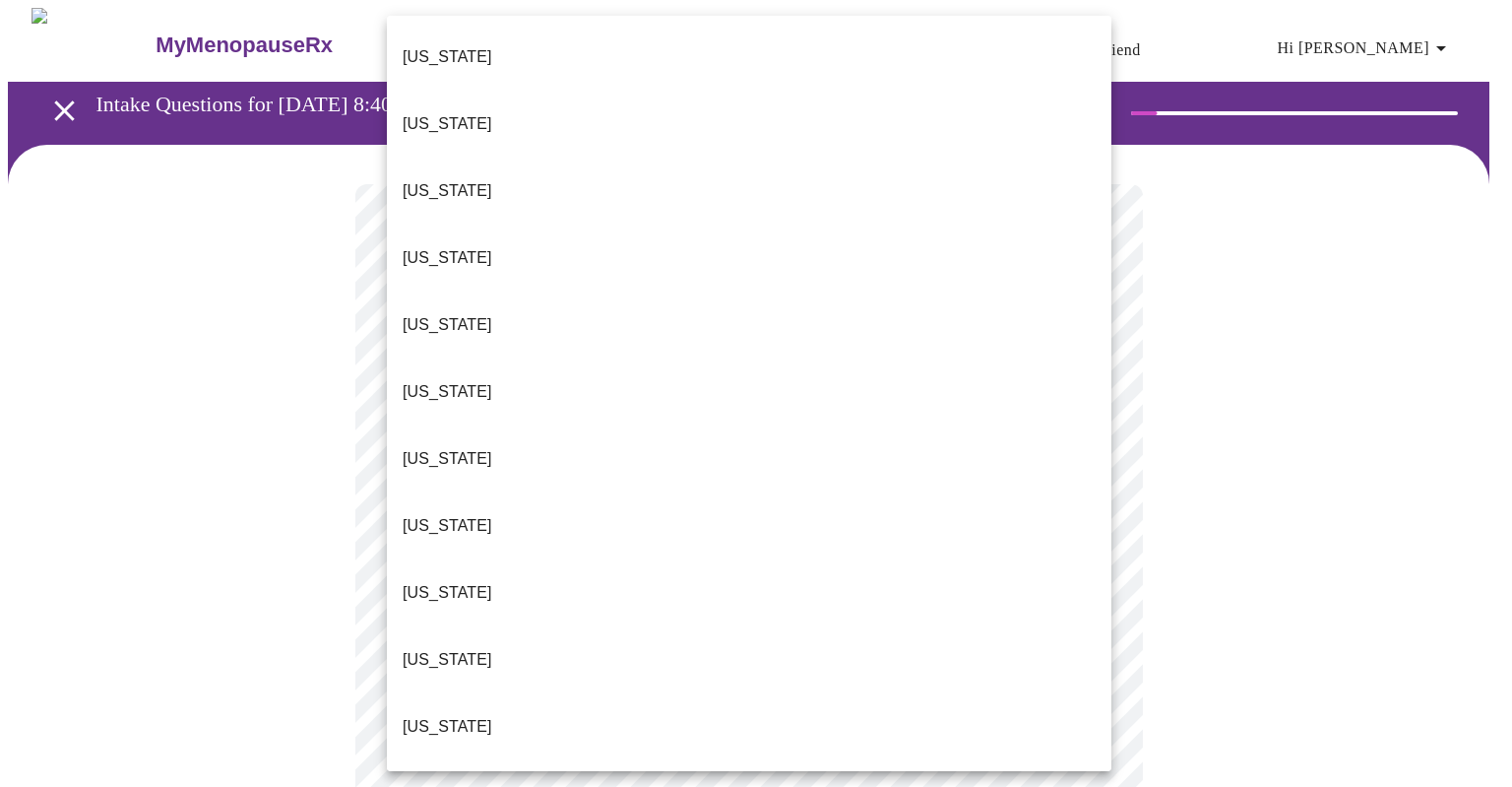 click on "[US_STATE]" at bounding box center (749, 861) 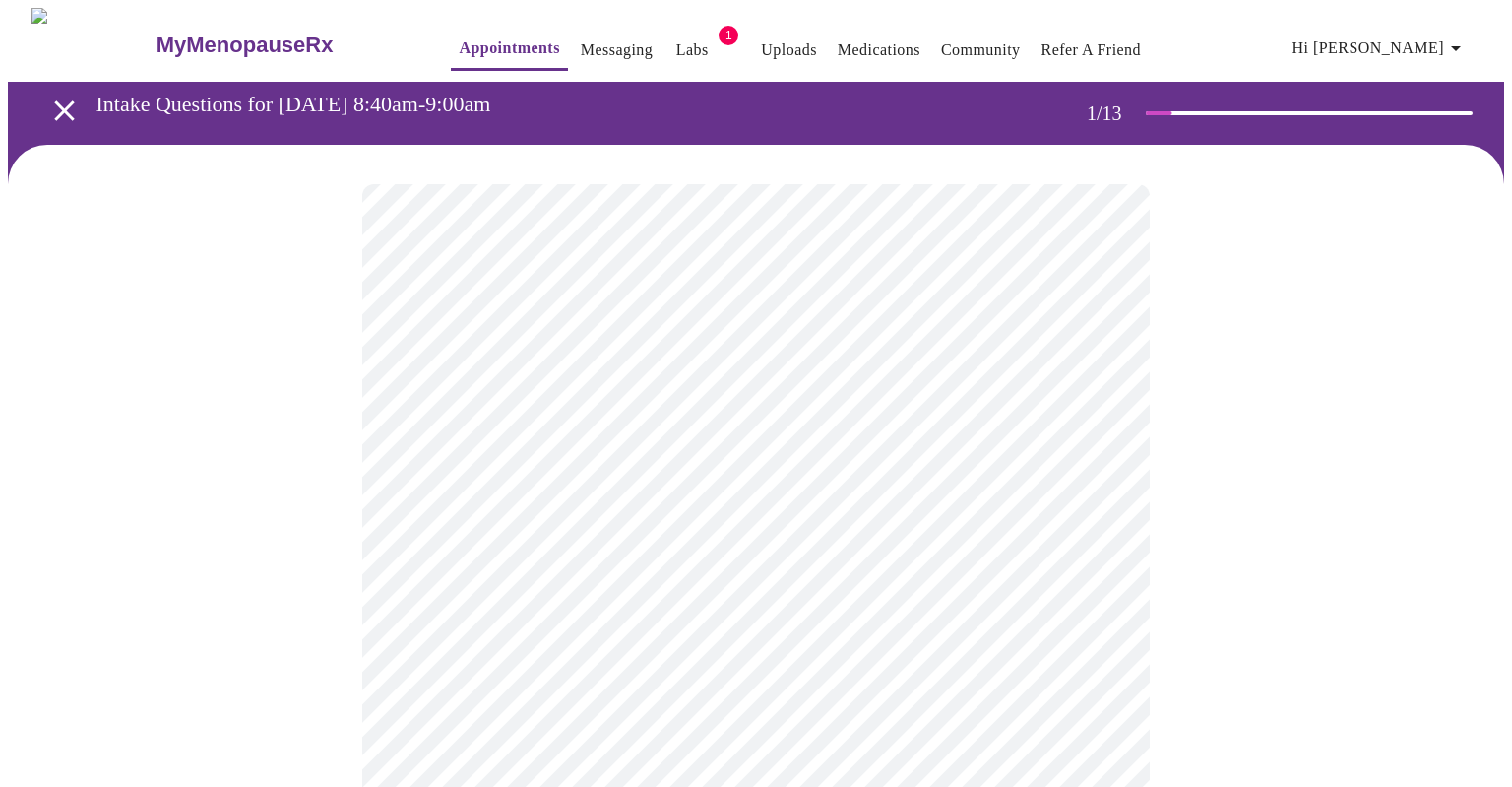 click on "MyMenopauseRx Appointments Messaging Labs 1 Uploads Medications Community Refer a Friend Hi [PERSON_NAME]   Intake Questions for [DATE] 8:40am-9:00am 1  /  13 Settings Billing Invoices Log out" at bounding box center (756, 900) 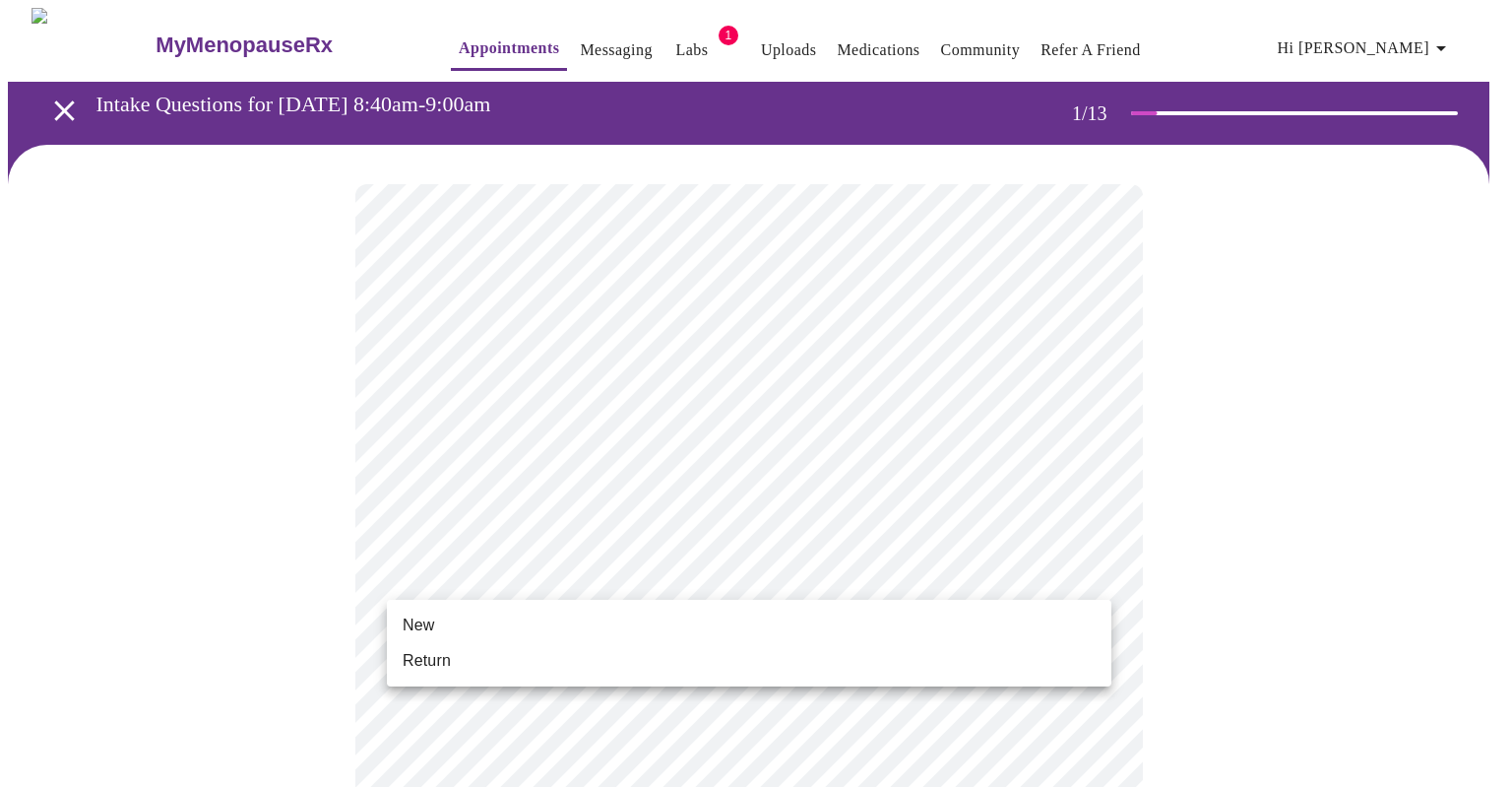 click on "Return" at bounding box center (749, 661) 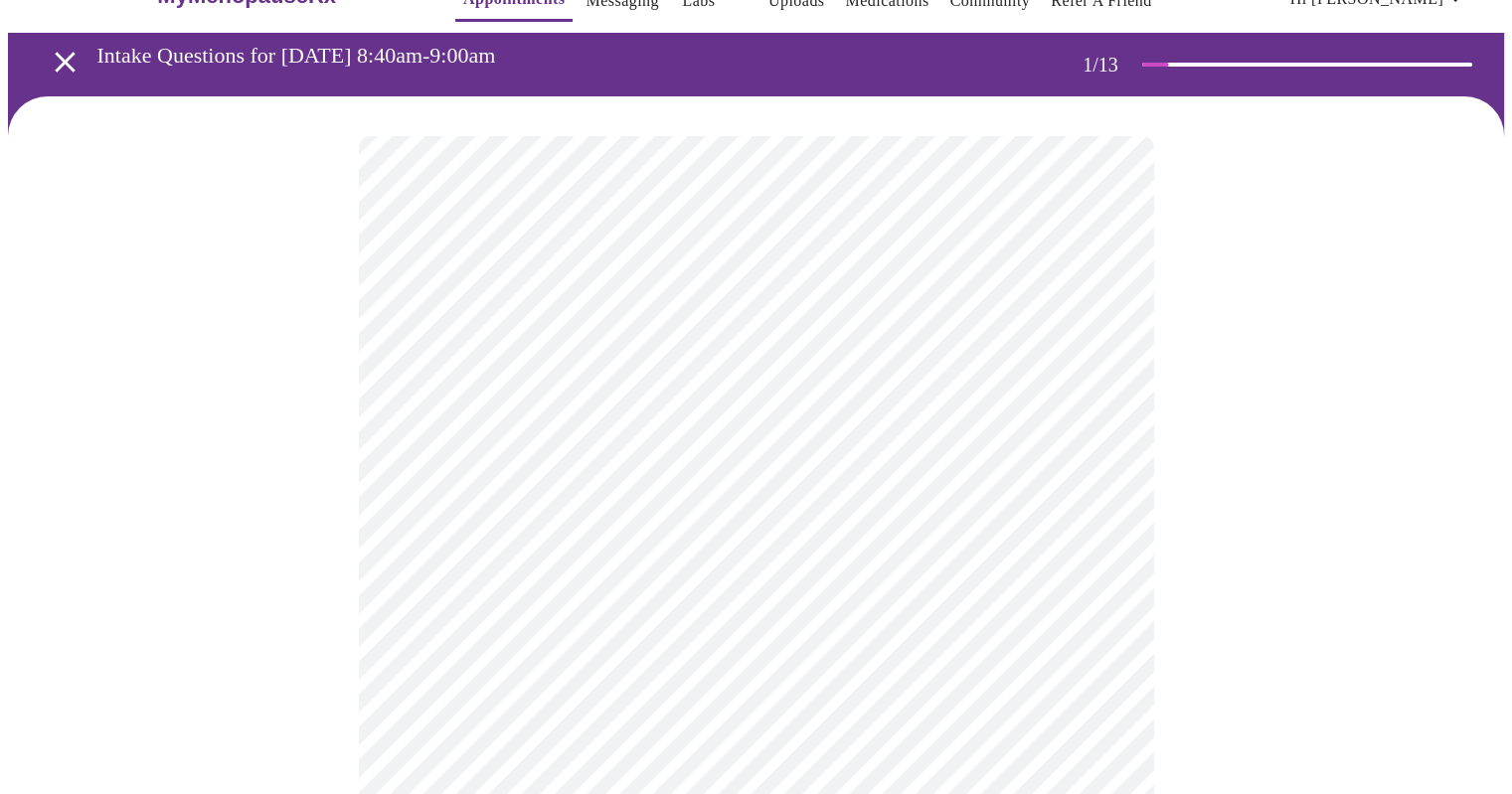 scroll, scrollTop: 0, scrollLeft: 0, axis: both 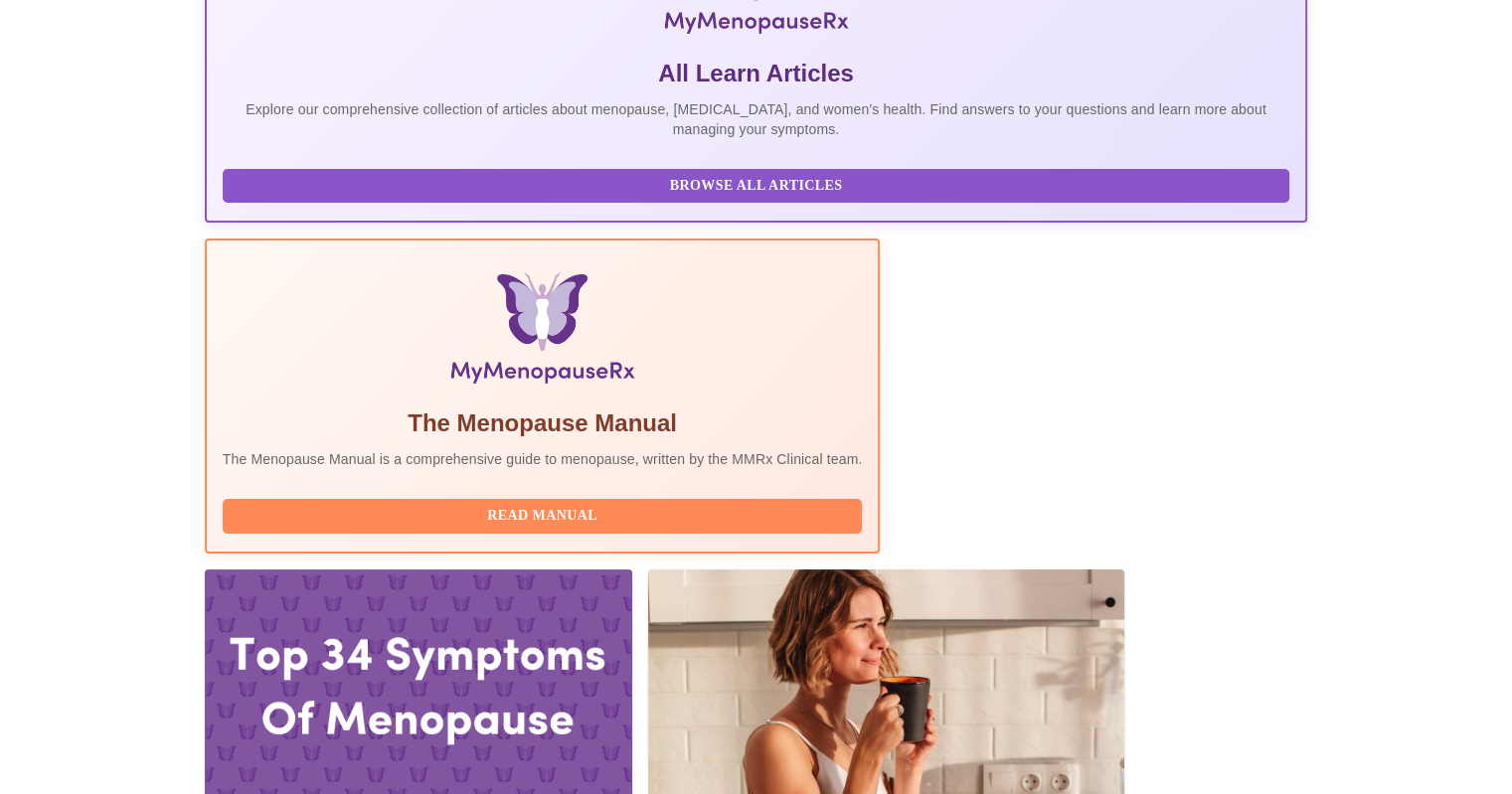 click on "Reschedule" at bounding box center (972, 2139) 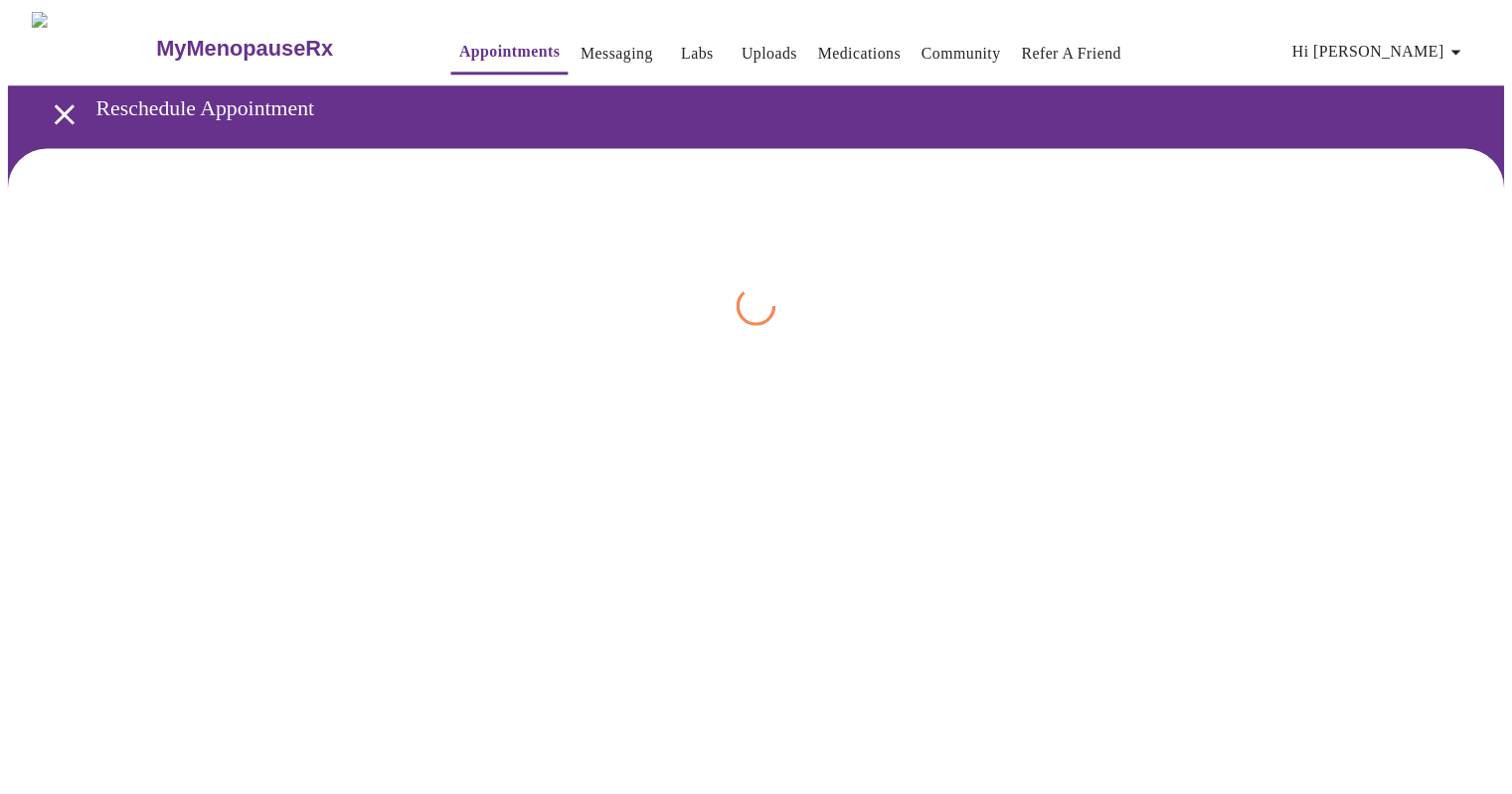 scroll, scrollTop: 0, scrollLeft: 0, axis: both 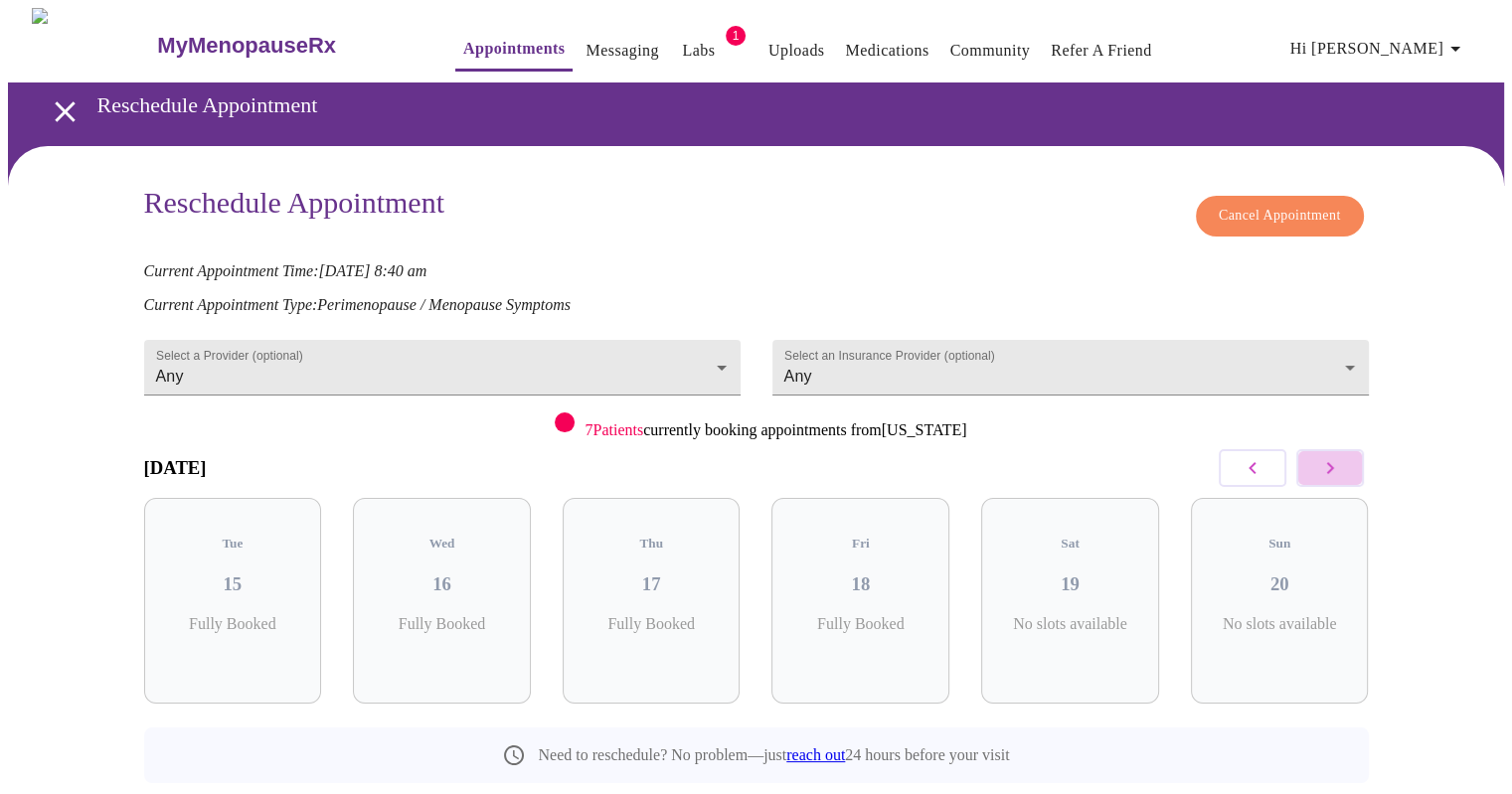 click 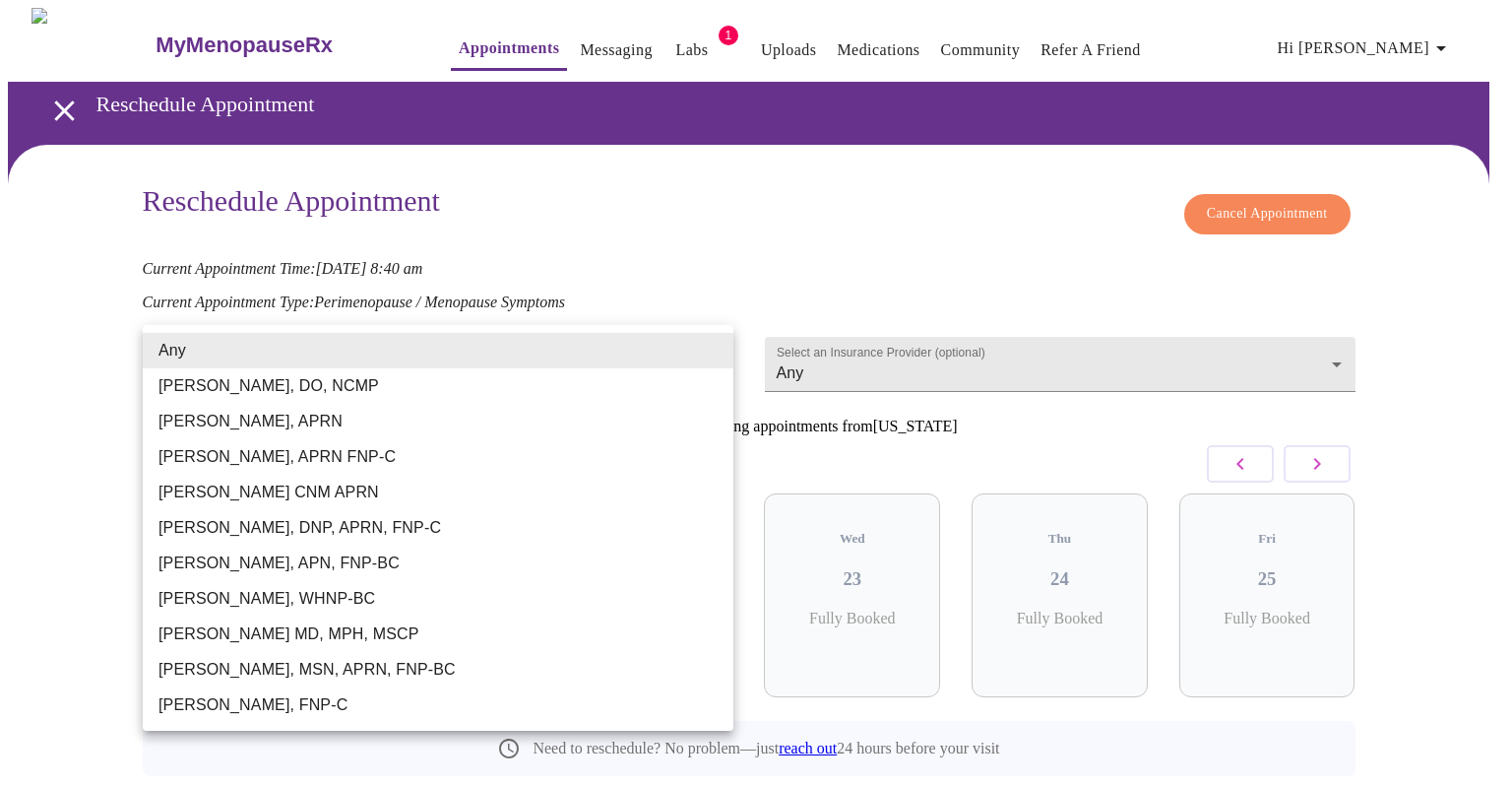click on "MyMenopauseRx Appointments Messaging Labs 1 Uploads Medications Community Refer a Friend Hi Sylvia   Reschedule Appointment Reschedule Appointment Cancel Appointment Current Appointment Time:  Jul 17, 2025 8:40 am Current Appointment Type:  Perimenopause / Menopause Symptoms  Select a Provider (optional) Any Any Select an Insurance Provider (optional) Any Any 7  Patients  currently booking appointments from  Illinois July 2025 Sun 20 No slots available Mon 21 Fully Booked Tue 22 Fully Booked Wed 23 Fully Booked Thu 24 Fully Booked Fri 25 Fully Booked Need to reschedule? No problem—just  reach out  24 hours before your visit Settings Billing Invoices Log out Any Barbra S Hanna, DO, NCMP Emilie McLain, APRN Kelly Perisin, APRN FNP-C Kelly Ellis CNM APRN Jillian Montefusco, DNP, APRN, FNP-C Cathleen Pelletreau, APN, FNP-BC Meghan Matz, WHNP-BC Vadim Gelman MD, MPH, MSCP Larissa Wright, MSN, APRN, FNP-BC Elizabeth Hederman, FNP-C" at bounding box center (756, 436) 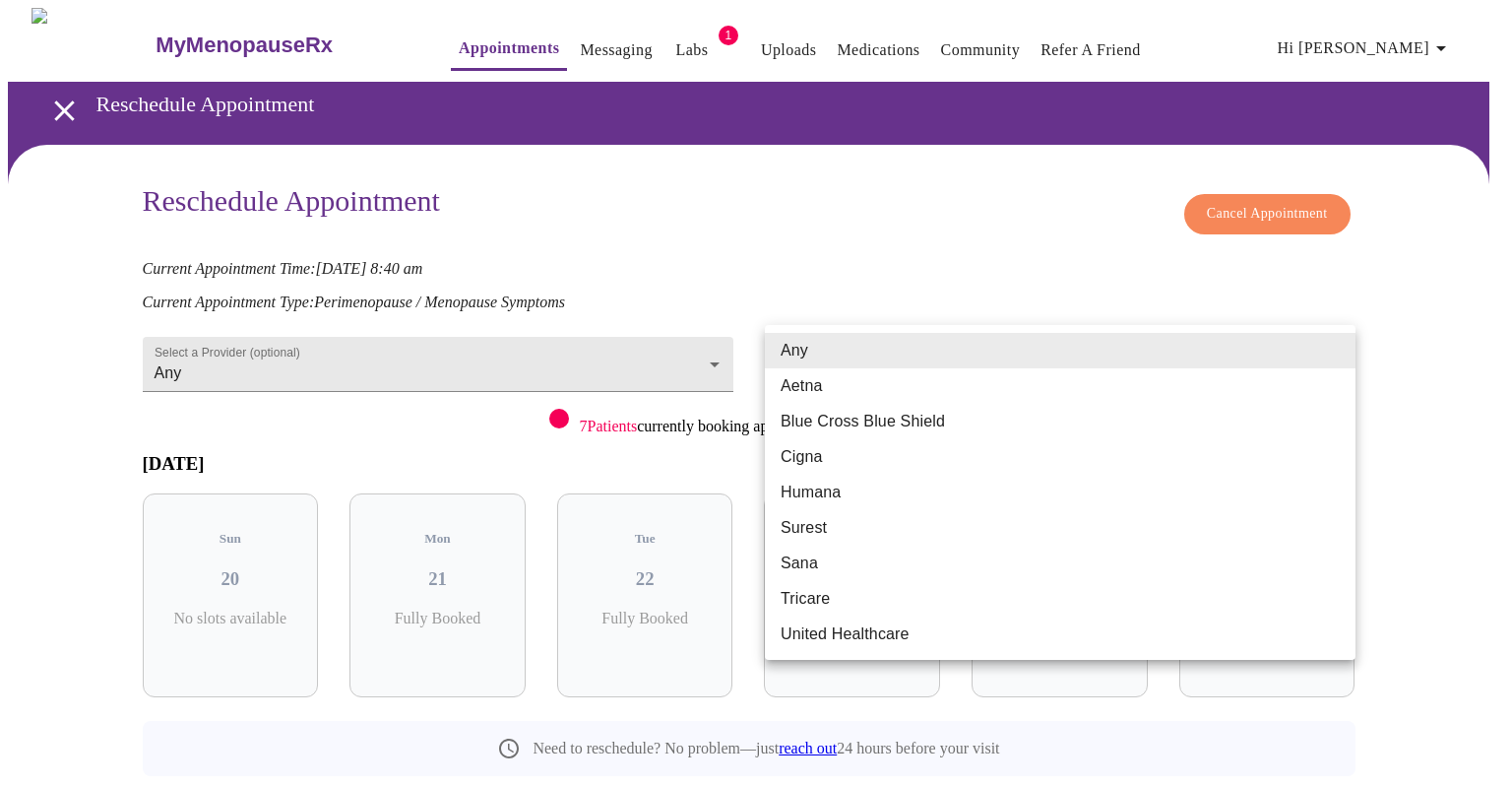 click on "MyMenopauseRx Appointments Messaging Labs 1 Uploads Medications Community Refer a Friend Hi Sylvia   Reschedule Appointment Reschedule Appointment Cancel Appointment Current Appointment Time:  Jul 17, 2025 8:40 am Current Appointment Type:  Perimenopause / Menopause Symptoms  Select a Provider (optional) Any Any Select an Insurance Provider (optional) Any Any 7  Patients  currently booking appointments from  Illinois July 2025 Sun 20 No slots available Mon 21 Fully Booked Tue 22 Fully Booked Wed 23 Fully Booked Thu 24 Fully Booked Fri 25 Fully Booked Need to reschedule? No problem—just  reach out  24 hours before your visit Settings Billing Invoices Log out Any Aetna Blue Cross Blue Shield Cigna Humana Surest Sana Tricare United Healthcare" at bounding box center (756, 436) 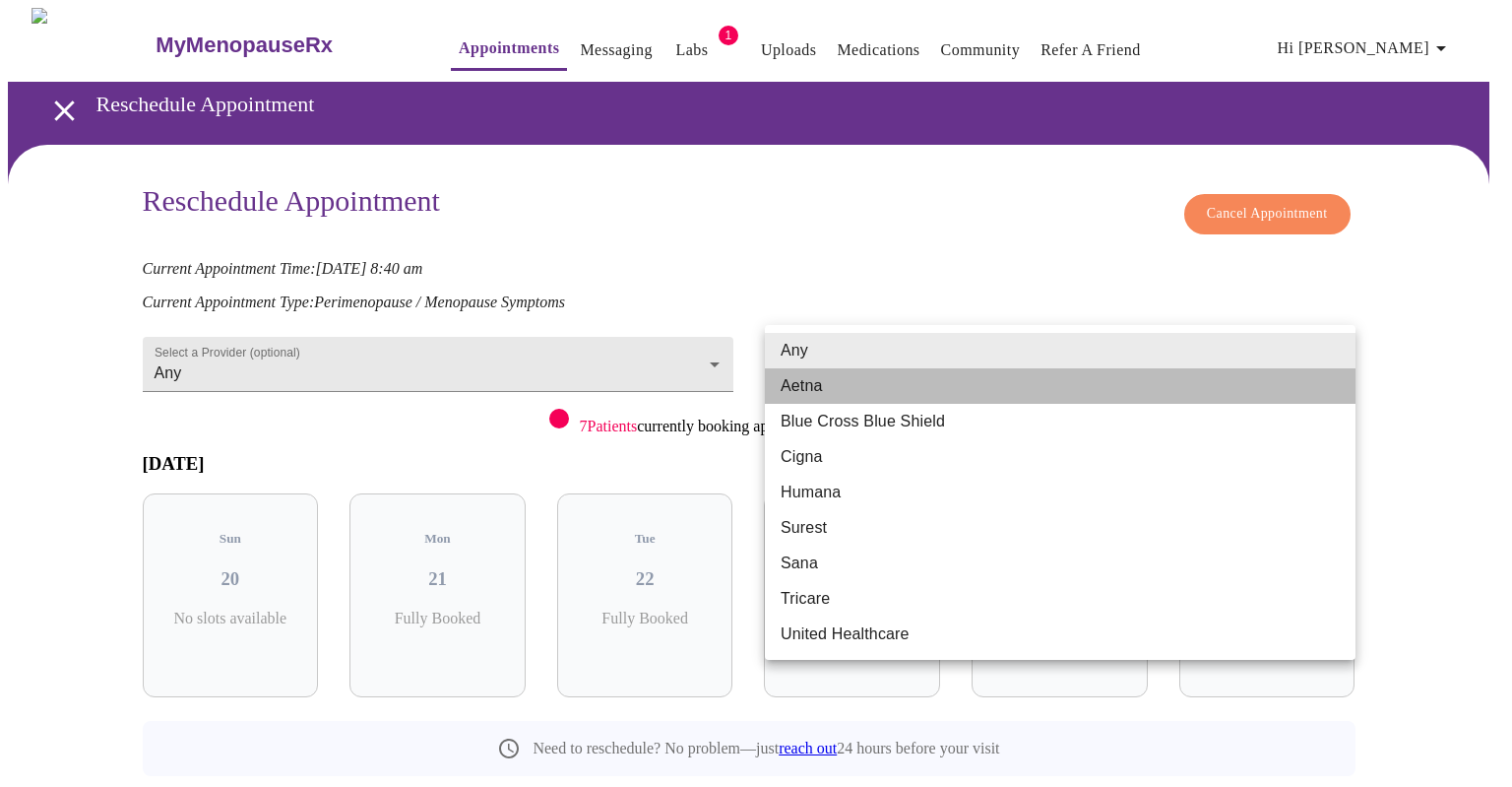 click on "Aetna" at bounding box center [1060, 386] 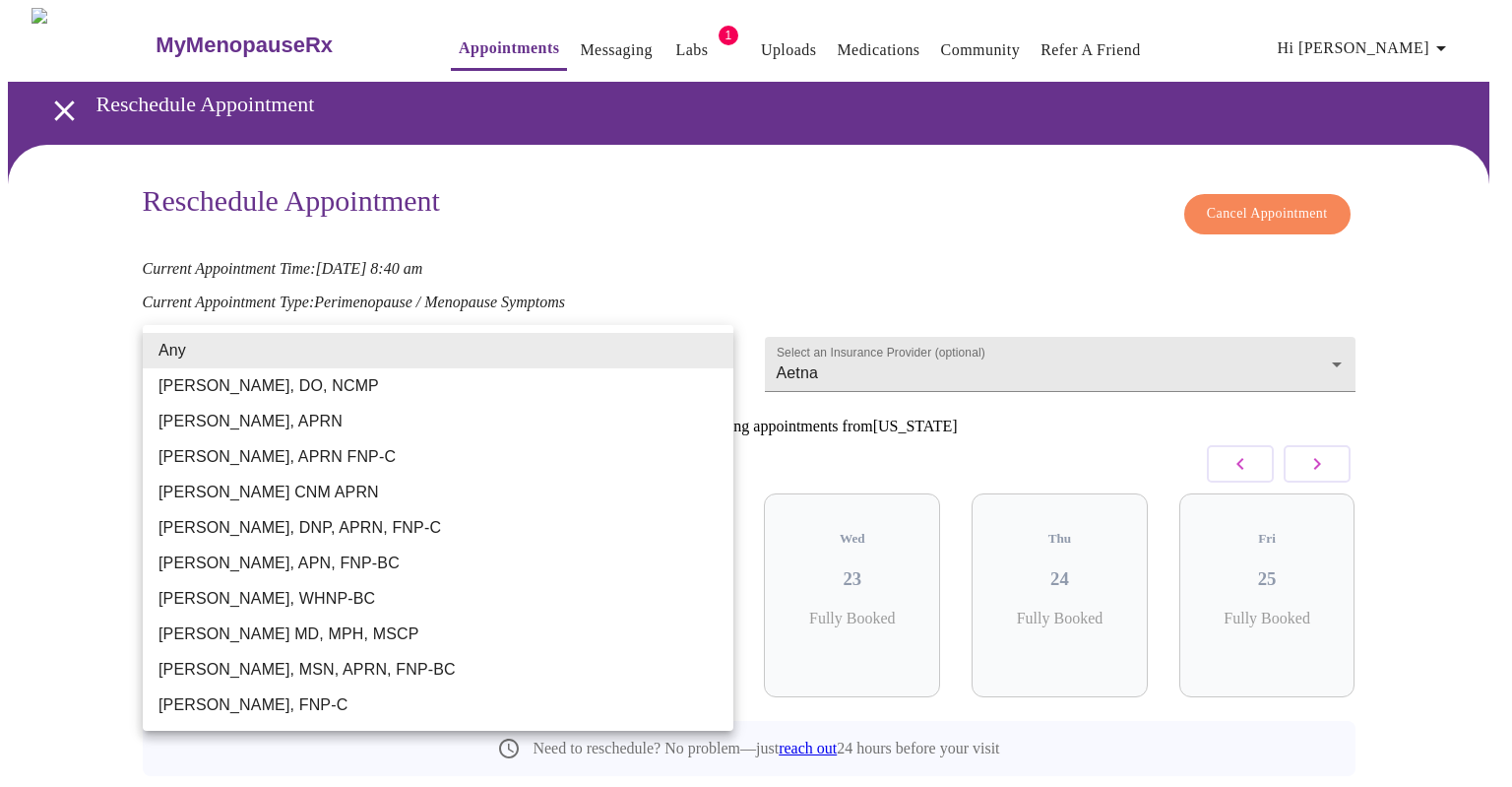 click on "MyMenopauseRx Appointments Messaging Labs 1 Uploads Medications Community Refer a Friend Hi Sylvia   Reschedule Appointment Reschedule Appointment Cancel Appointment Current Appointment Time:  Jul 17, 2025 8:40 am Current Appointment Type:  Perimenopause / Menopause Symptoms  Select a Provider (optional) Any Any Select an Insurance Provider (optional) Aetna Aetna 7  Patients  currently booking appointments from  Illinois July 2025 Sun 20 No slots available Mon 21 Fully Booked Tue 22 Fully Booked Wed 23 Fully Booked Thu 24 Fully Booked Fri 25 Fully Booked Need to reschedule? No problem—just  reach out  24 hours before your visit Settings Billing Invoices Log out Any Barbra S Hanna, DO, NCMP Emilie McLain, APRN Kelly Perisin, APRN FNP-C Kelly Ellis CNM APRN Jillian Montefusco, DNP, APRN, FNP-C Cathleen Pelletreau, APN, FNP-BC Meghan Matz, WHNP-BC Vadim Gelman MD, MPH, MSCP Larissa Wright, MSN, APRN, FNP-BC Elizabeth Hederman, FNP-C" at bounding box center (756, 436) 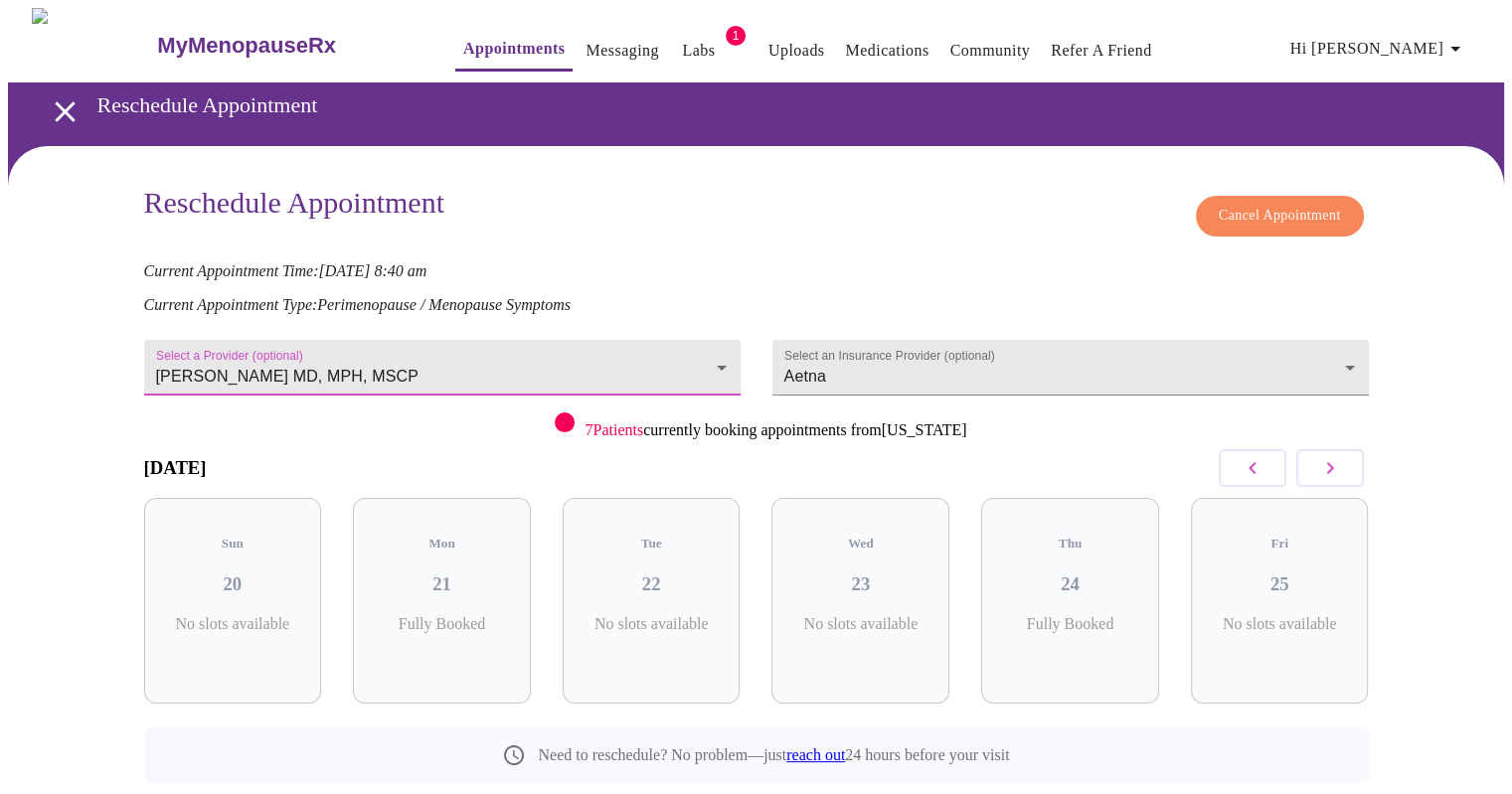click 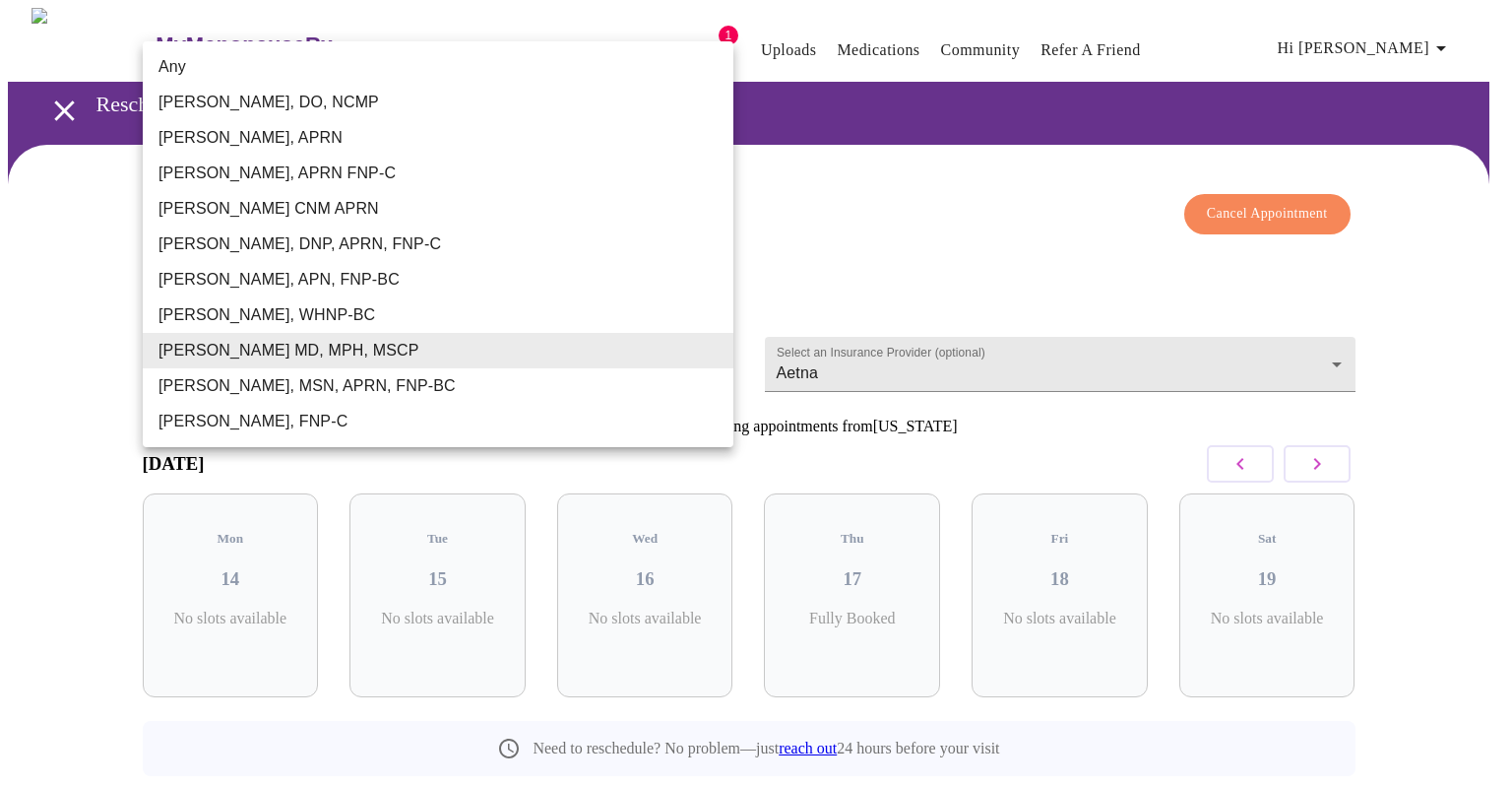click on "MyMenopauseRx Appointments Messaging Labs 1 Uploads Medications Community Refer a Friend Hi Sylvia   Reschedule Appointment Reschedule Appointment Cancel Appointment Current Appointment Time:  Jul 17, 2025 8:40 am Current Appointment Type:  Perimenopause / Menopause Symptoms  Select a Provider (optional) Vadim Gelman MD, MPH, MSCP Vadim Gelman MD, MPH, MSCP Select an Insurance Provider (optional) Aetna Aetna 7  Patients  currently booking appointments from  Illinois July 2025 Mon 14 No slots available Tue 15 No slots available Wed 16 No slots available Thu 17 Fully Booked Fri 18 No slots available Sat 19 No slots available Need to reschedule? No problem—just  reach out  24 hours before your visit Settings Billing Invoices Log out Any Barbra S Hanna, DO, NCMP Emilie McLain, APRN Kelly Perisin, APRN FNP-C Kelly Ellis CNM APRN Jillian Montefusco, DNP, APRN, FNP-C Cathleen Pelletreau, APN, FNP-BC Meghan Matz, WHNP-BC Vadim Gelman MD, MPH, MSCP Larissa Wright, MSN, APRN, FNP-BC Elizabeth Hederman, FNP-C" at bounding box center (756, 436) 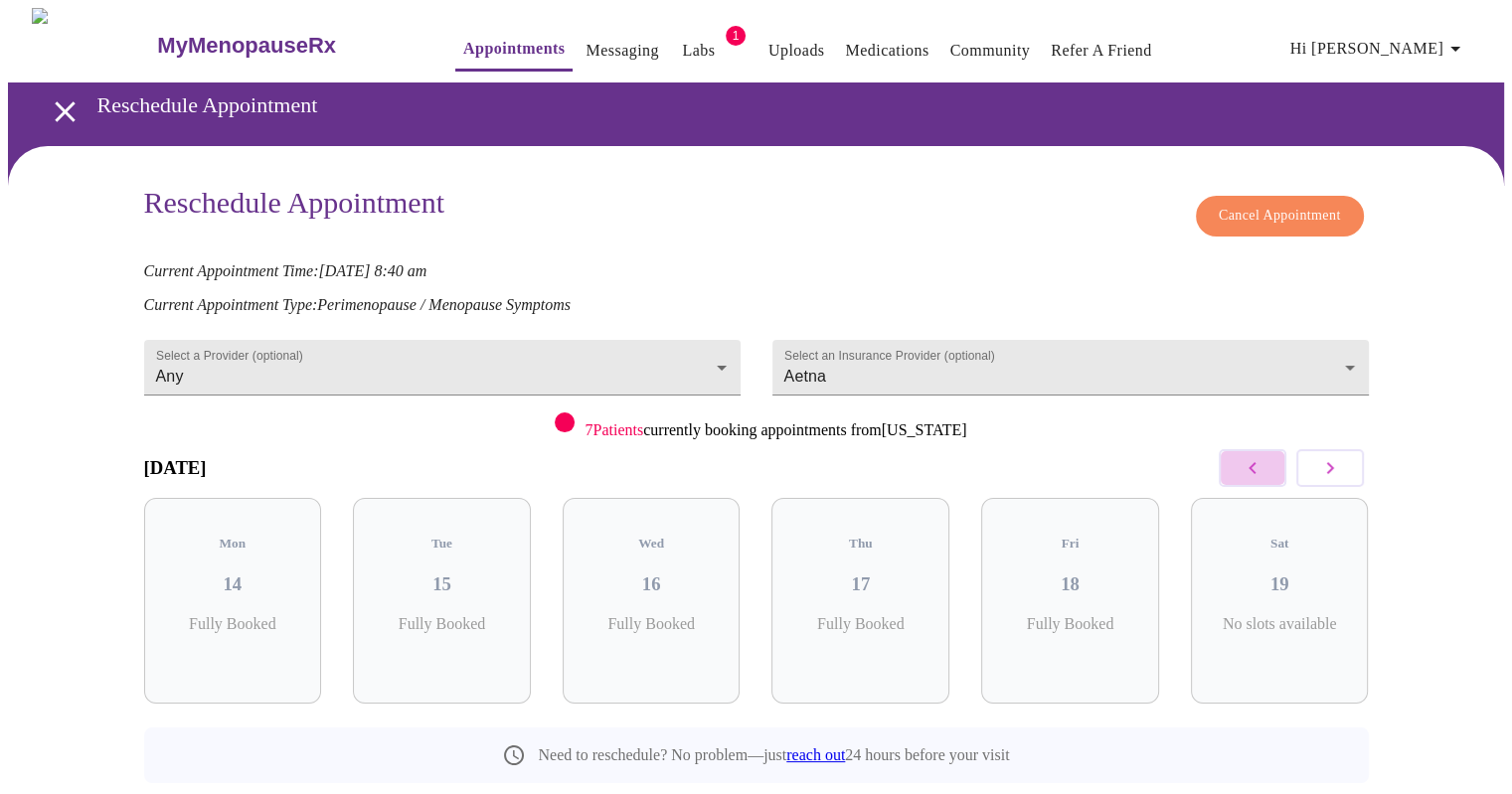 click 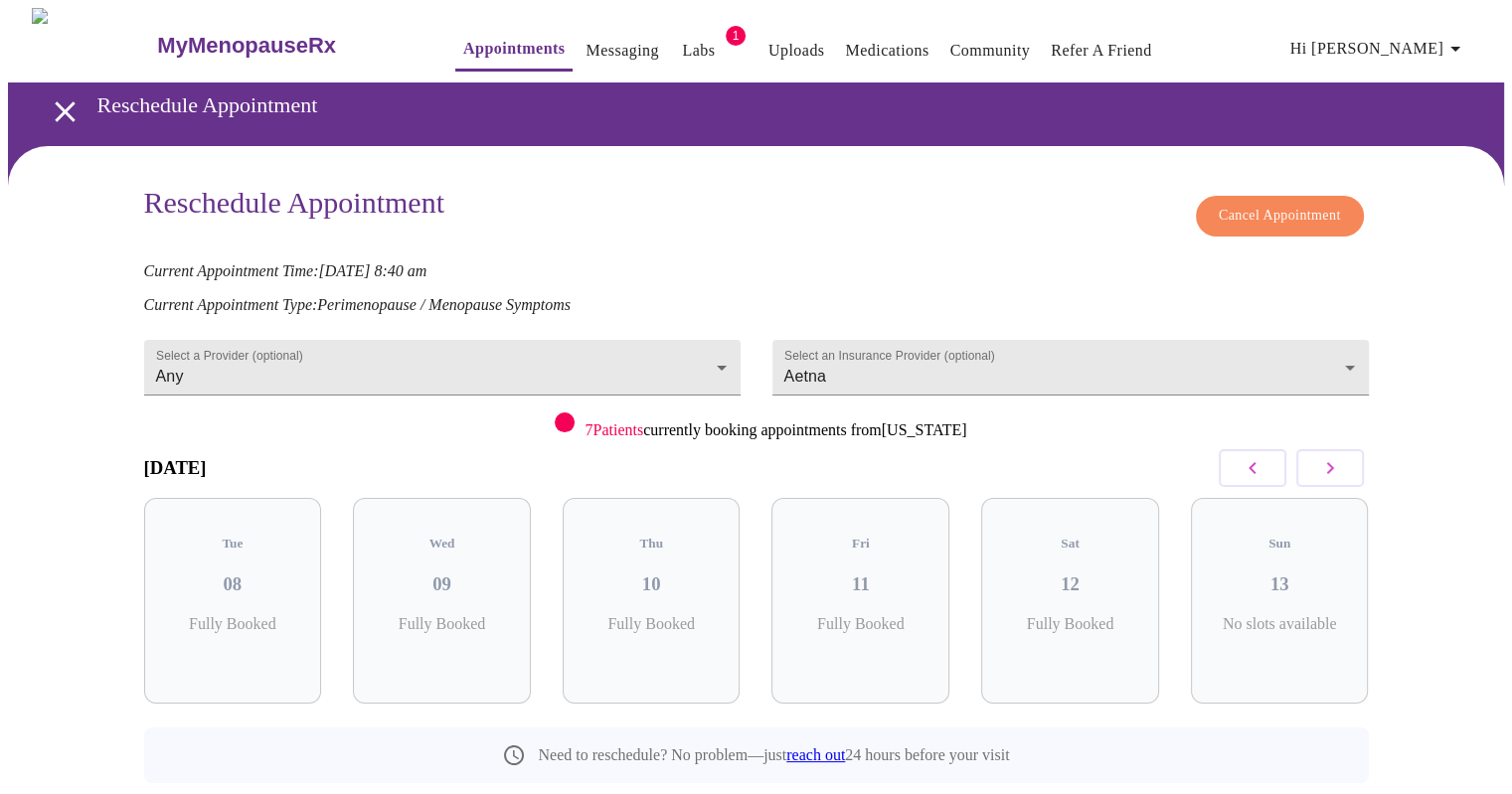 click 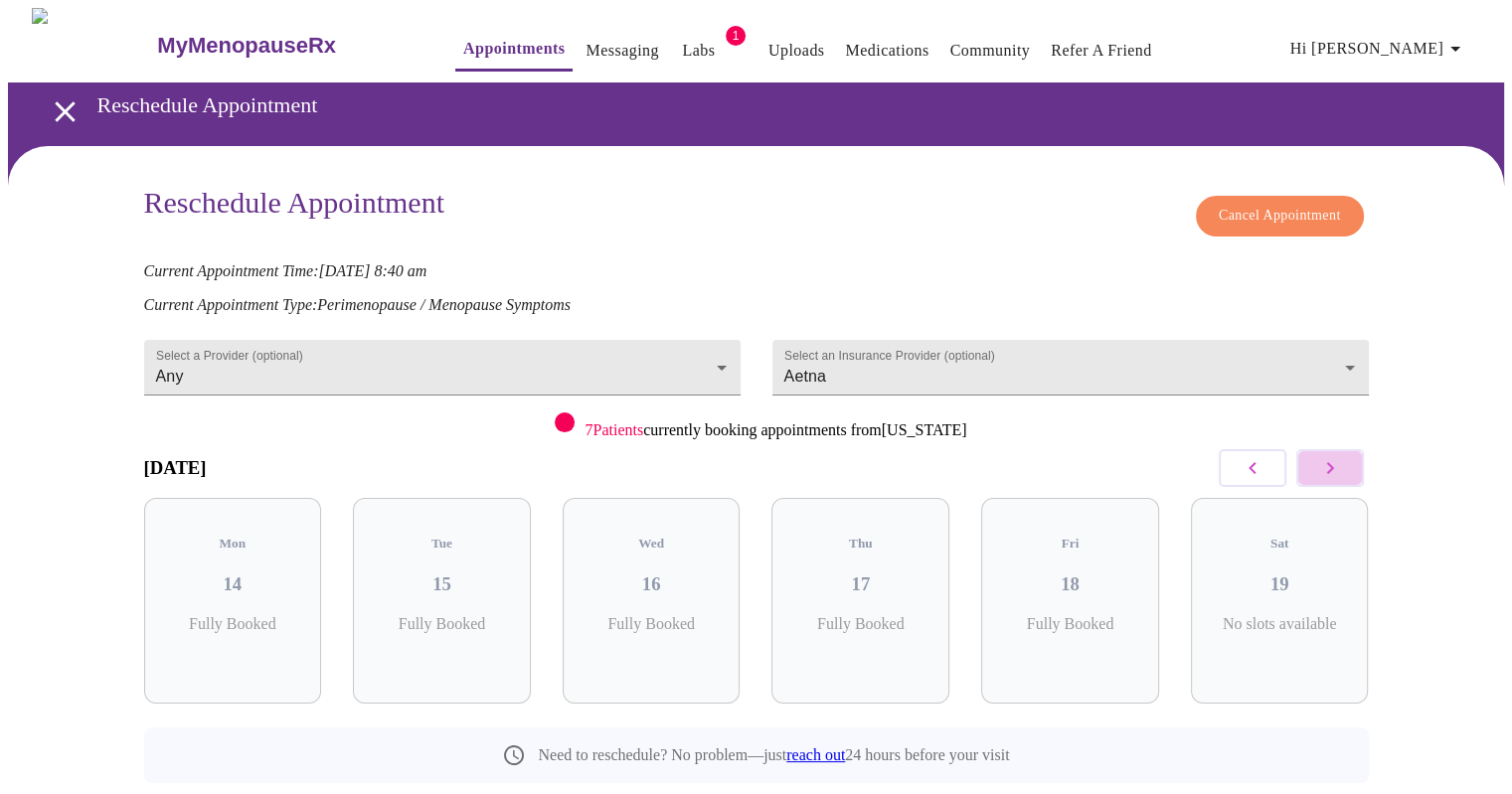 click 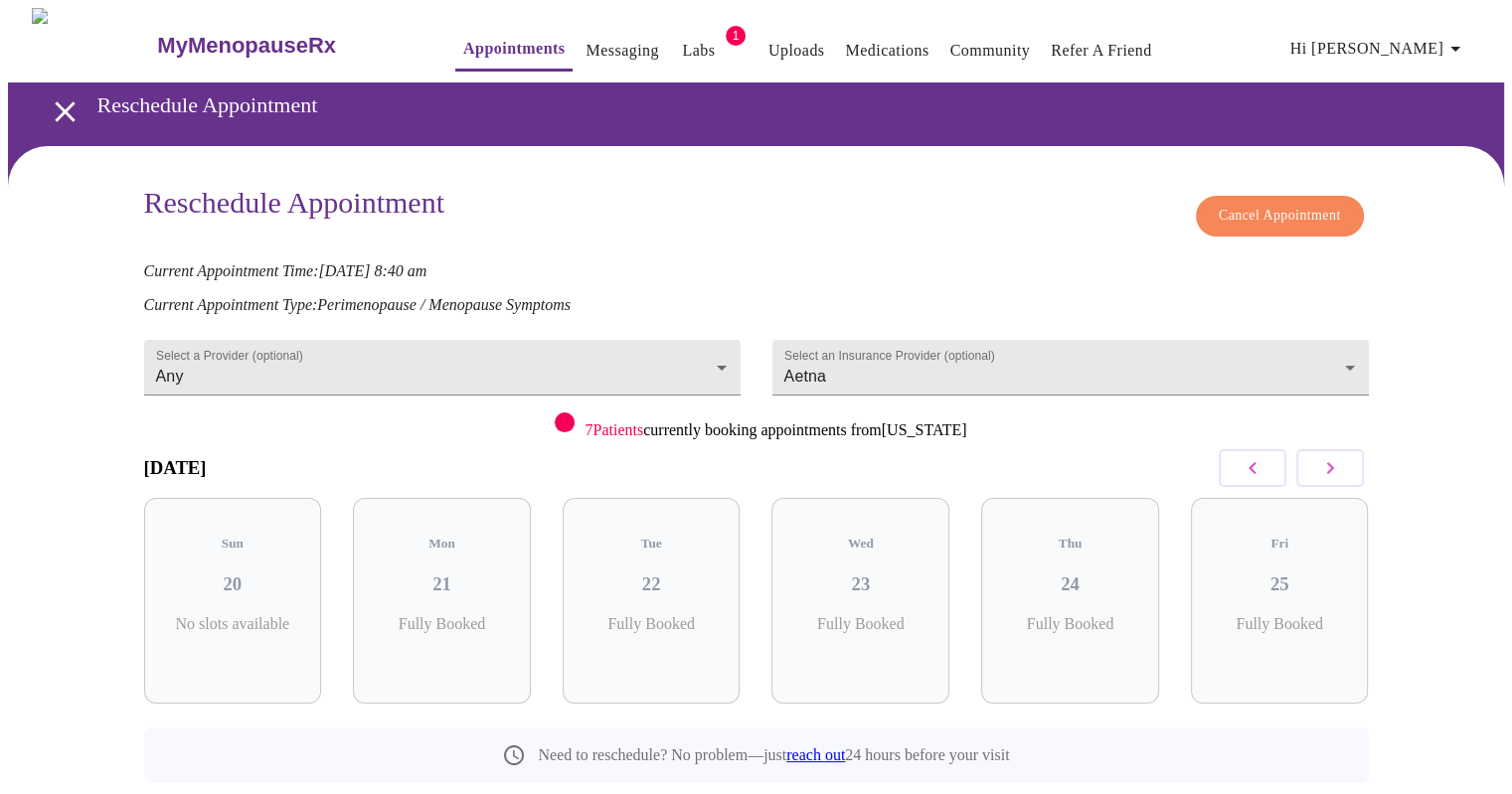 click 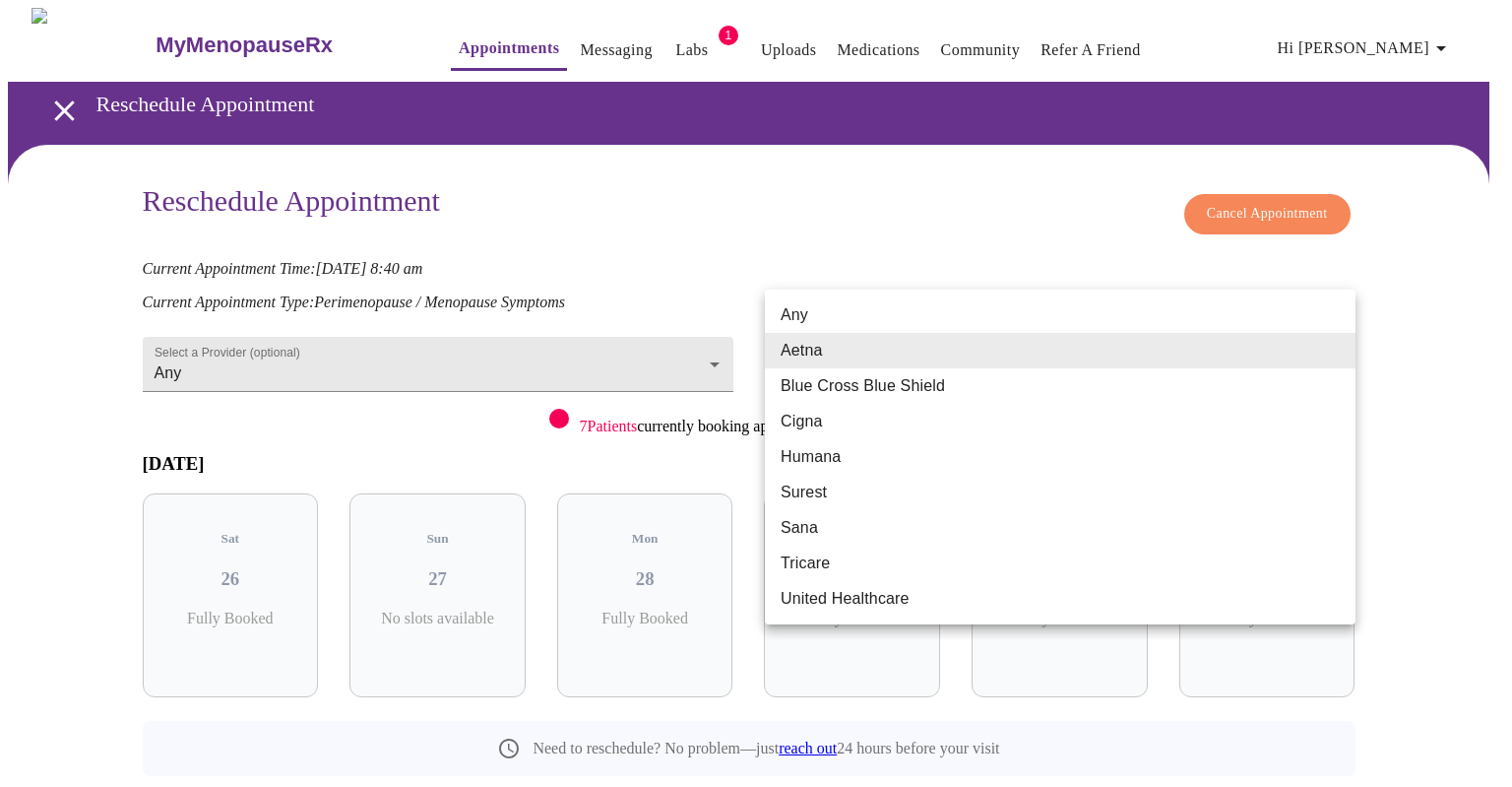 click on "MyMenopauseRx Appointments Messaging Labs 1 Uploads Medications Community Refer a Friend Hi Sylvia   Reschedule Appointment Reschedule Appointment Cancel Appointment Current Appointment Time:  Jul 17, 2025 8:40 am Current Appointment Type:  Perimenopause / Menopause Symptoms  Select a Provider (optional) Any Any Select an Insurance Provider (optional) Aetna Aetna 7  Patients  currently booking appointments from  Illinois July 2025 Sat 26 Fully Booked Sun 27 No slots available Mon 28 Fully Booked Tue 29 Fully Booked Wed 30 Fully Booked Thu 31 Fully Booked Need to reschedule? No problem—just  reach out  24 hours before your visit Settings Billing Invoices Log out Any Aetna Blue Cross Blue Shield Cigna Humana Surest Sana Tricare United Healthcare" at bounding box center (756, 436) 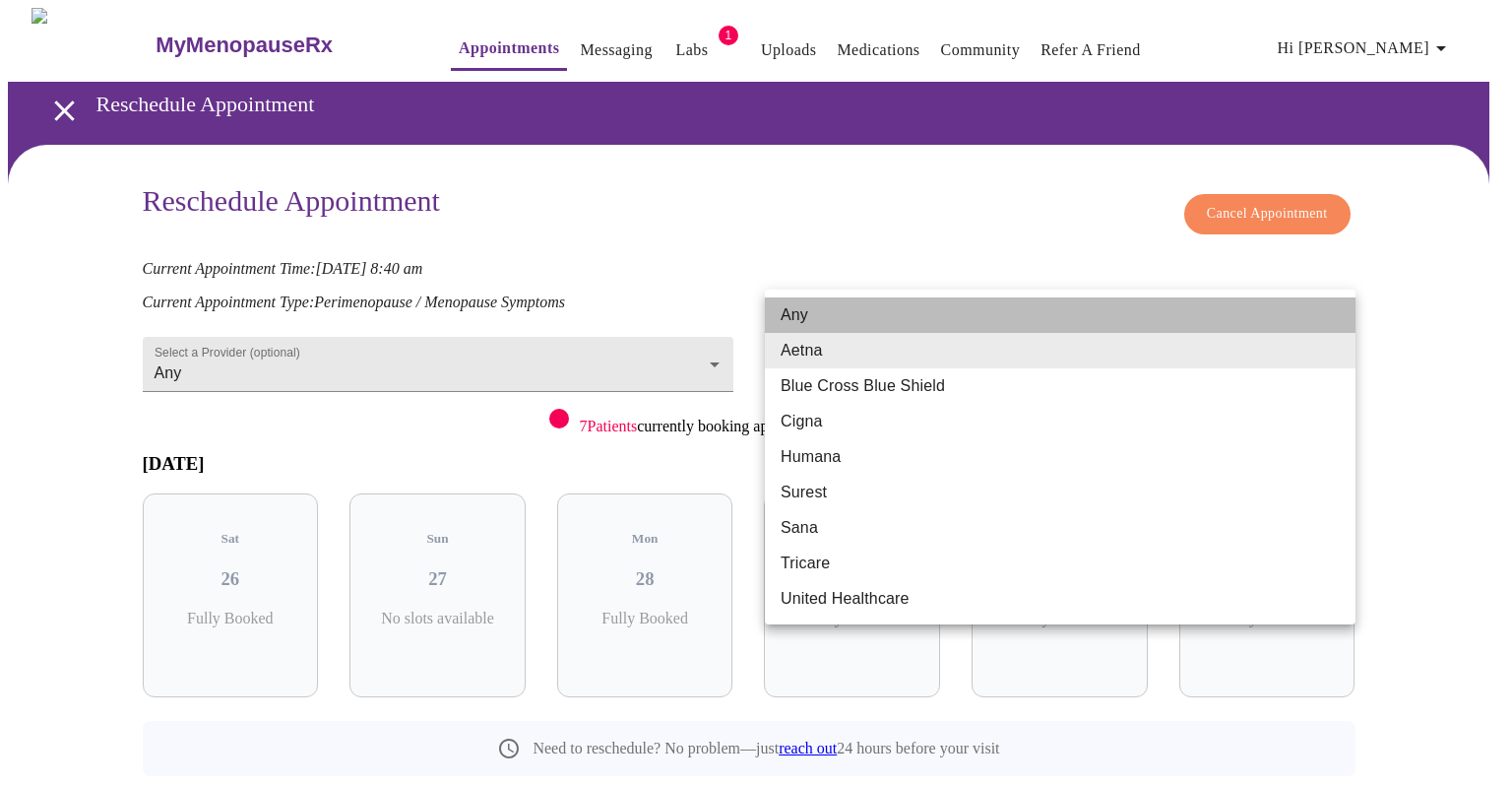 click on "Any" at bounding box center [1060, 315] 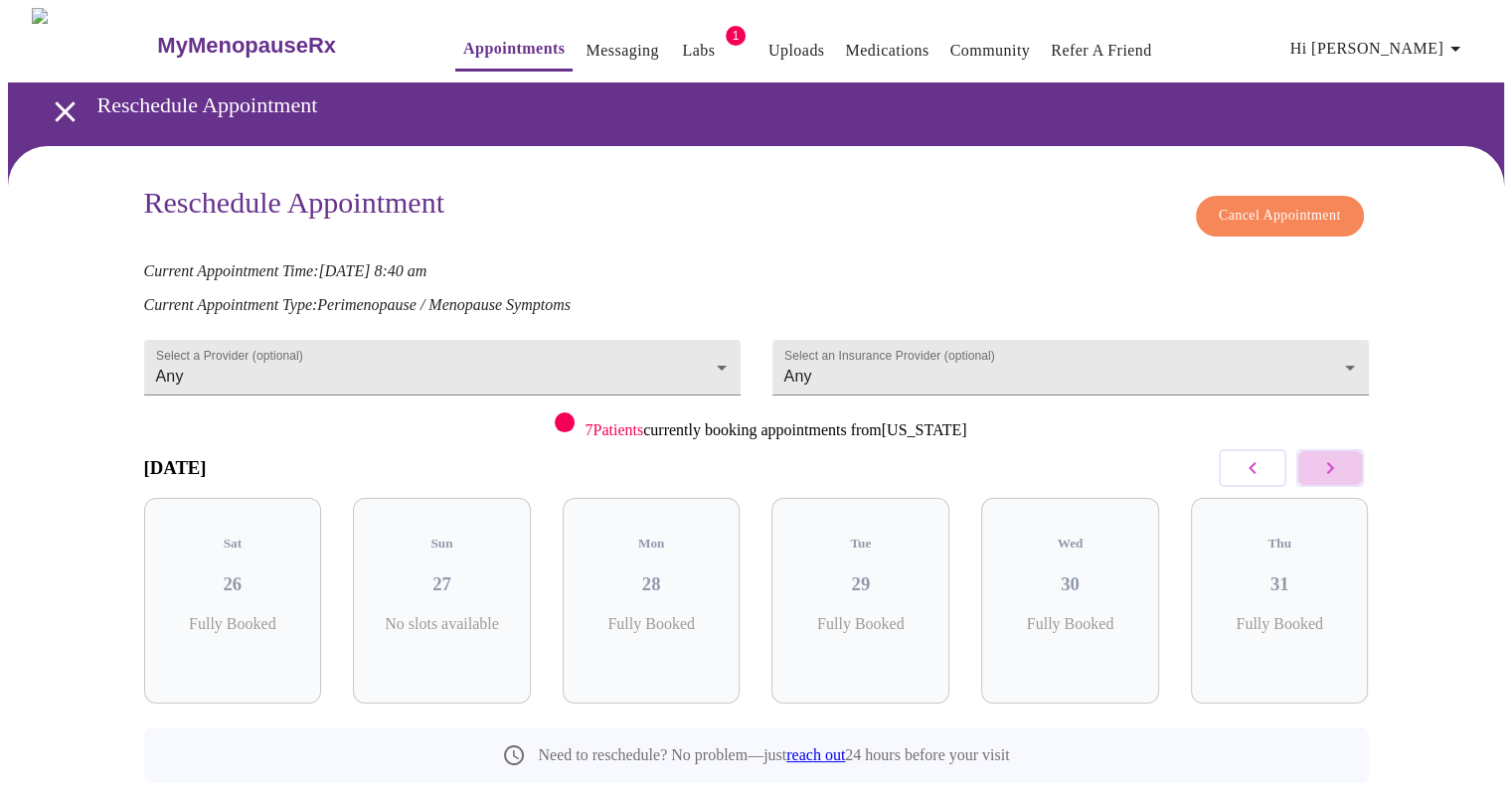 click at bounding box center (1330, 468) 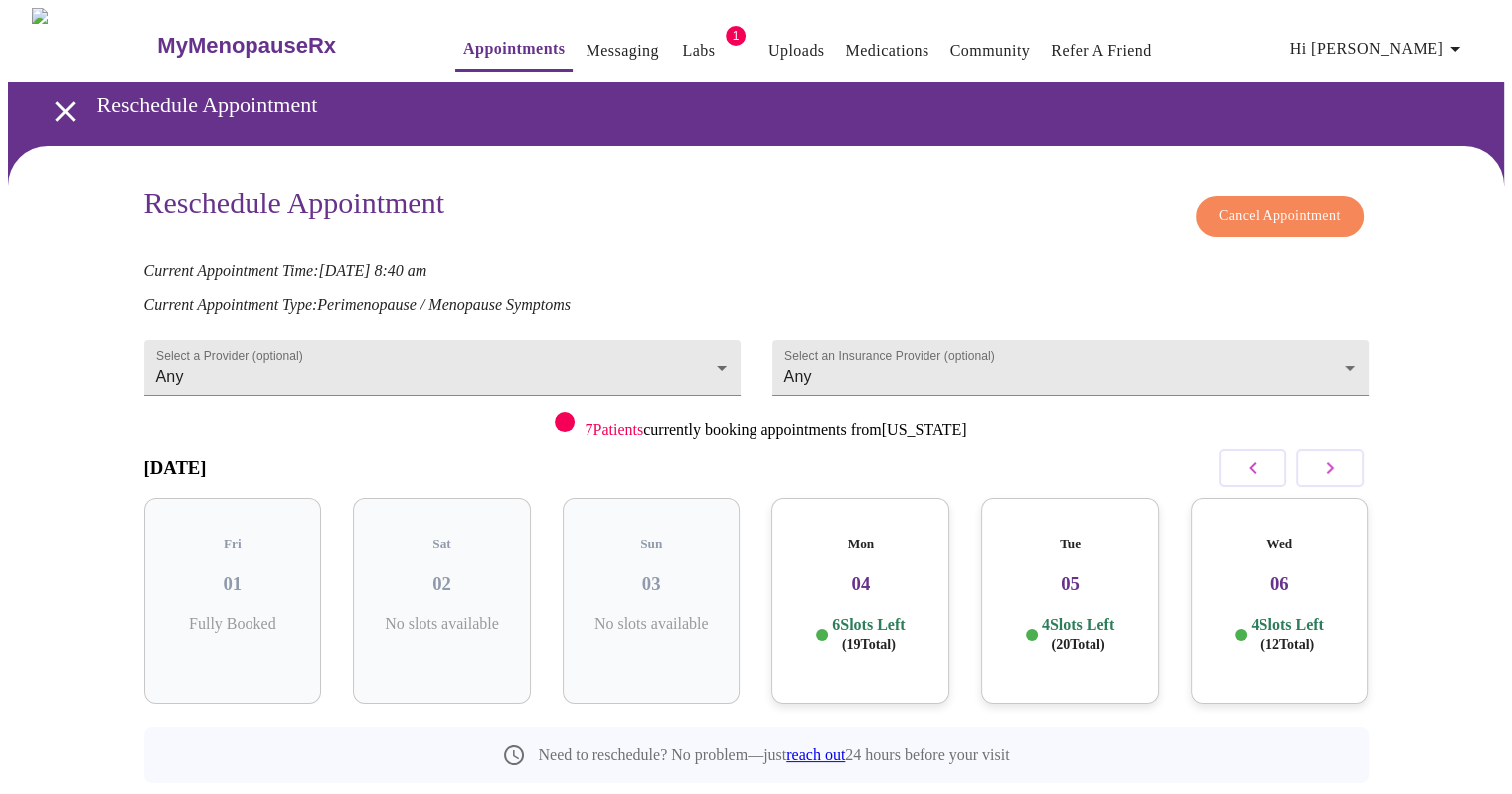 click on "04" at bounding box center [860, 584] 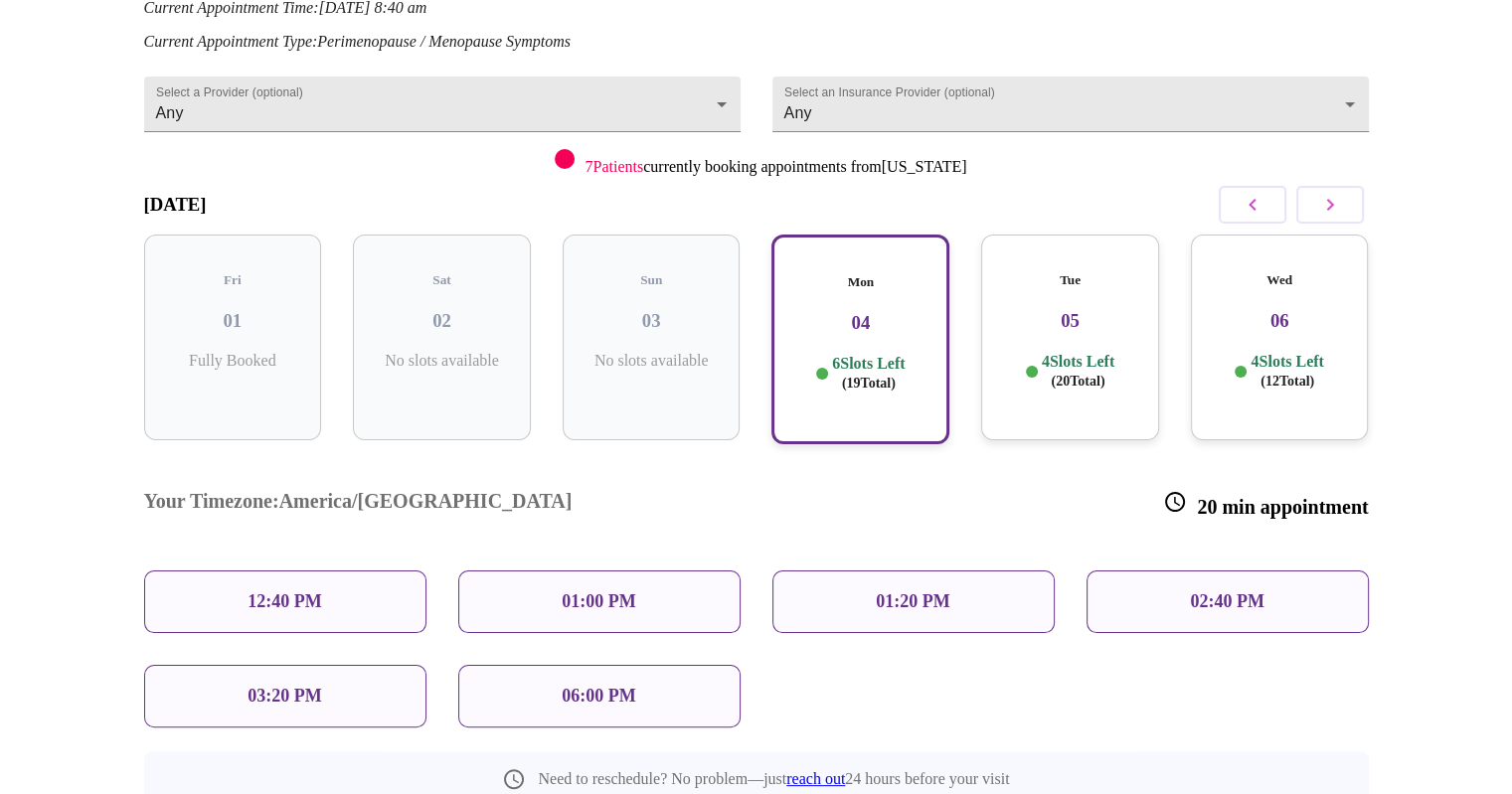 scroll, scrollTop: 298, scrollLeft: 0, axis: vertical 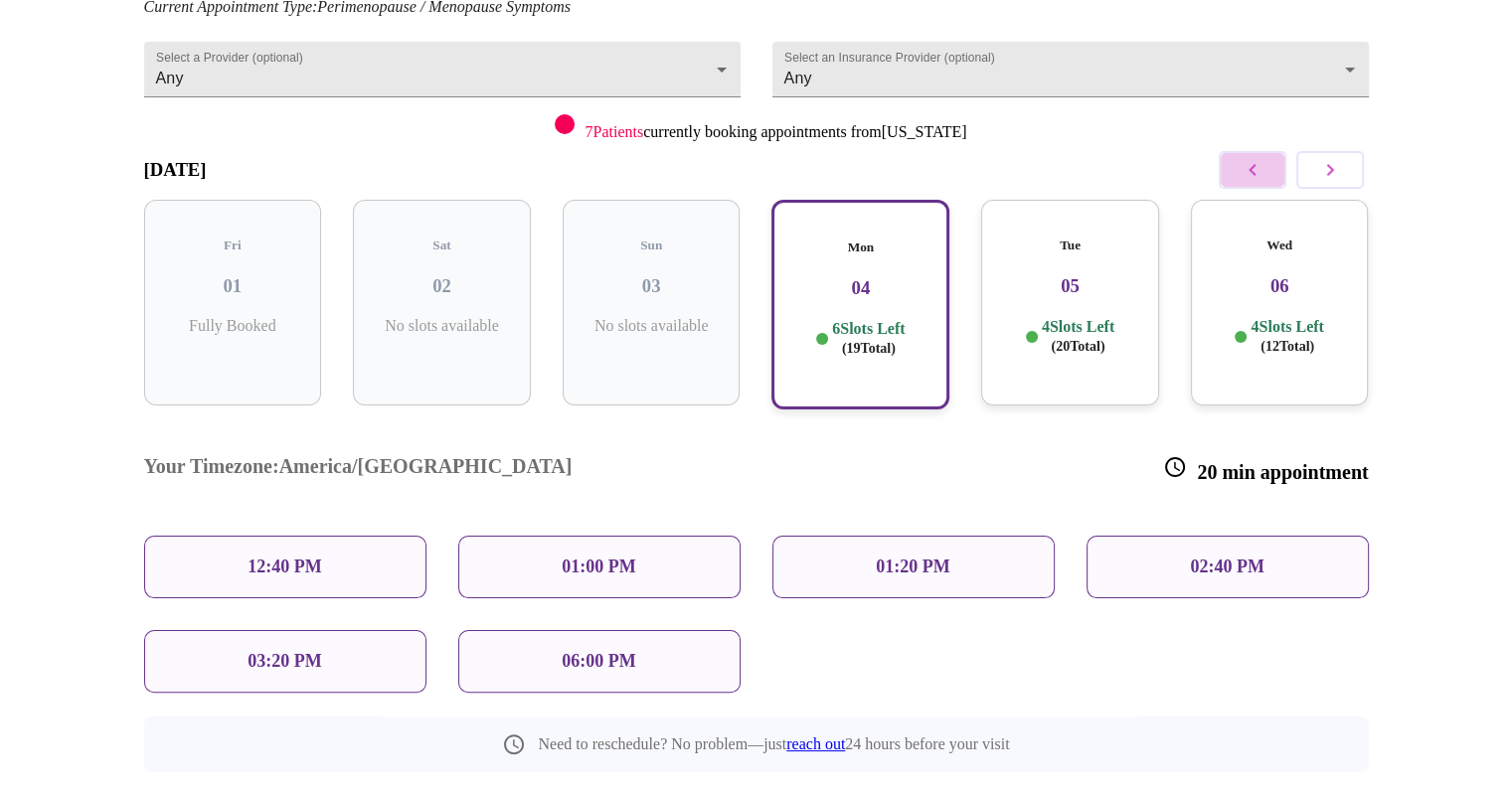 click 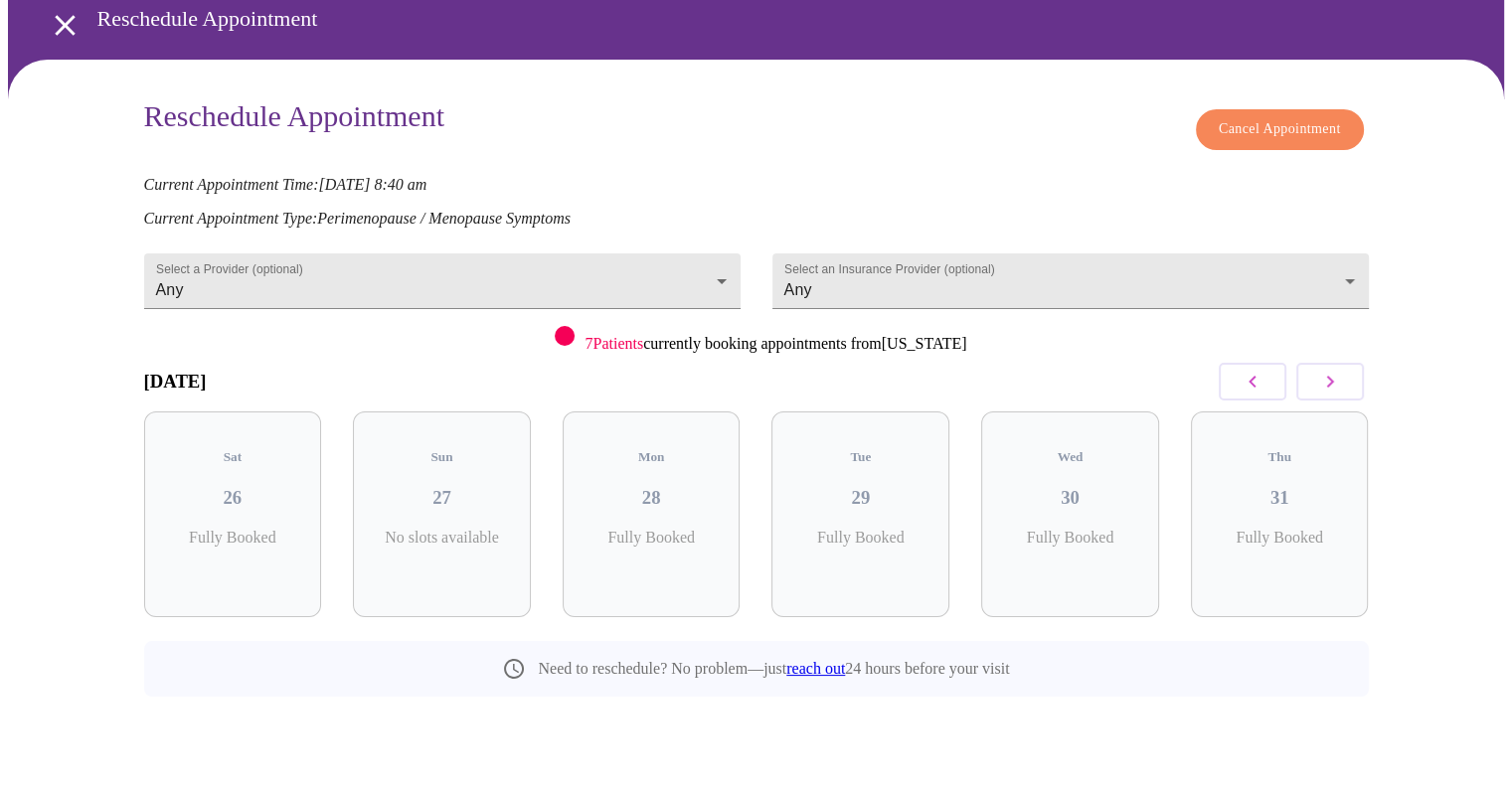 scroll, scrollTop: 41, scrollLeft: 0, axis: vertical 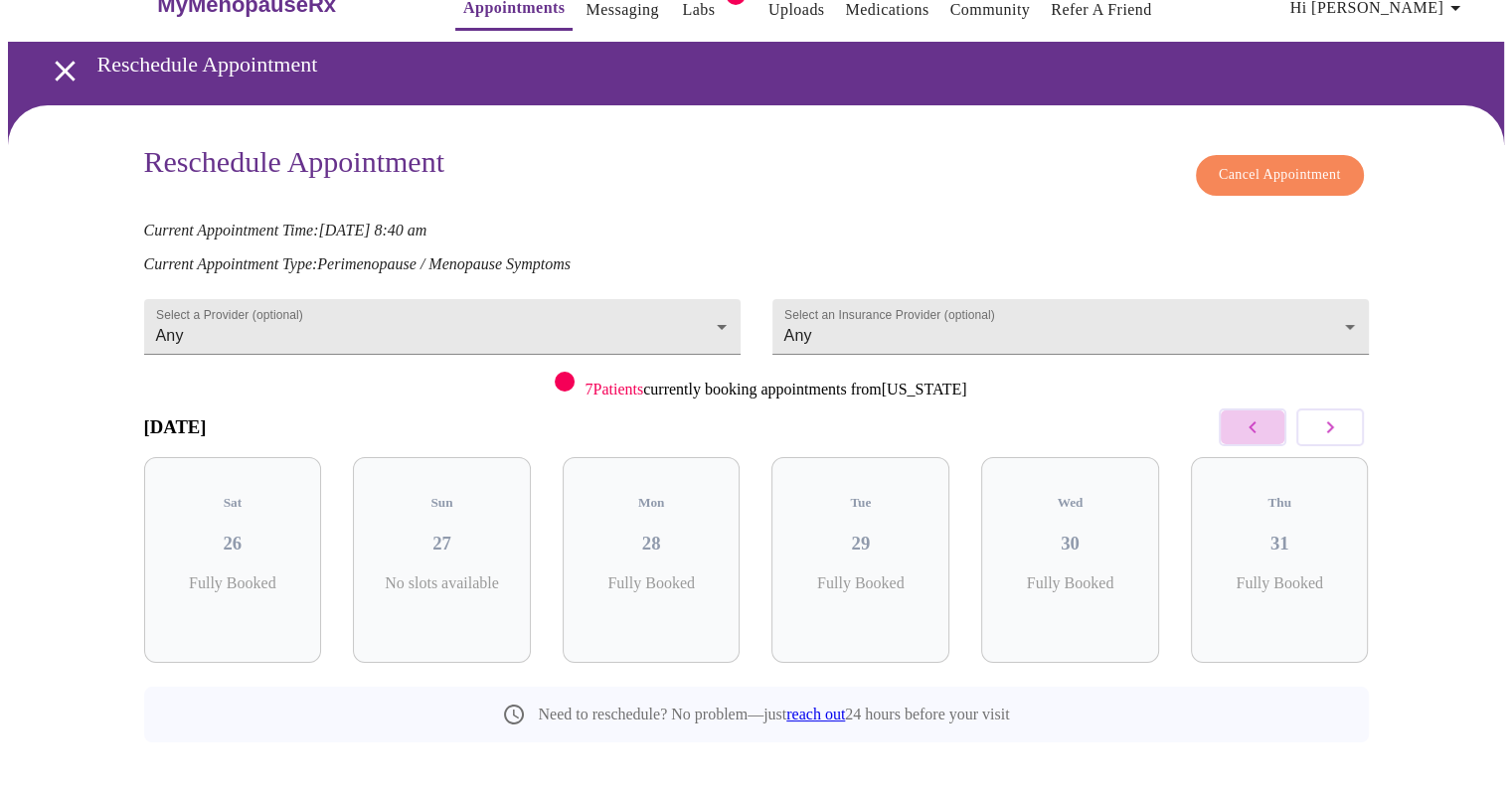 click 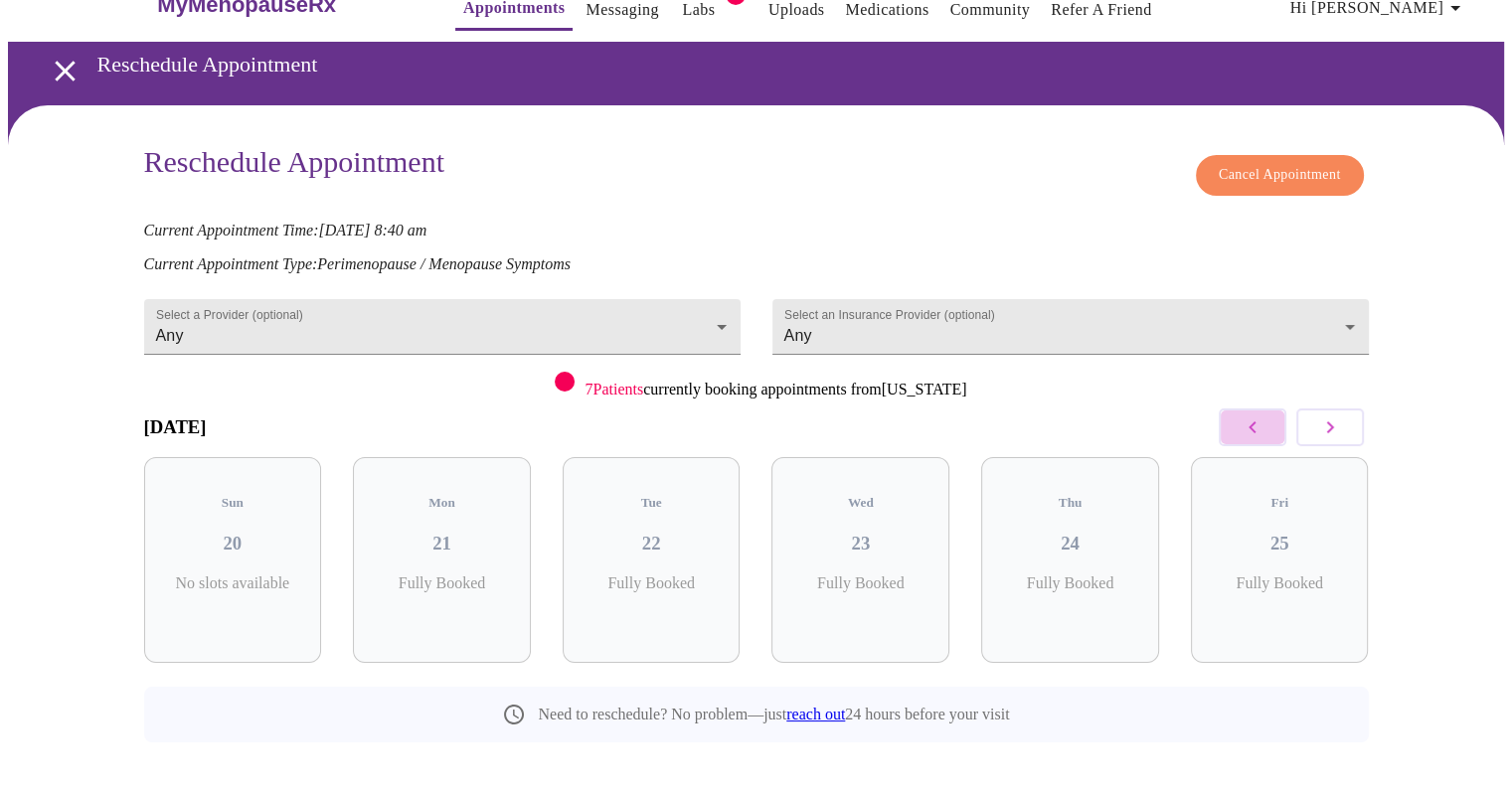 click 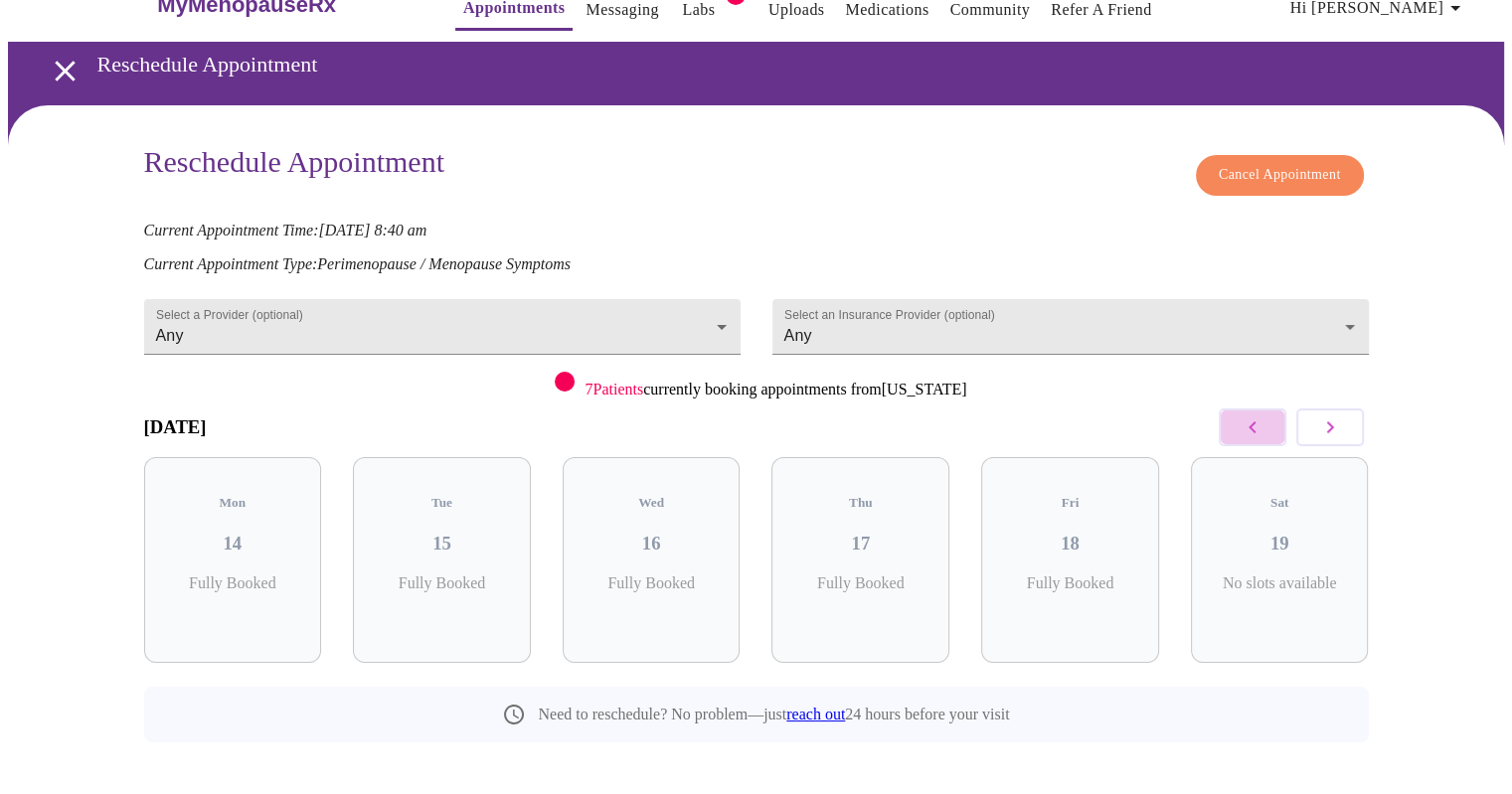 click 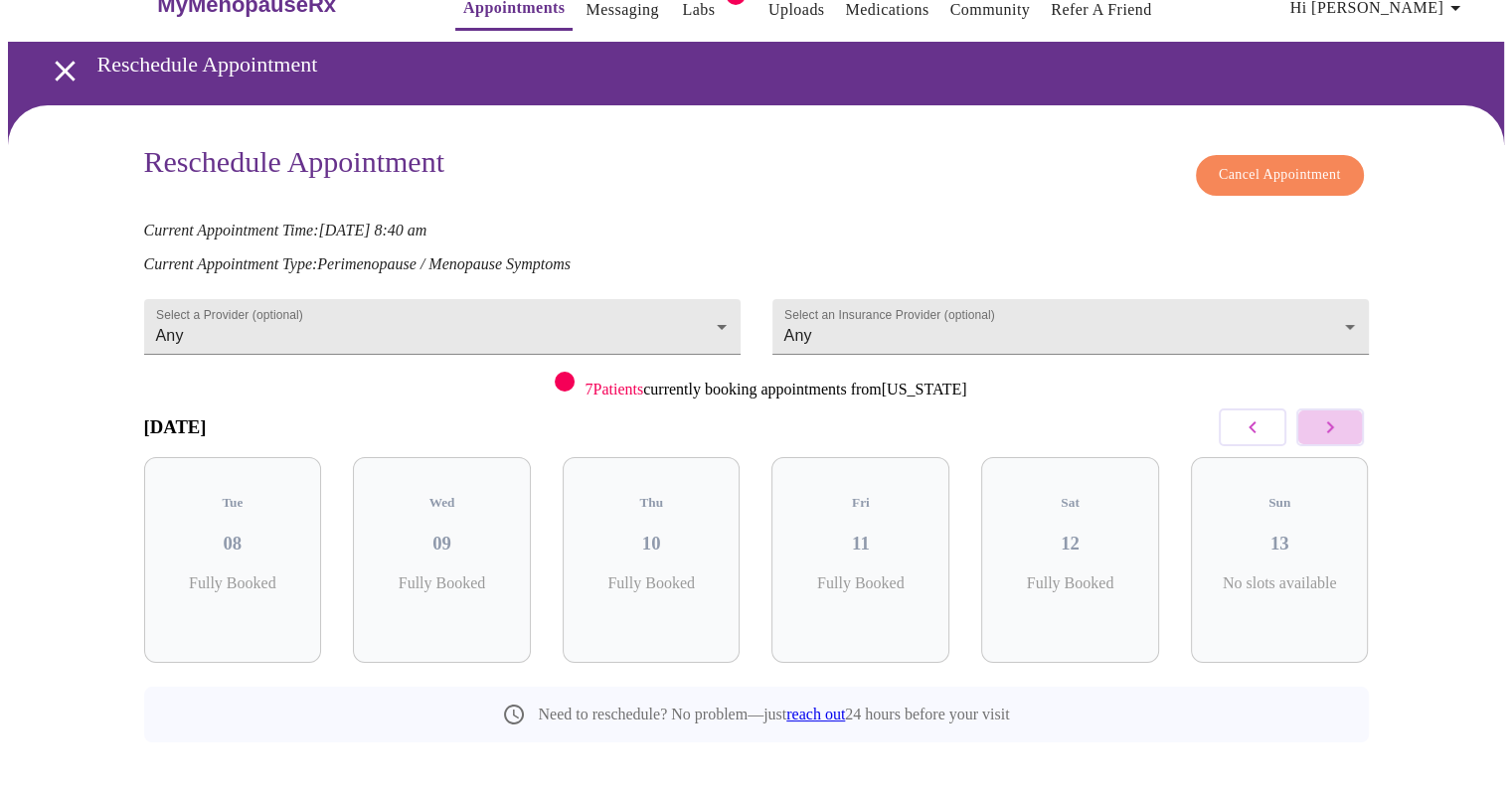 click 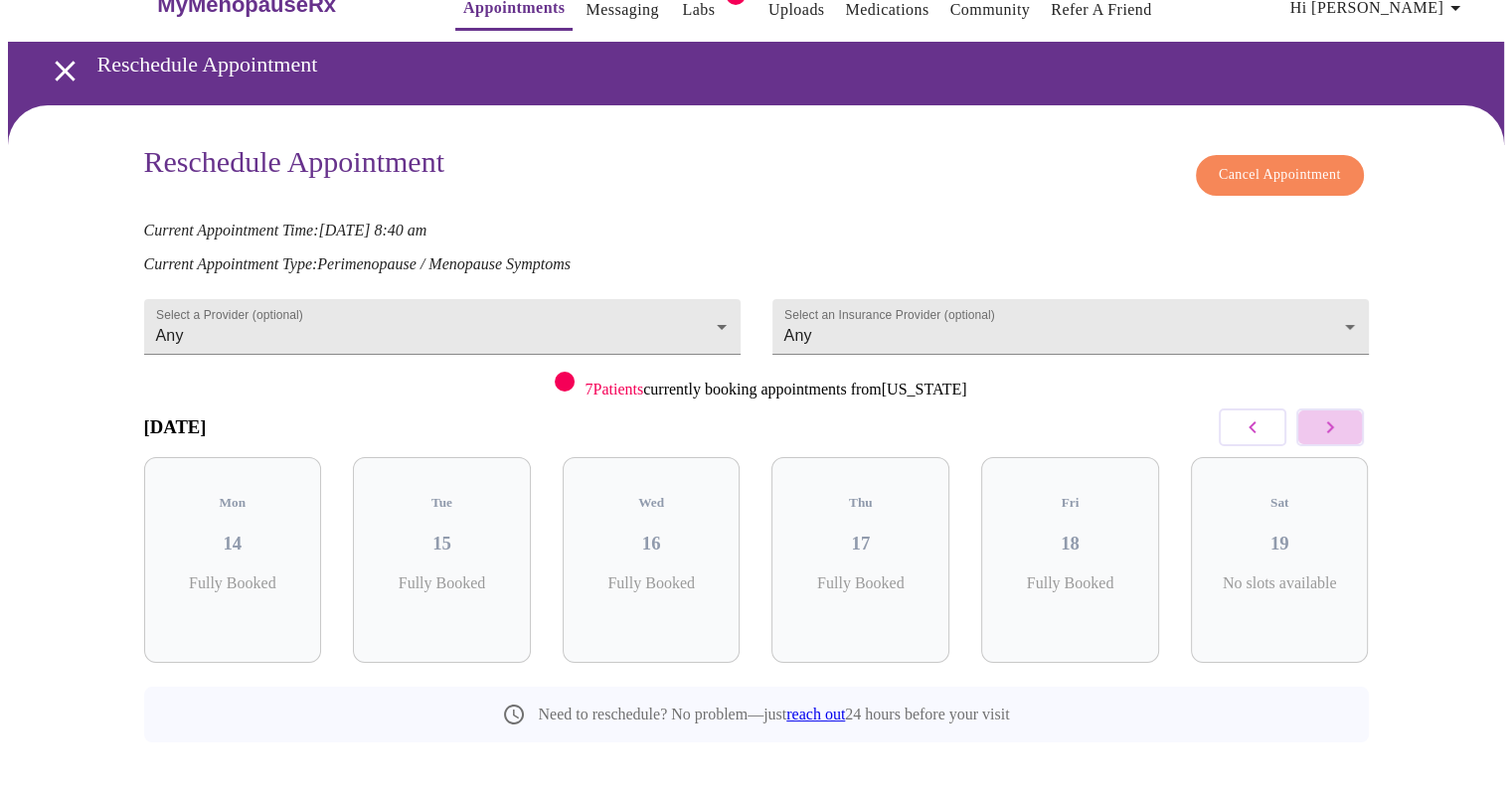 click 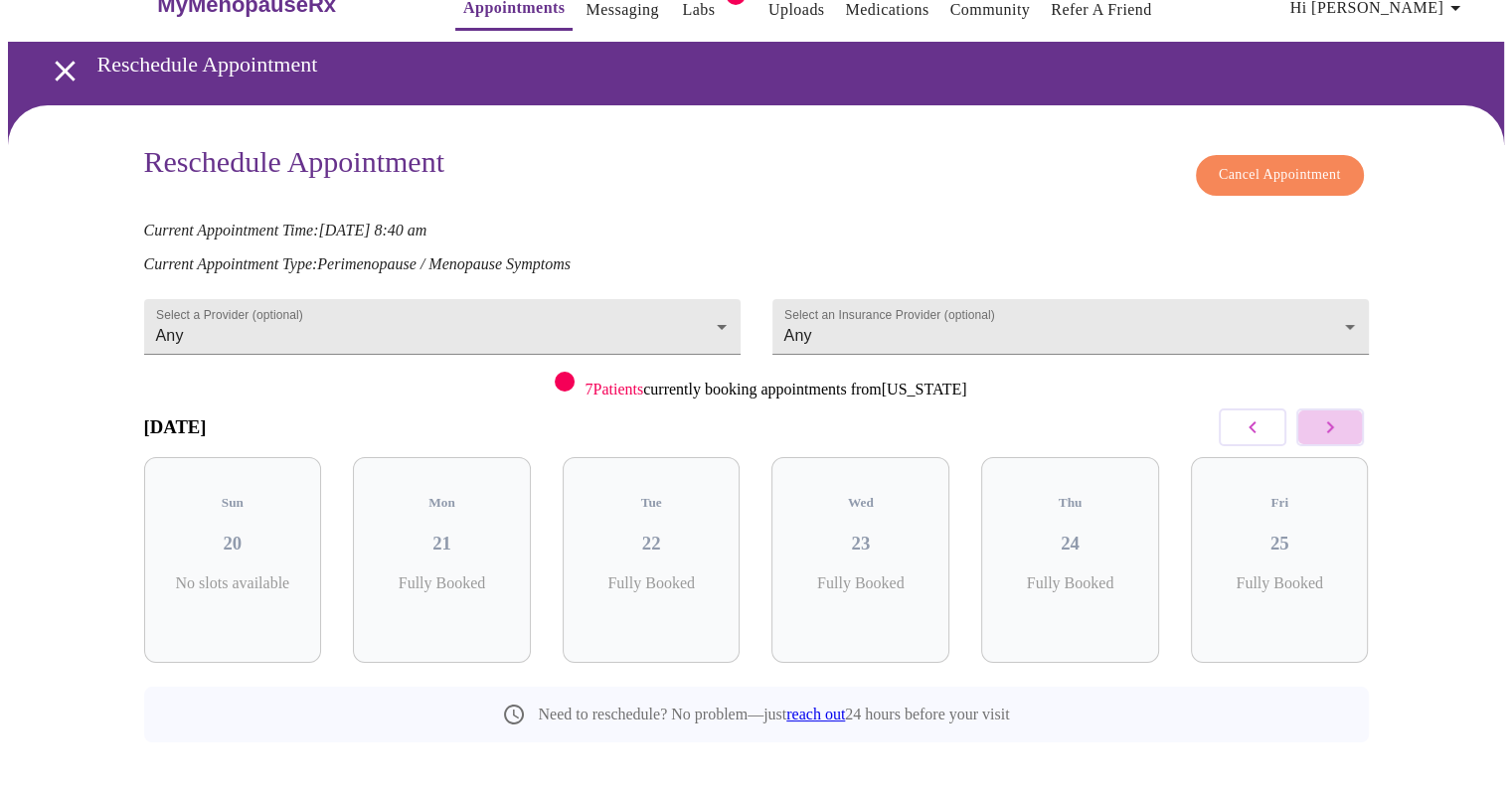 click 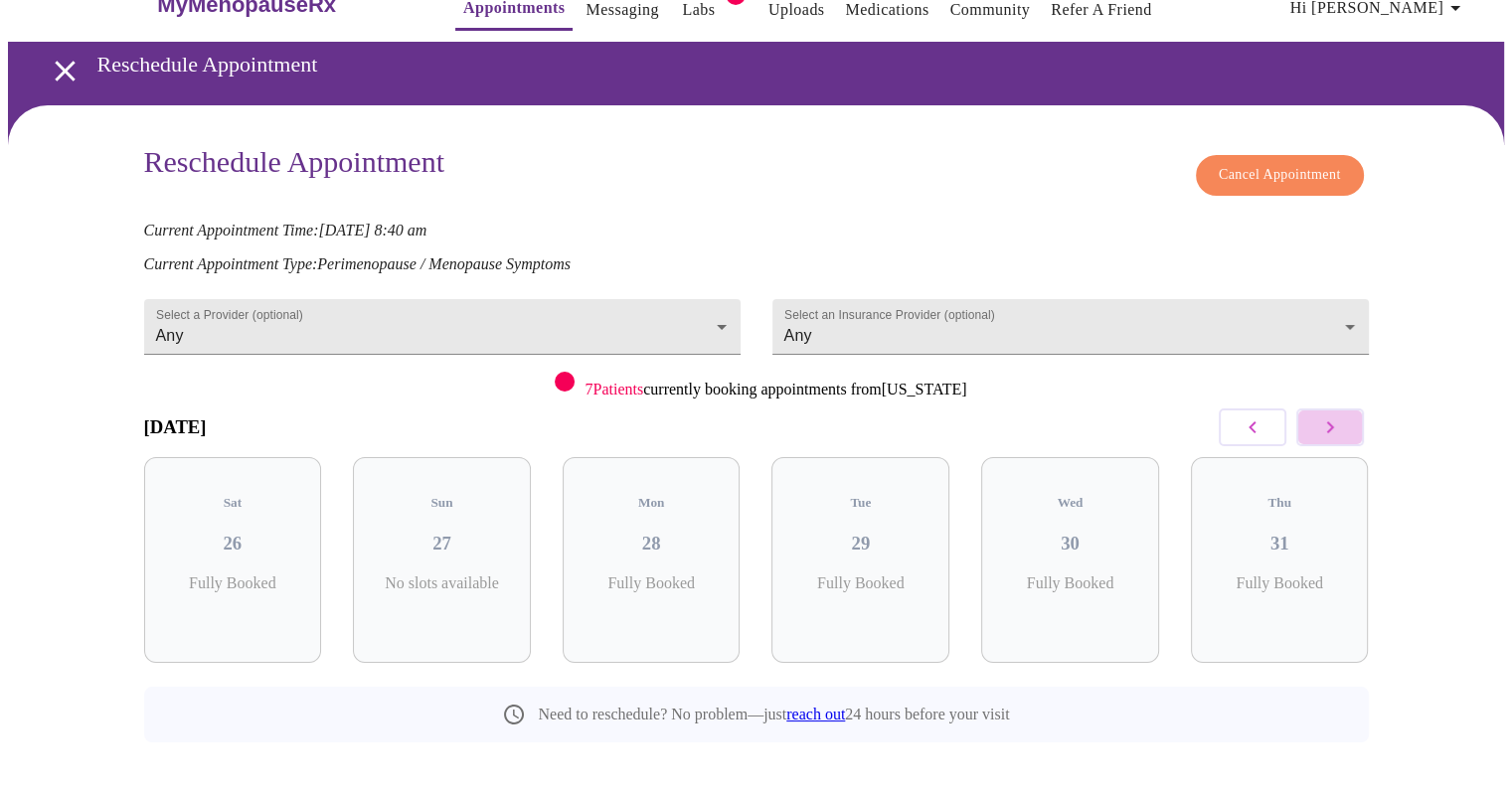 click 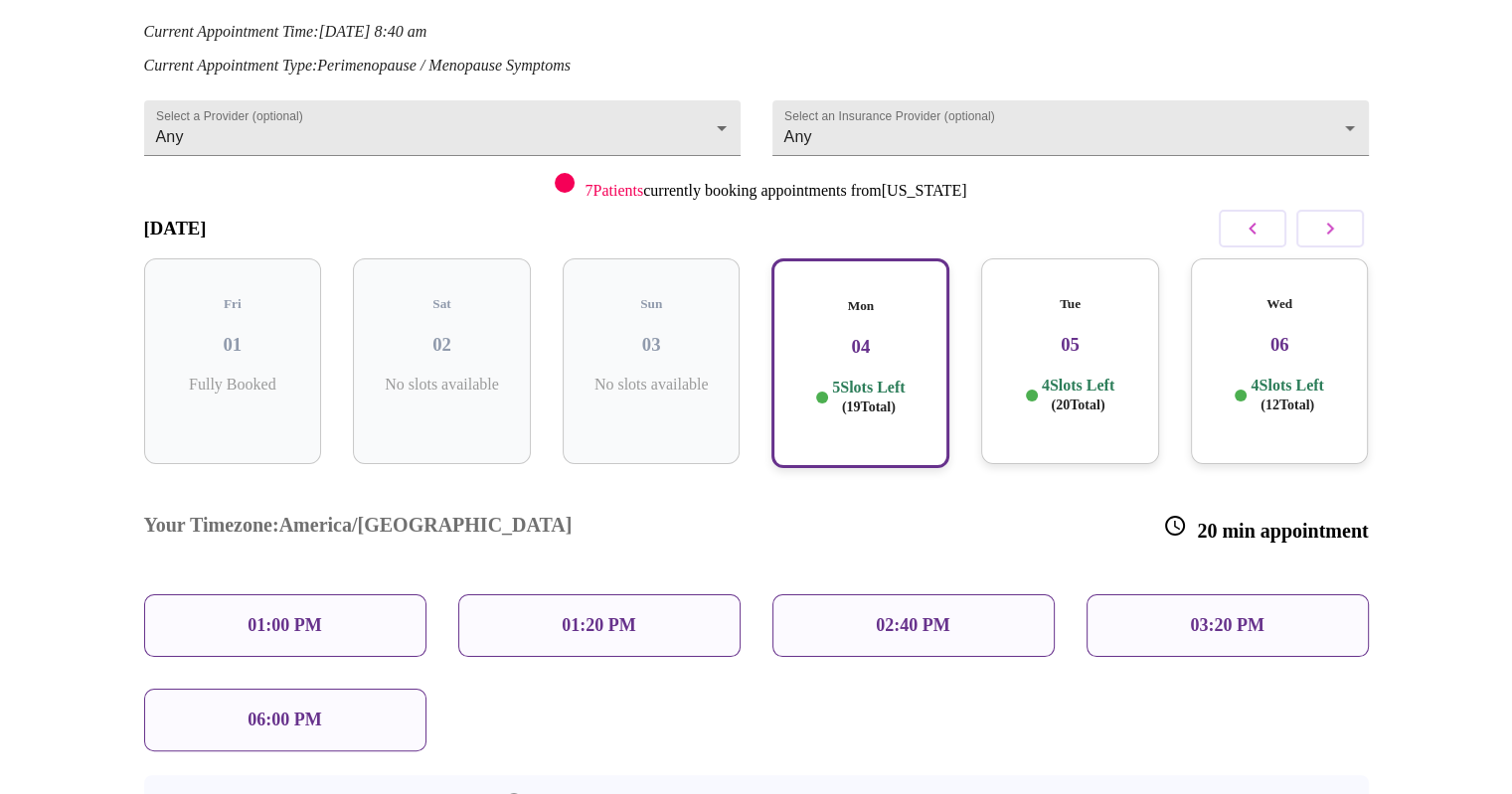 scroll, scrollTop: 301, scrollLeft: 0, axis: vertical 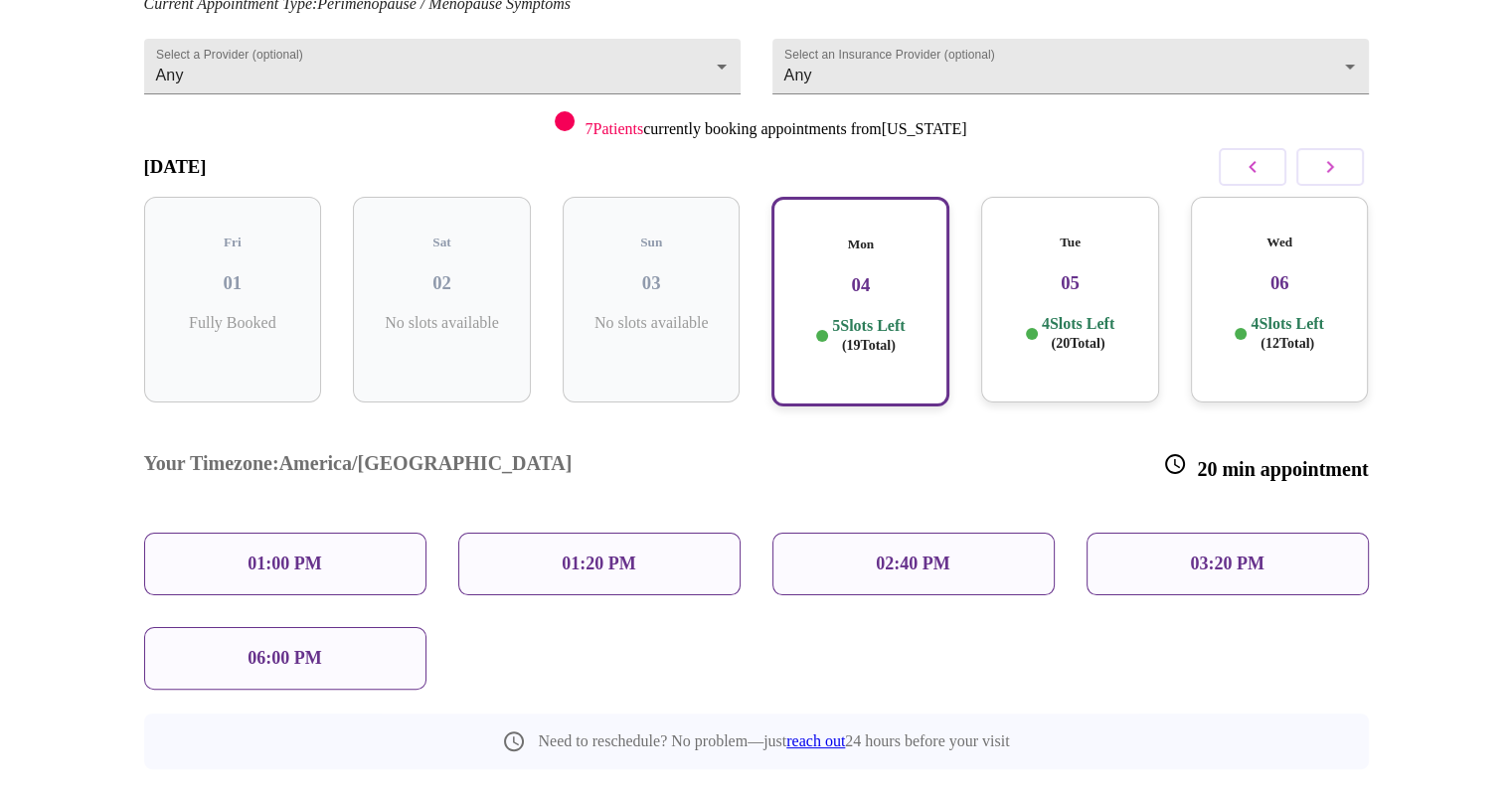 click on "01:00 PM" at bounding box center [285, 563] 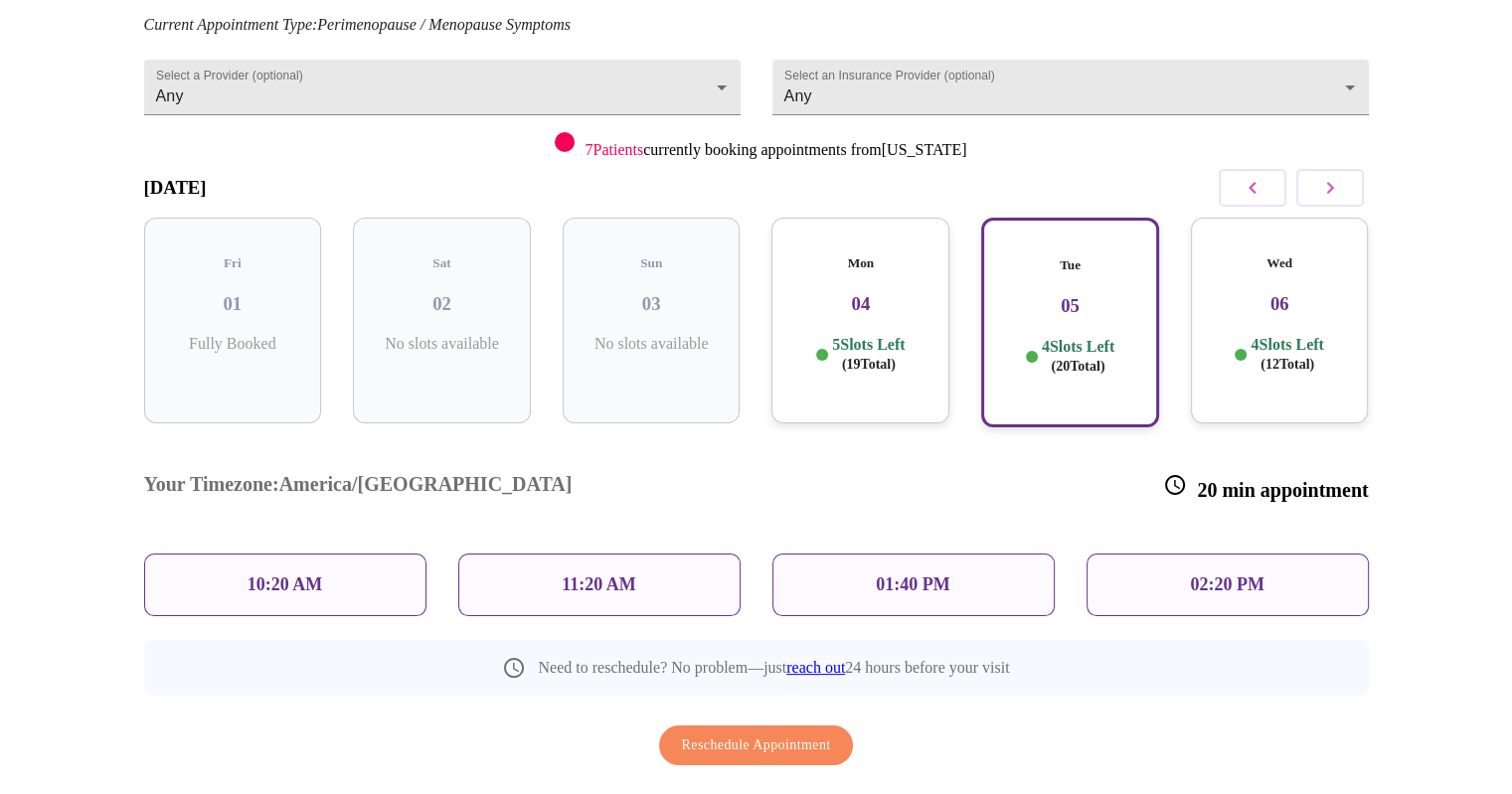 click on "Mon 04 5  Slots Left ( 19  Total)" at bounding box center [860, 320] 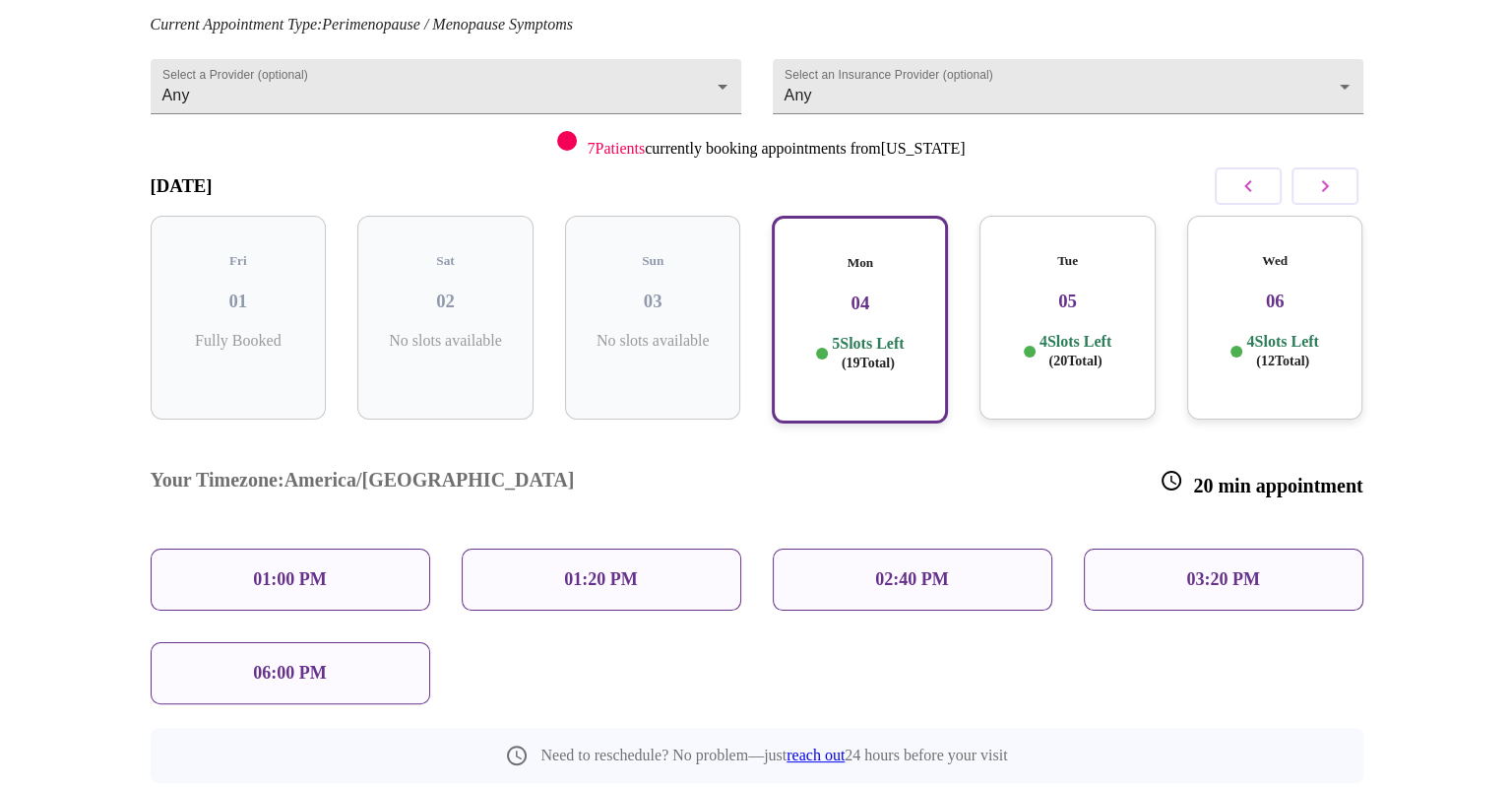 scroll, scrollTop: 298, scrollLeft: 0, axis: vertical 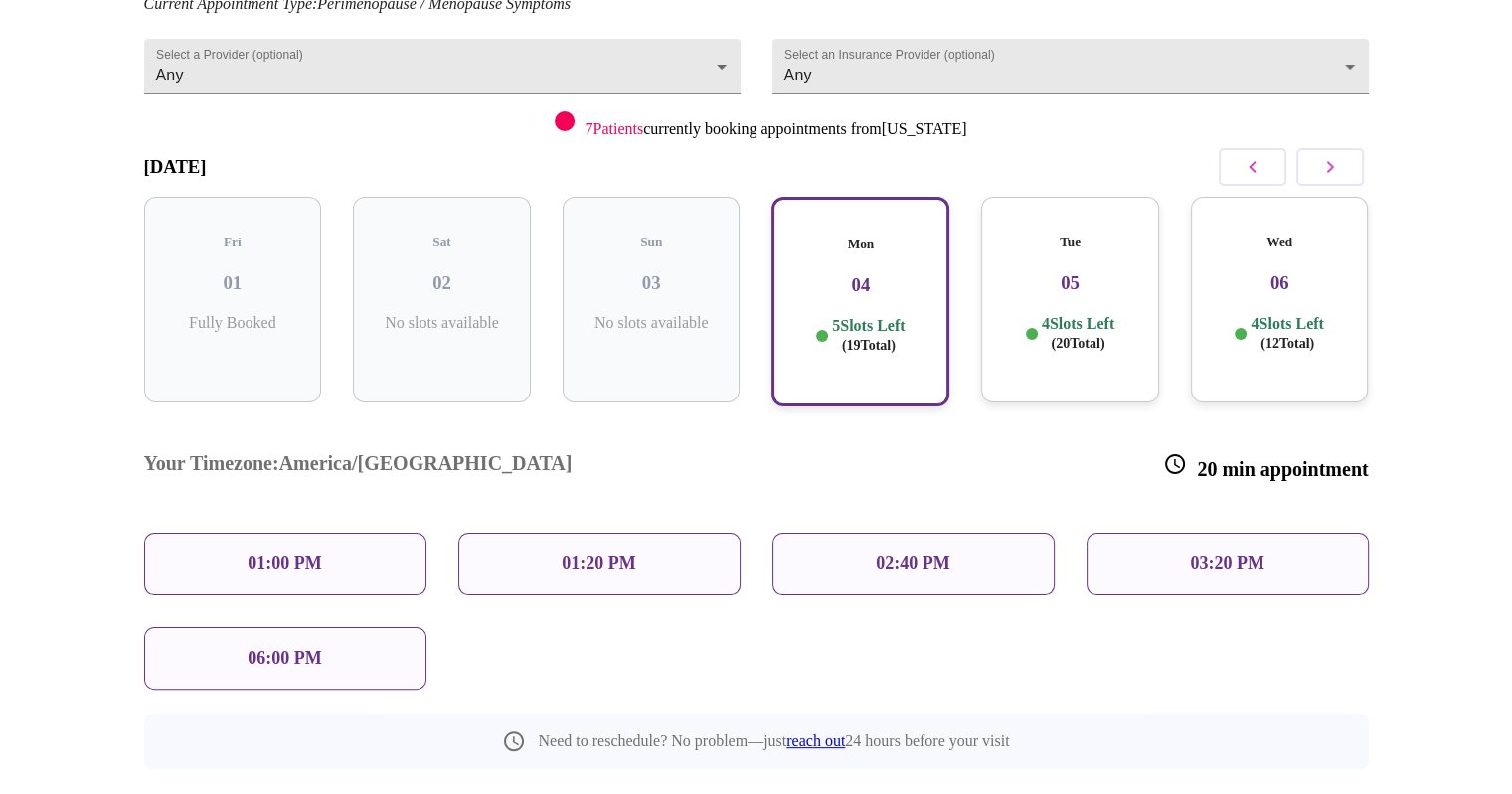 click on "03:20 PM" at bounding box center [1227, 563] 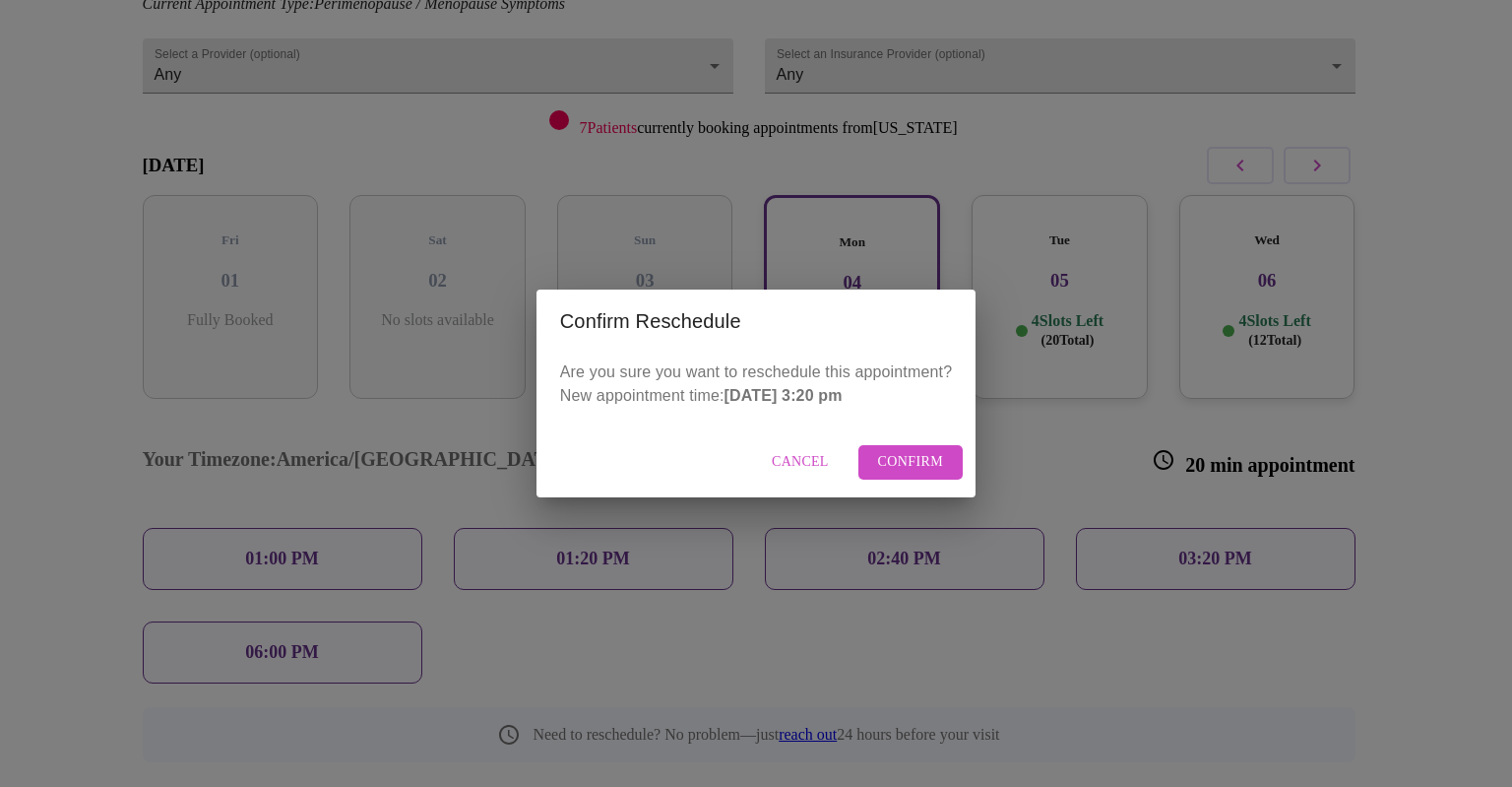 click on "Confirm" at bounding box center [911, 462] 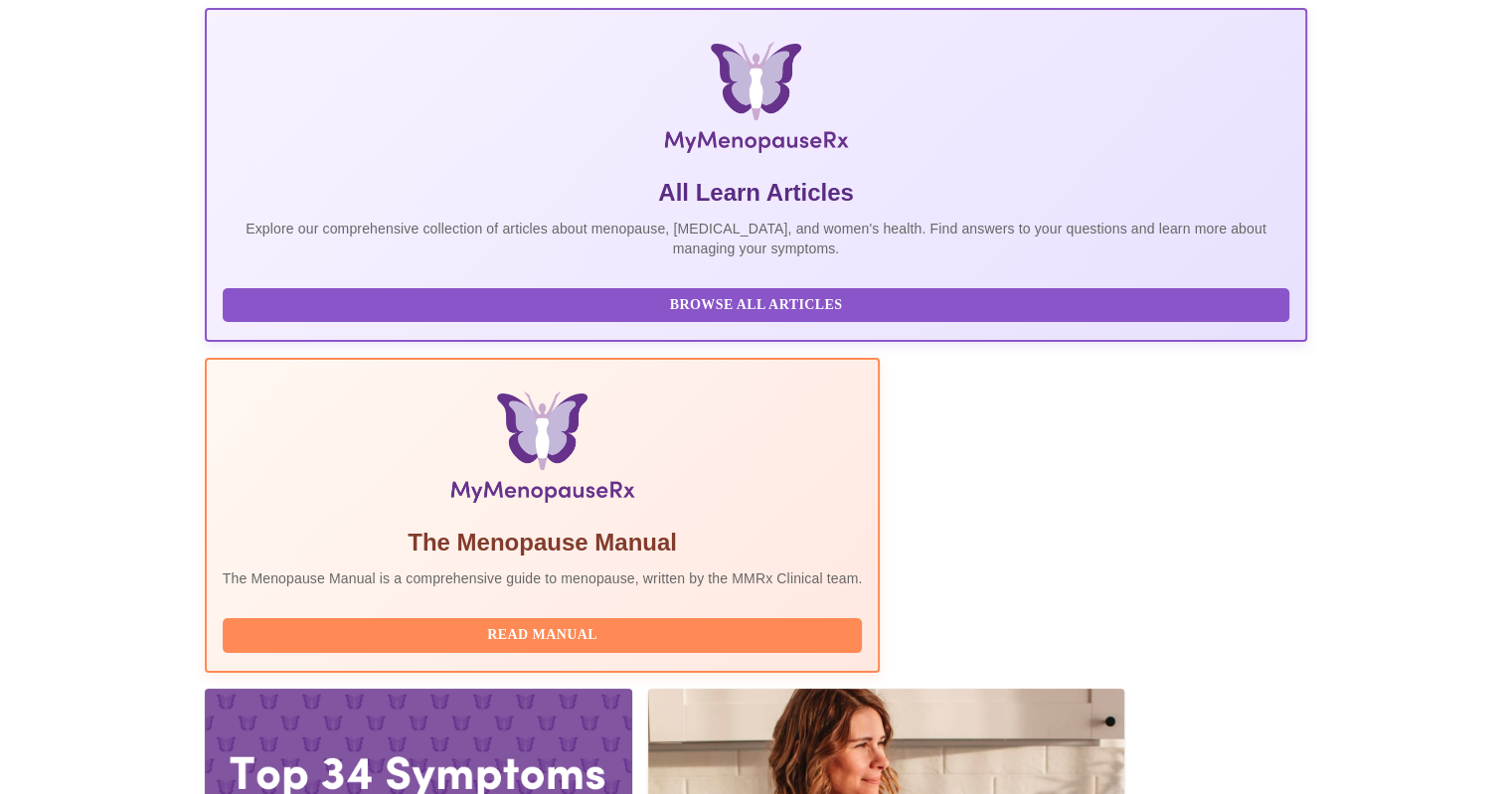 scroll, scrollTop: 298, scrollLeft: 0, axis: vertical 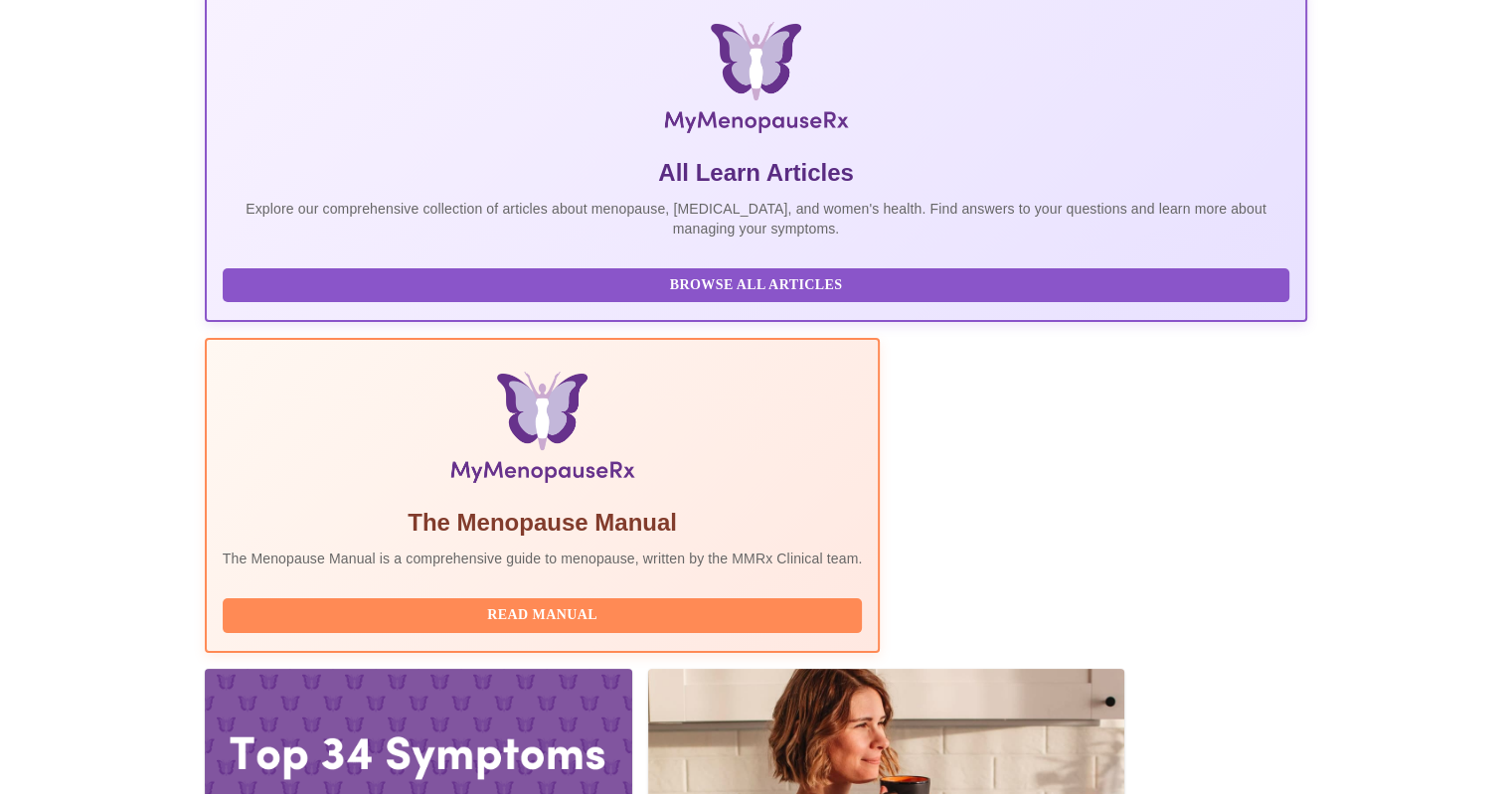 click on "MyMenopauseRx Appointments Messaging Labs 1 Uploads Medications Community Refer a Friend Hi Sylvia   Create Appointment Appointments  Refer Friends & Earn $15 Gift Cards Share MyMenopauseRx and earn gift cards to over 200+ stores when friends complete appointments Start Referring All Learn Articles Explore our comprehensive collection of articles about menopause, hormone therapy, and women's health. Find answers to your questions and learn more about managing your symptoms. Browse All Articles The Menopause Manual The Menopause Manual is a comprehensive guide to menopause, written by the MMRx Clinical team. Read Manual The Top 34 Symptoms of Menopause Read More 8 Most Common Hormone Therapy Myths Read More What to Expect When Starting Hormone Therapy Read More What to Expect When Starting an SSRI Read More The Power of Psyllium Husk Fiber Read More Upcoming Monday, August 4th 2025 @ 3:20pm - 3:40pm CDT With  Emilie McLain, APRN Scheduled Payment Pre-Assessment Waiting Room Processing Insurance Reschedule :" at bounding box center (756, 1189) 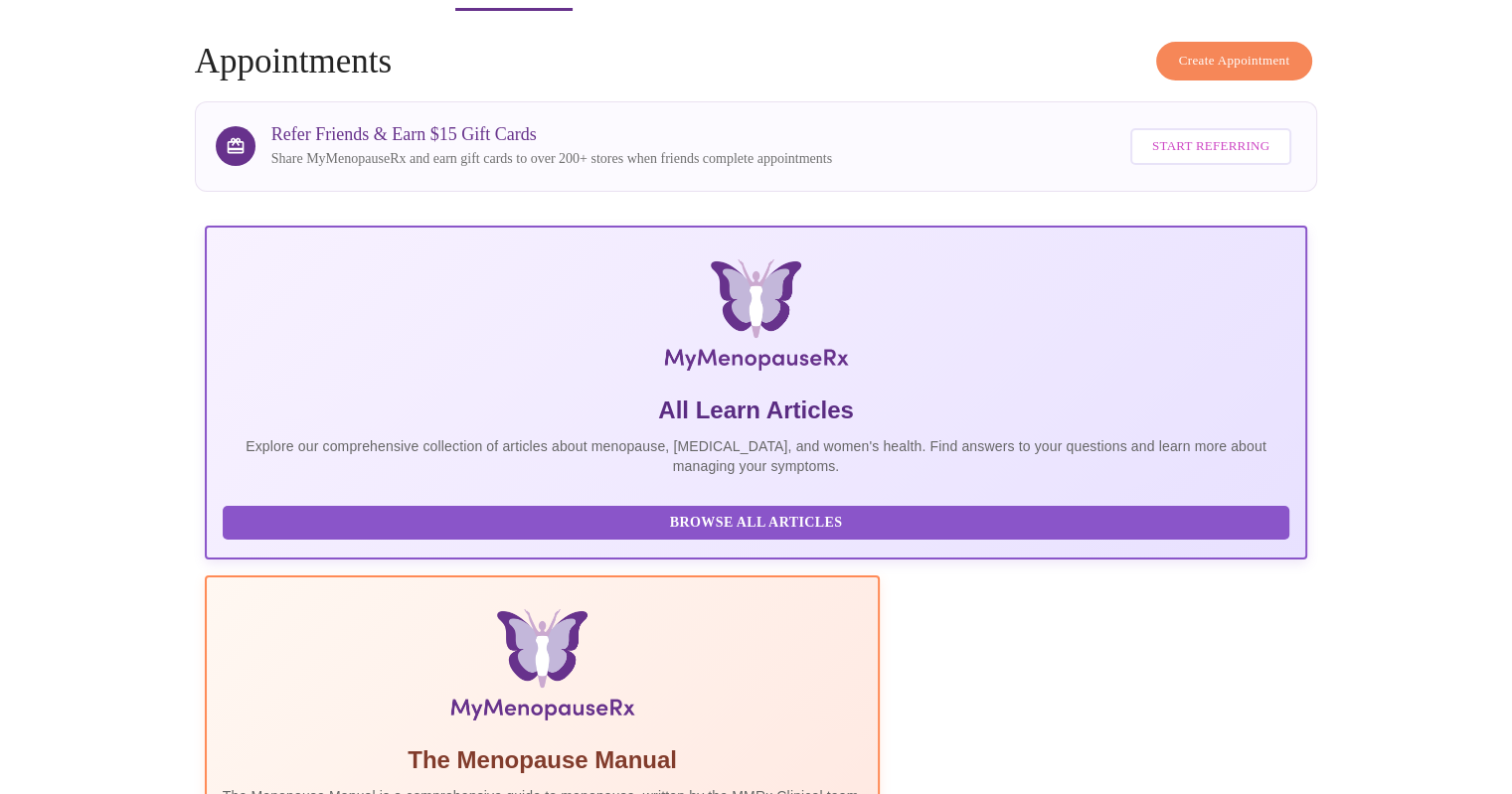 scroll, scrollTop: 0, scrollLeft: 0, axis: both 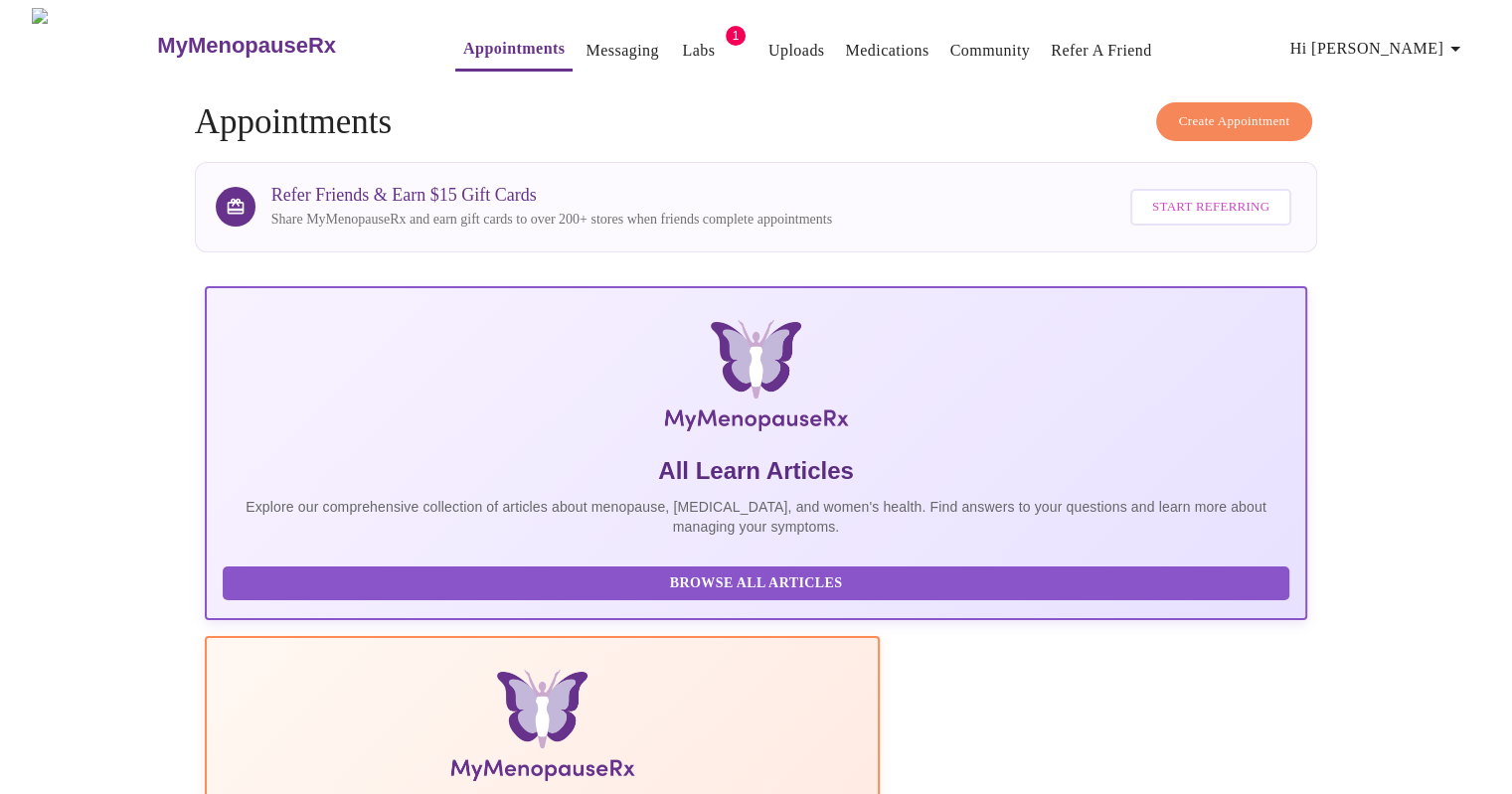 click on "Labs" at bounding box center [698, 51] 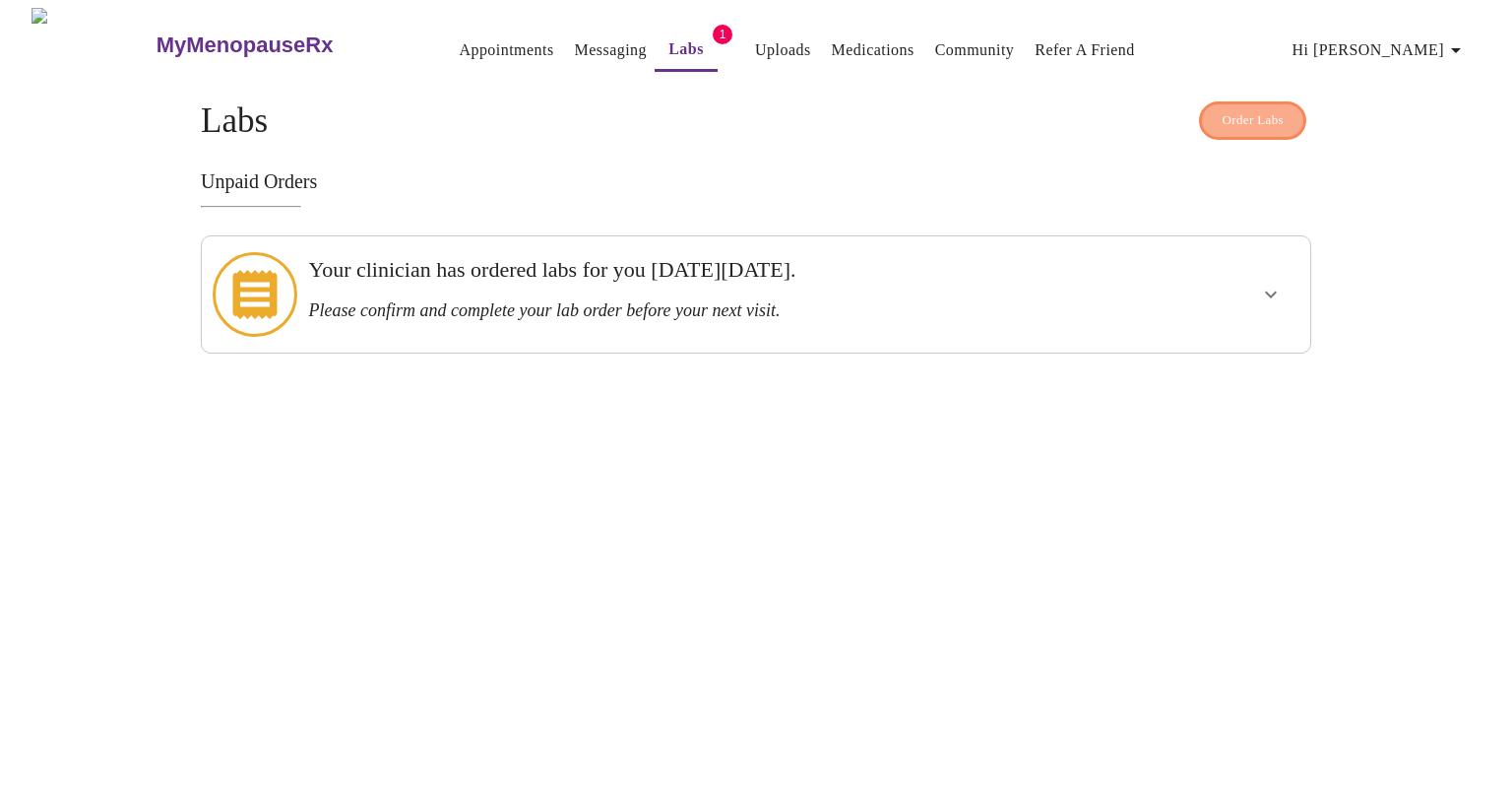 click on "Order Labs" at bounding box center [1252, 120] 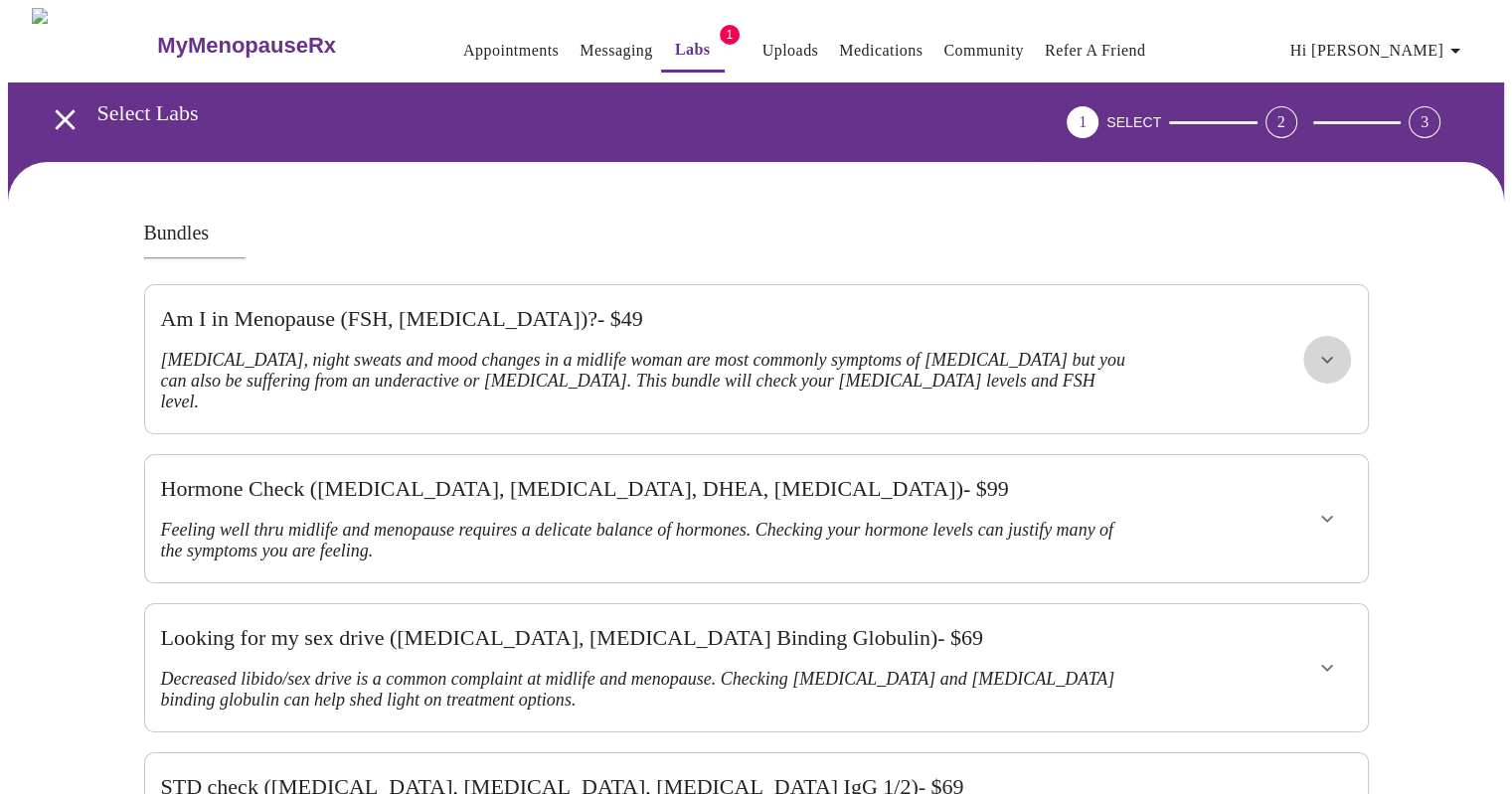 click 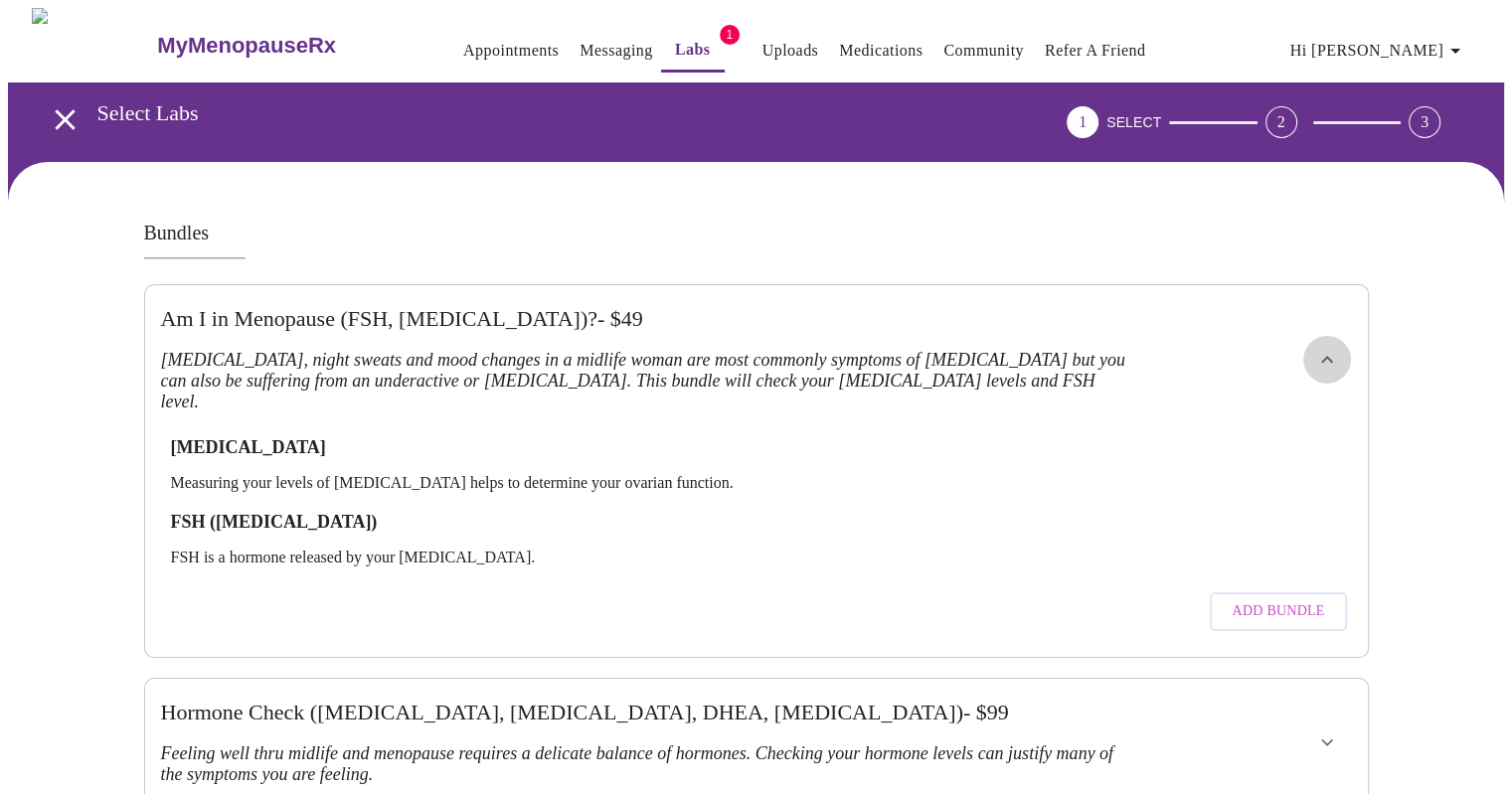 click 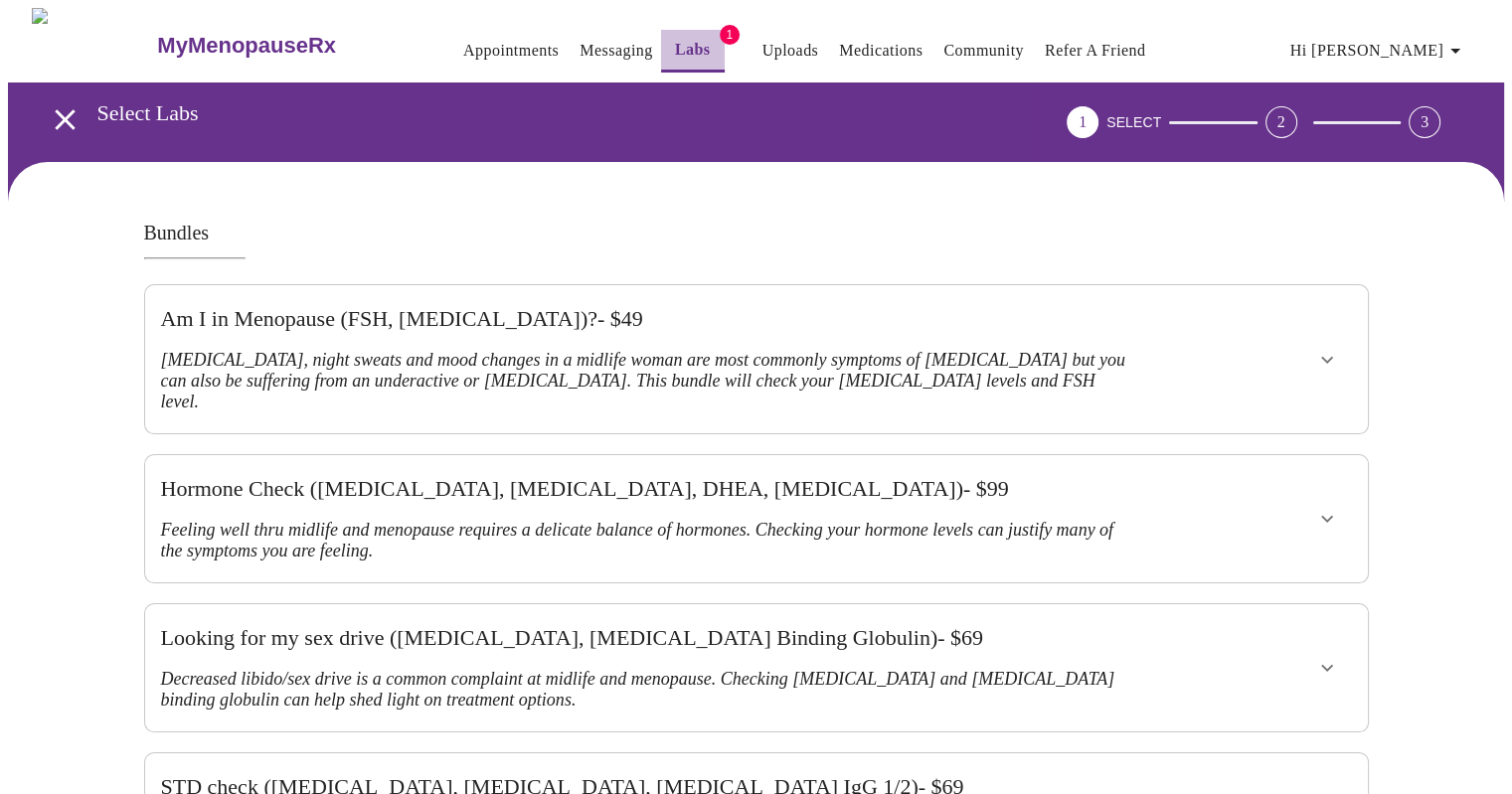click on "Labs" at bounding box center (693, 50) 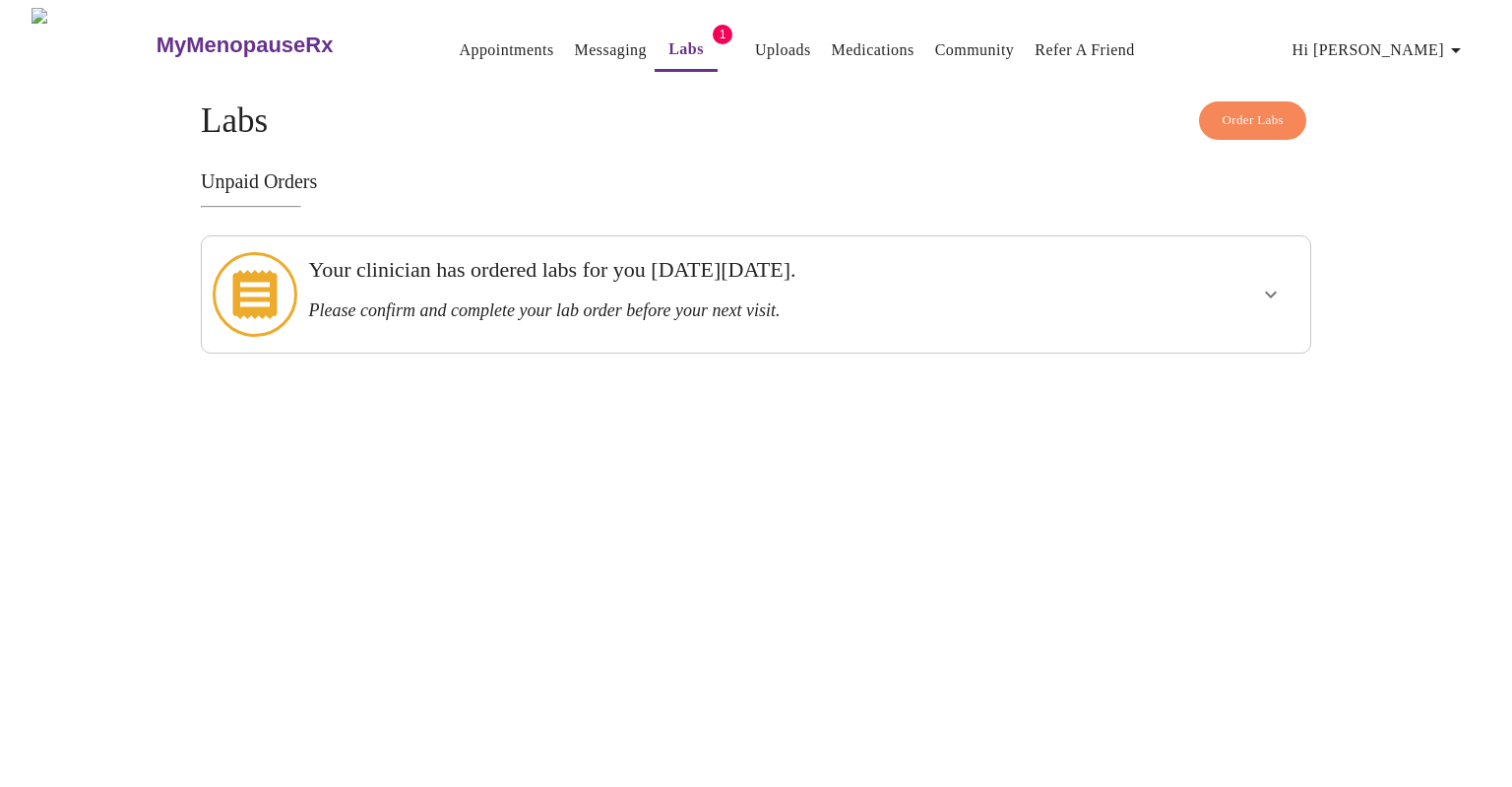 click on "Your clinician has ordered labs for you on Monday, May 19th." at bounding box center (702, 270) 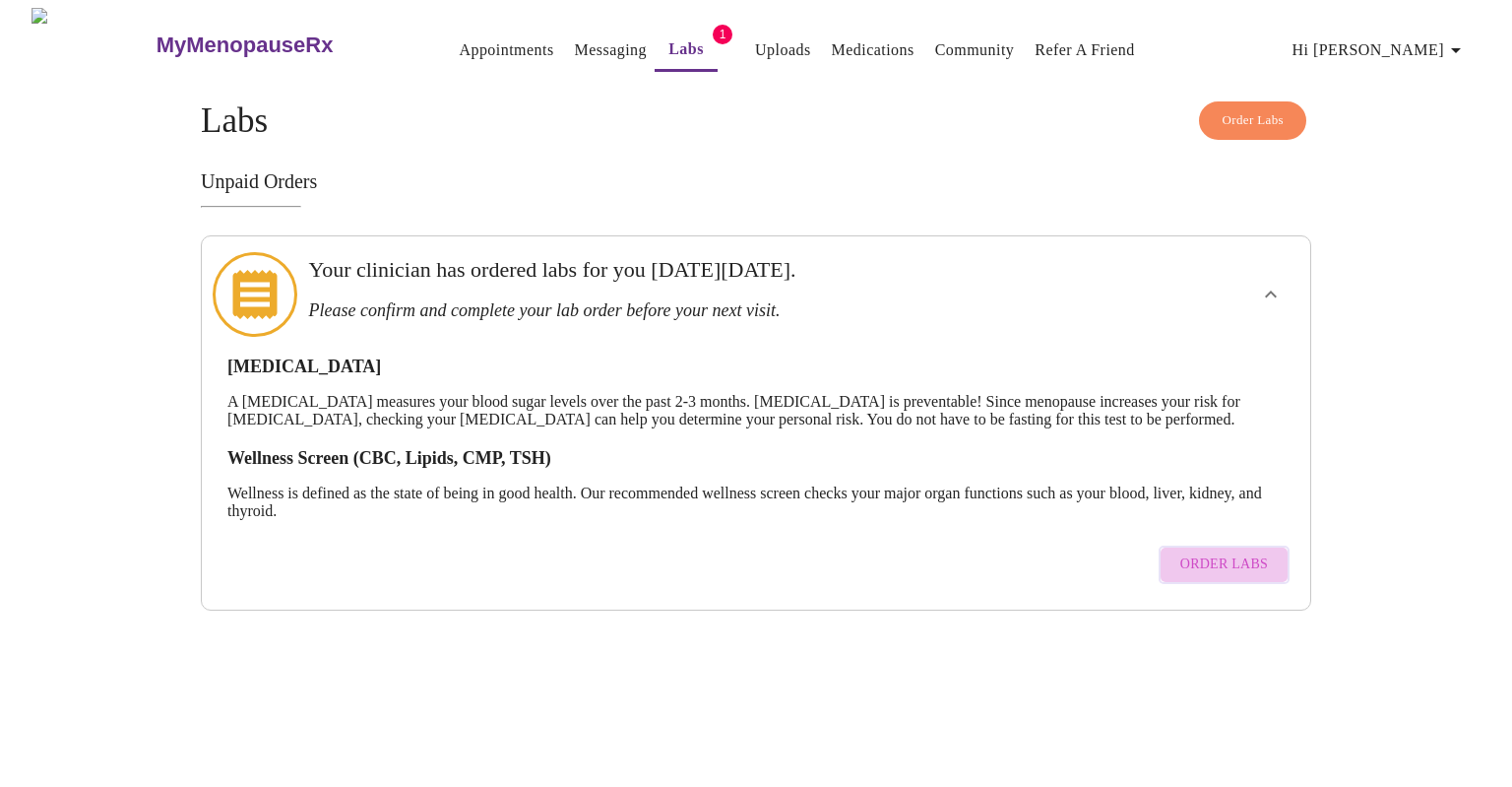 click on "Order Labs" at bounding box center (1224, 564) 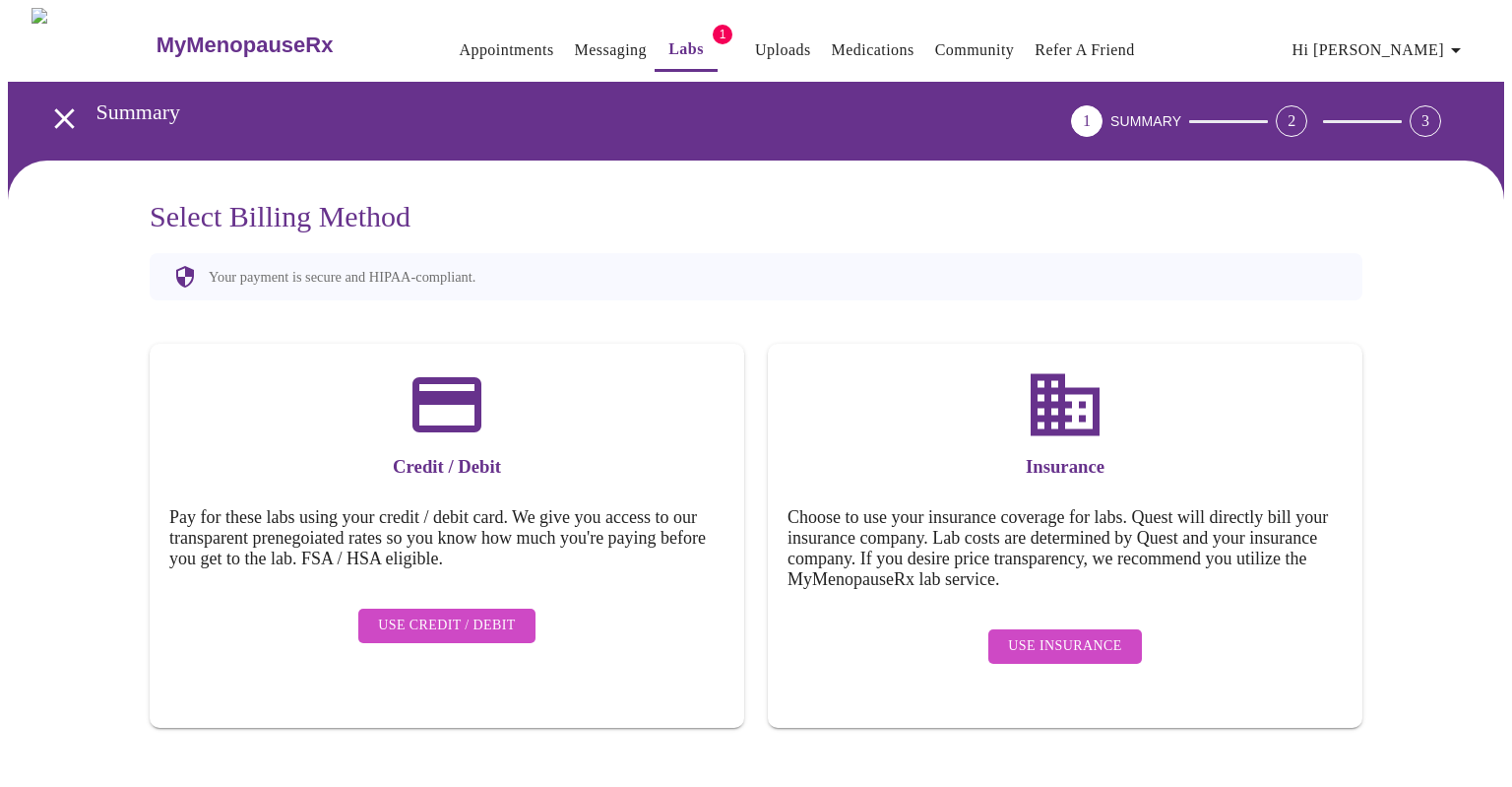 click on "Use Insurance" at bounding box center (1064, 646) 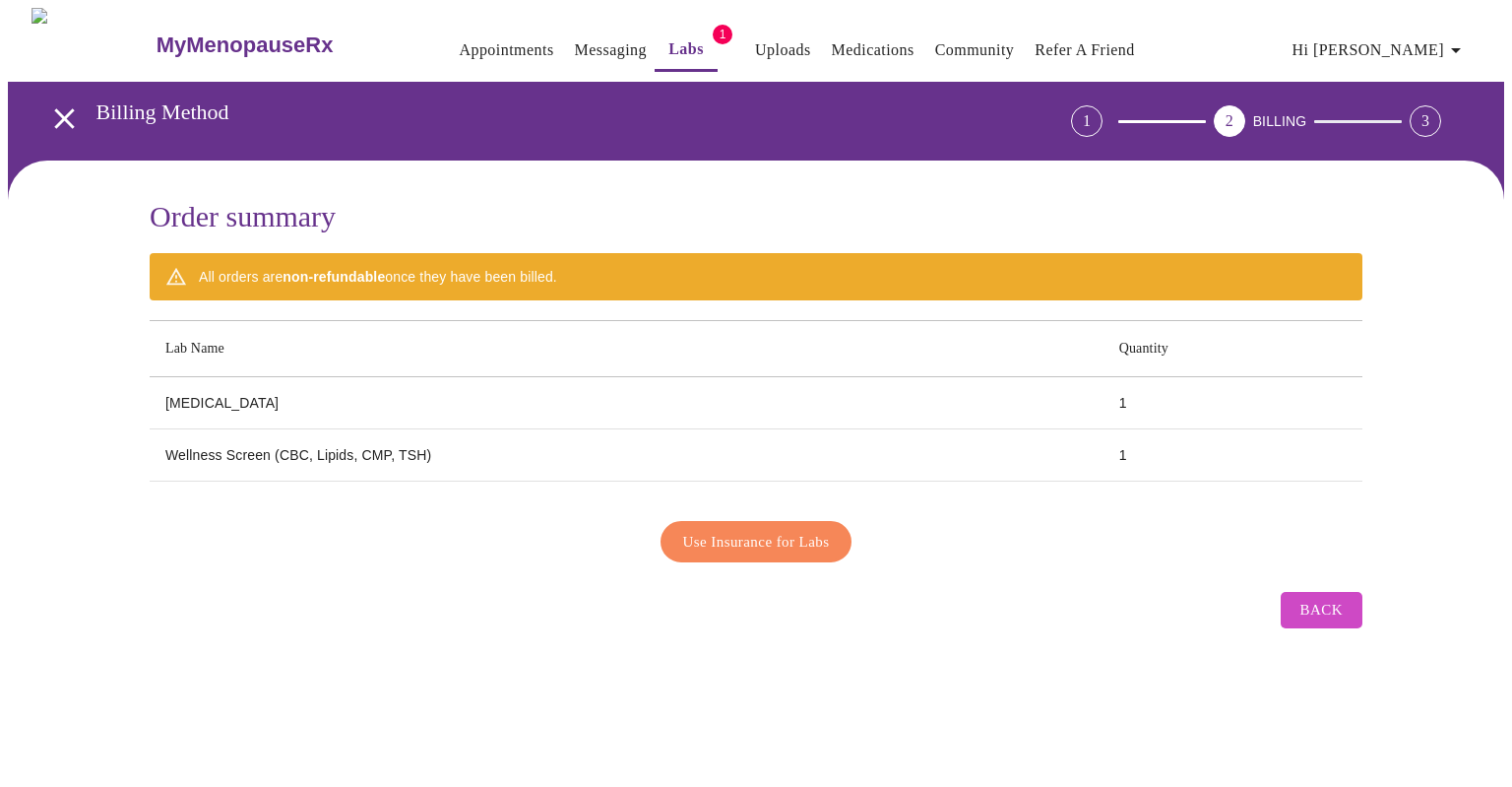 click on "Lab Name" at bounding box center (626, 349) 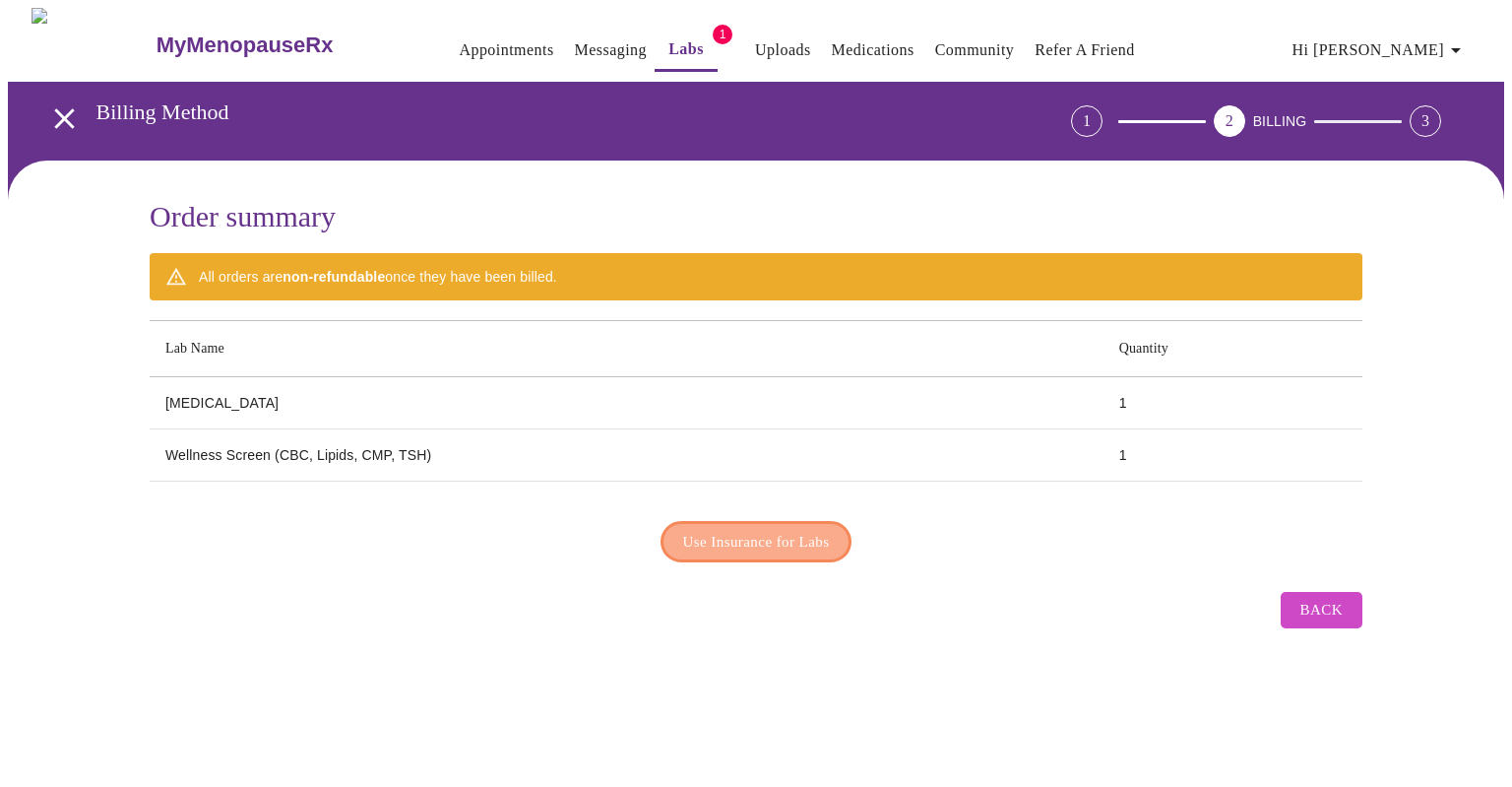 click on "Use Insurance for Labs" at bounding box center [756, 542] 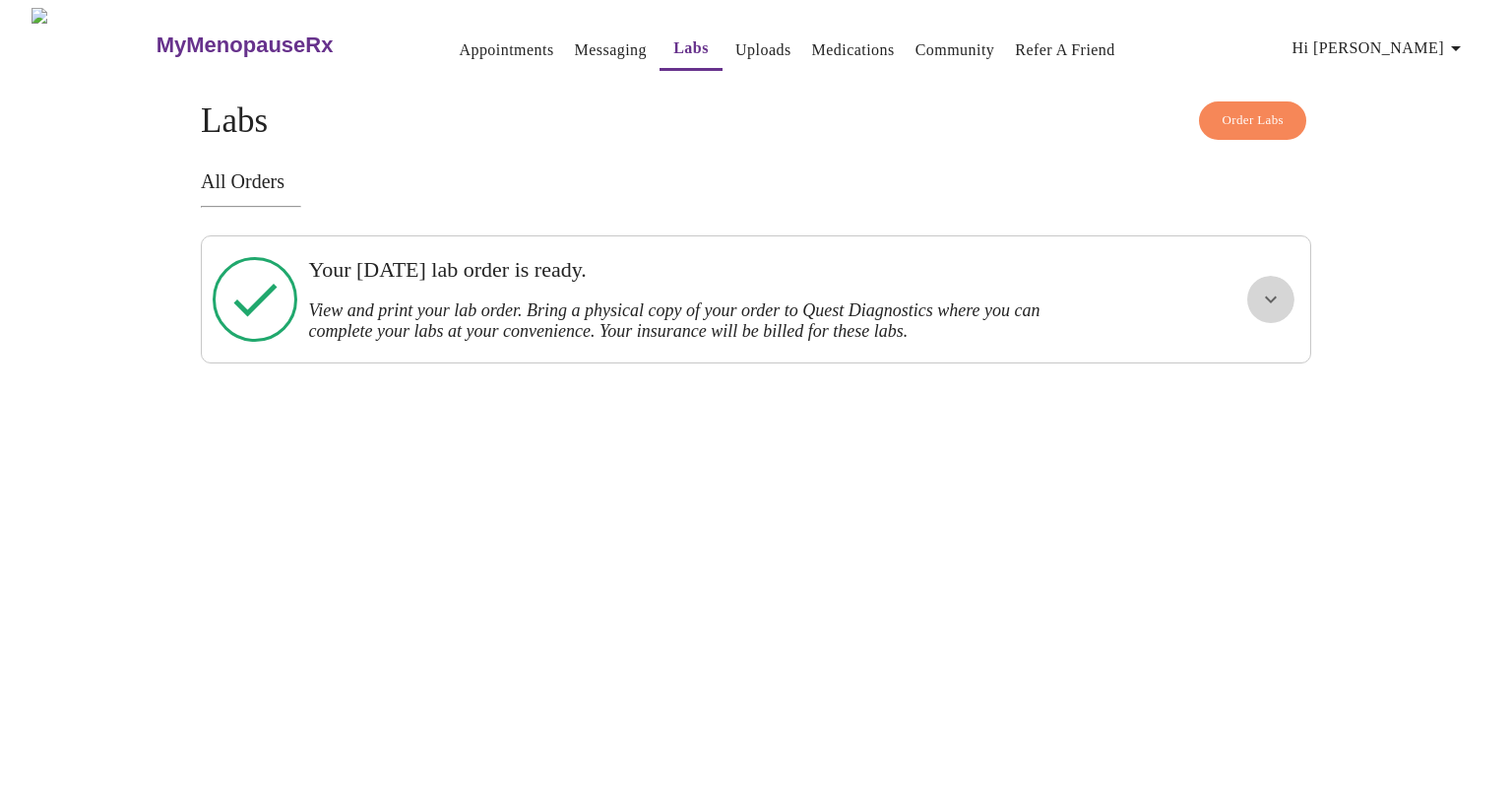 click at bounding box center [1271, 299] 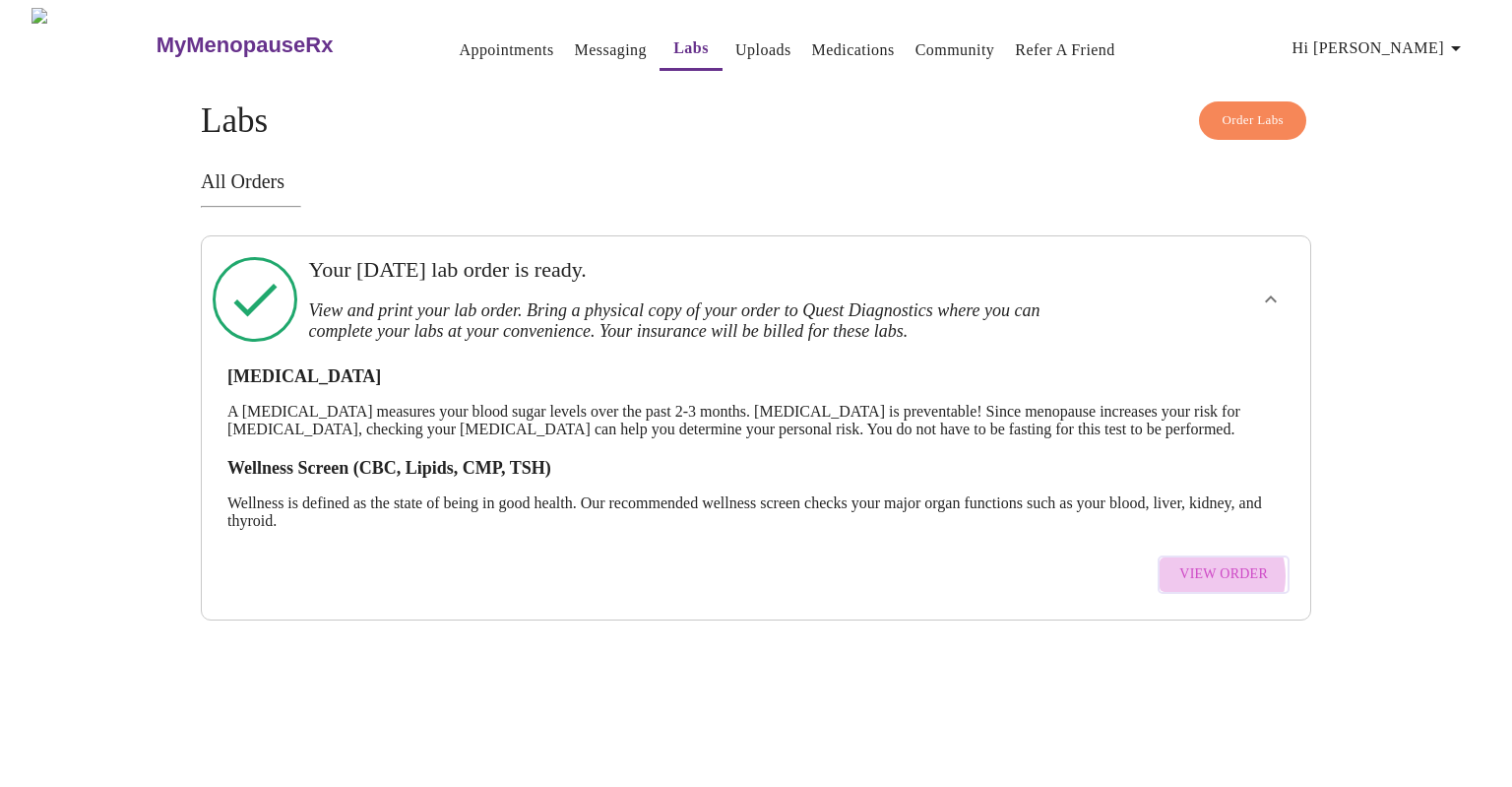click on "View Order" at bounding box center (1224, 574) 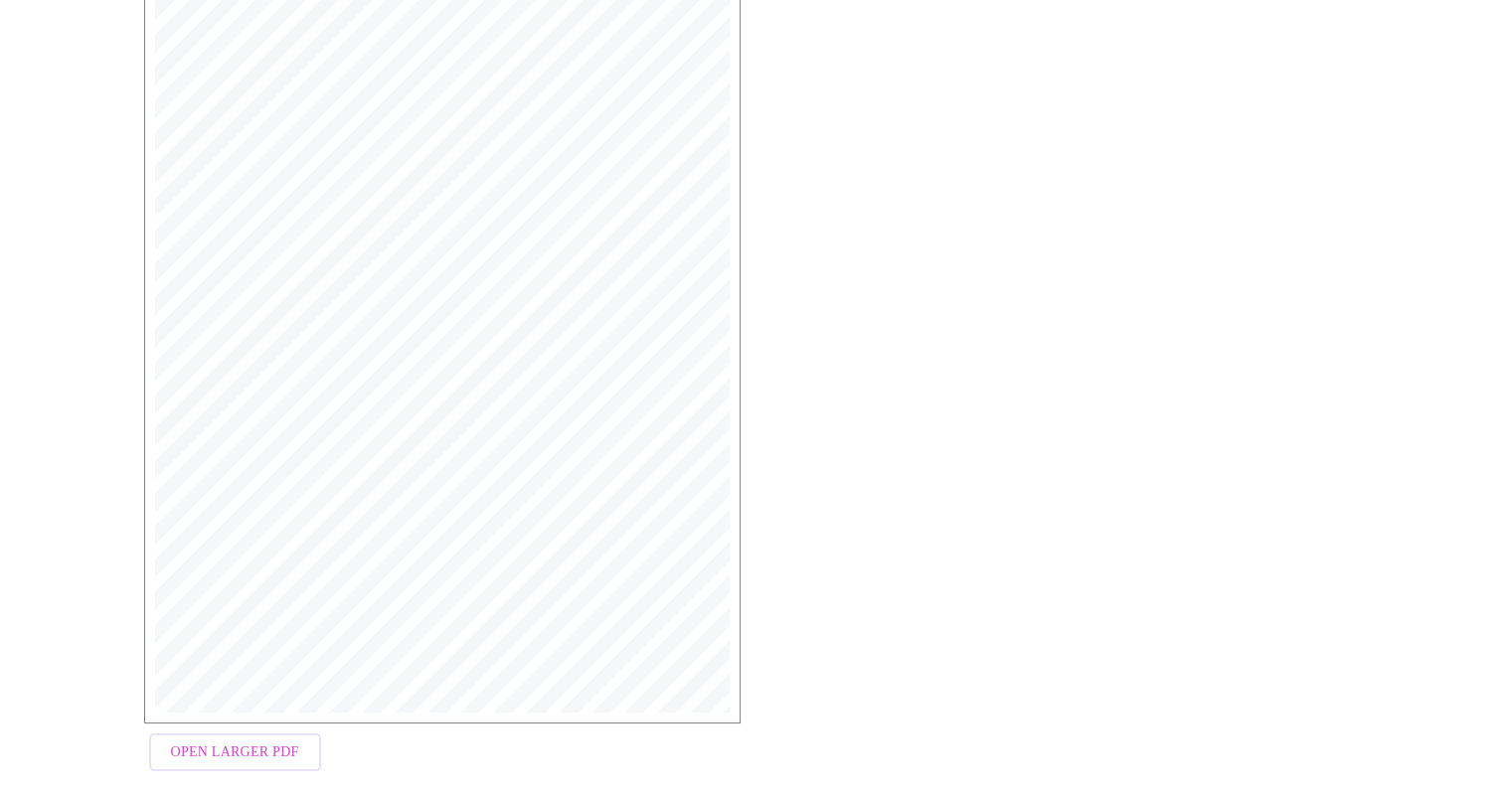 scroll, scrollTop: 426, scrollLeft: 0, axis: vertical 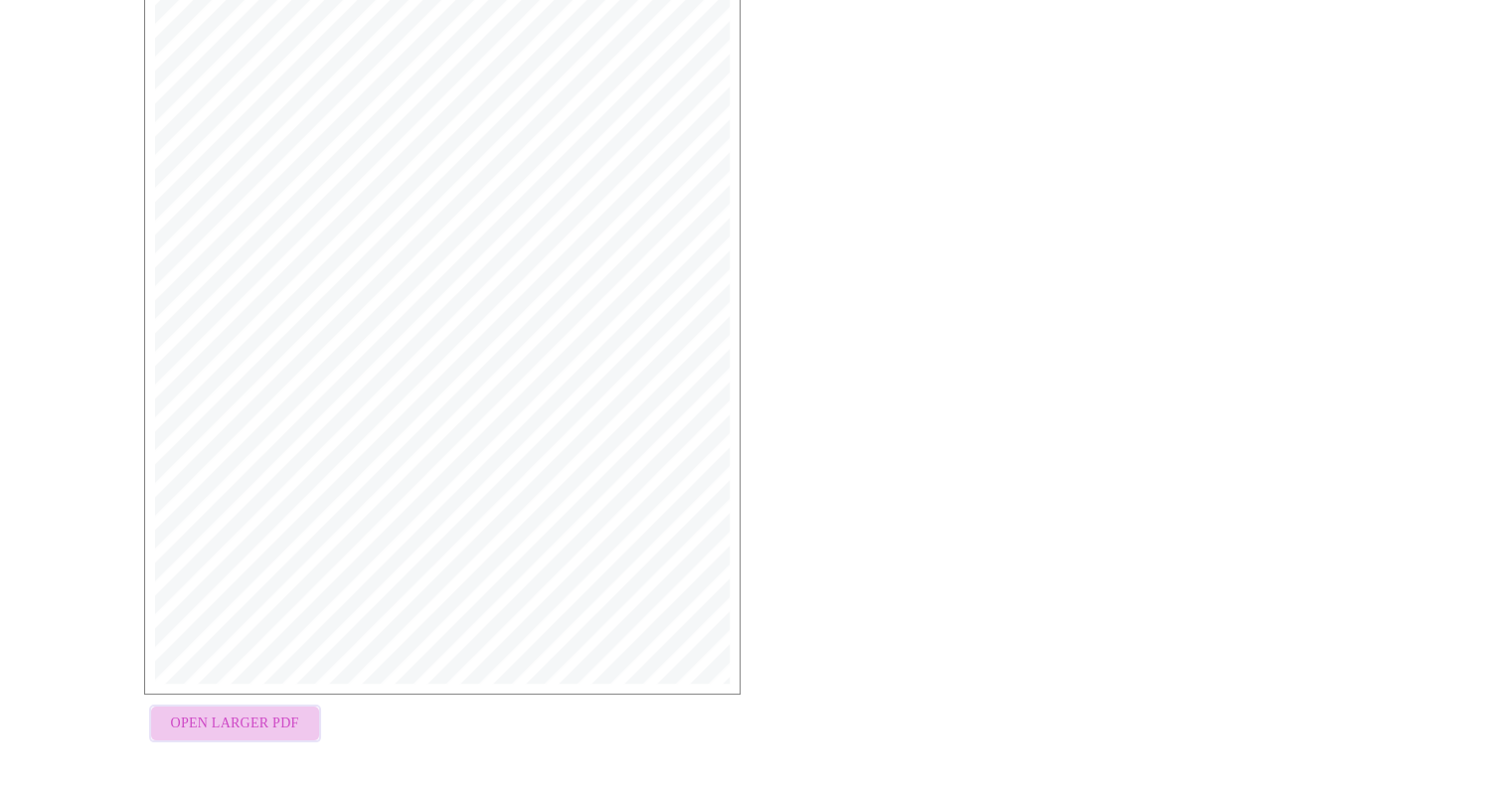 click on "Open Larger PDF" at bounding box center (235, 723) 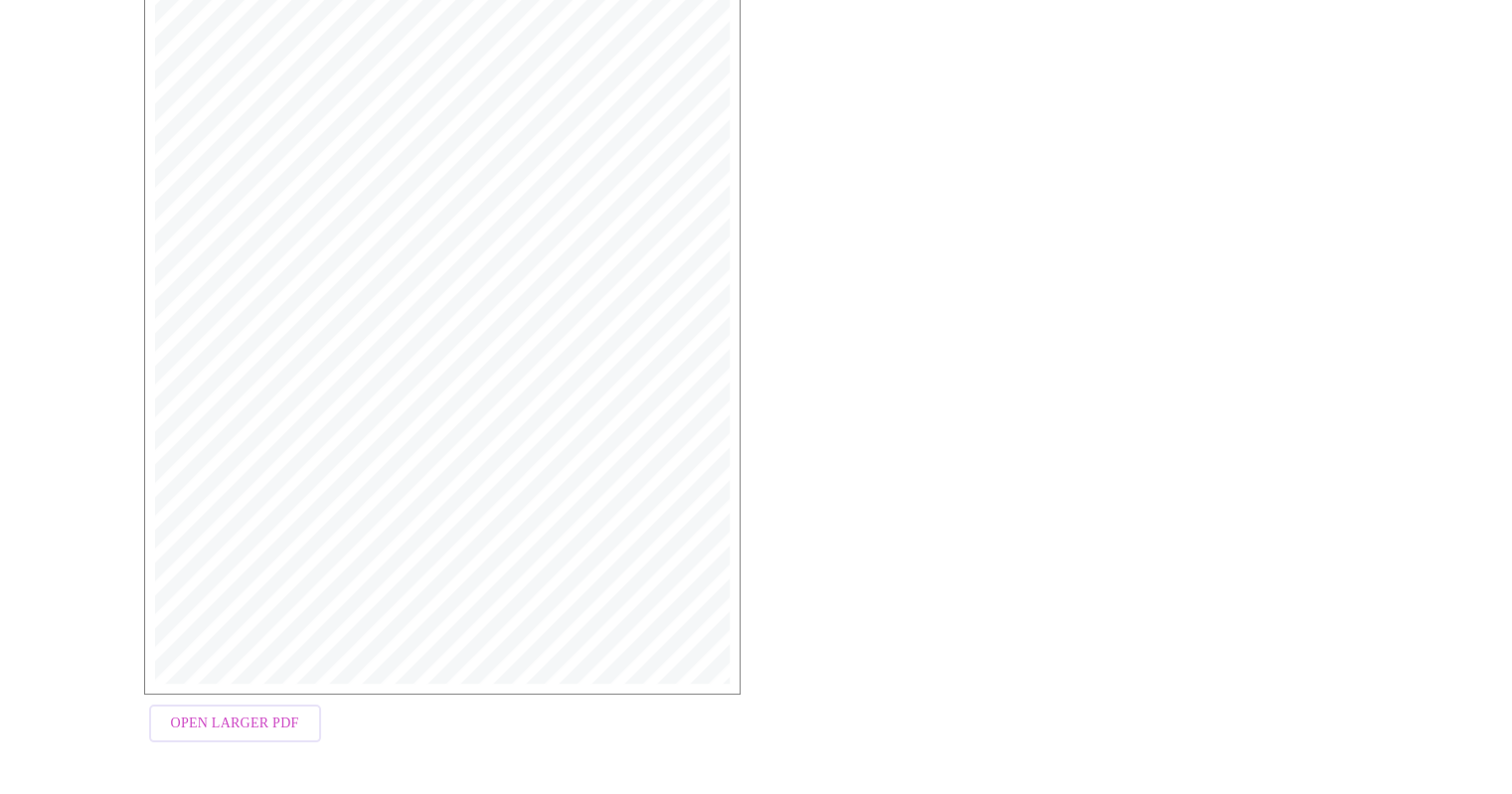 scroll, scrollTop: 0, scrollLeft: 0, axis: both 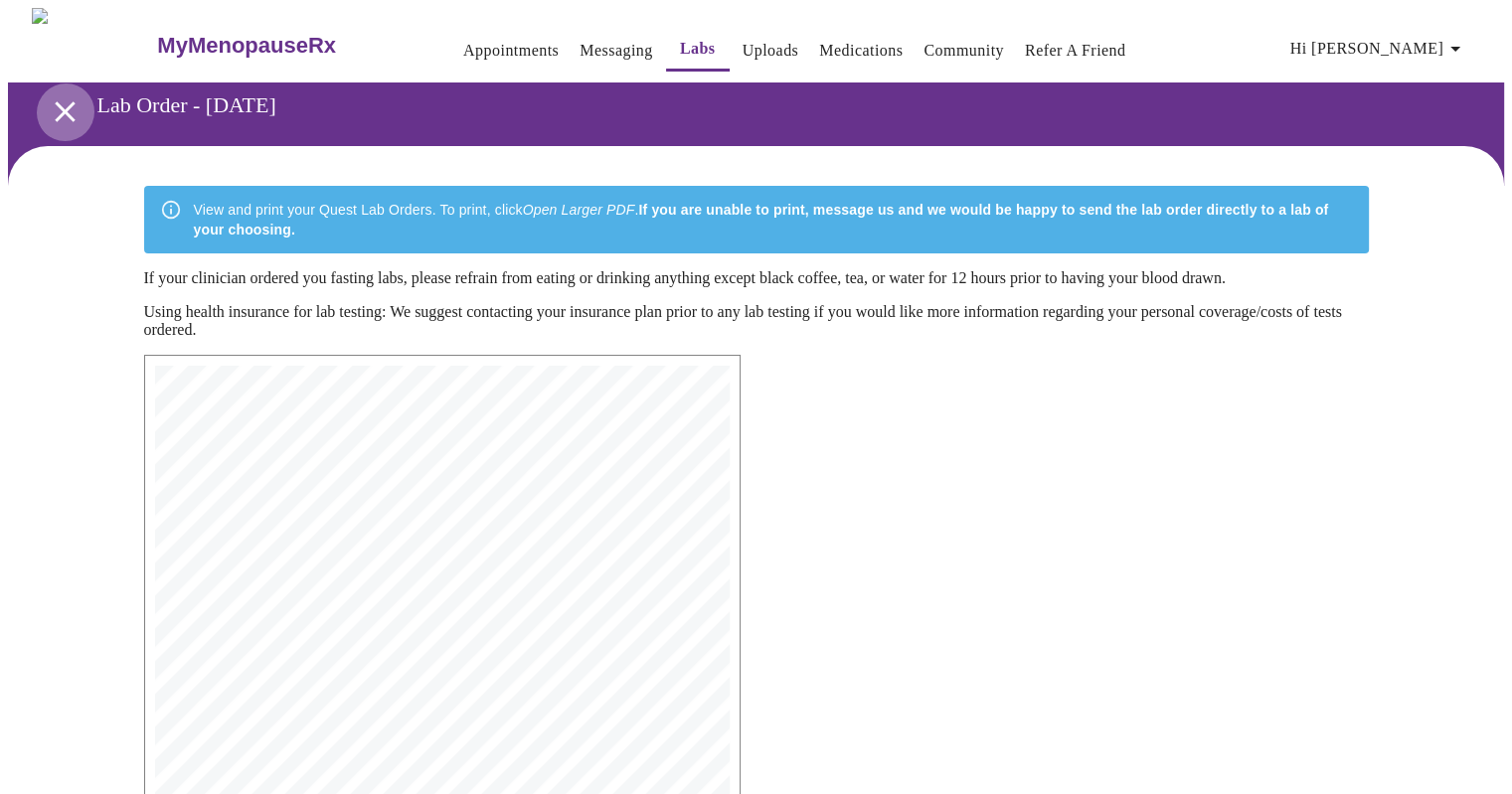 click 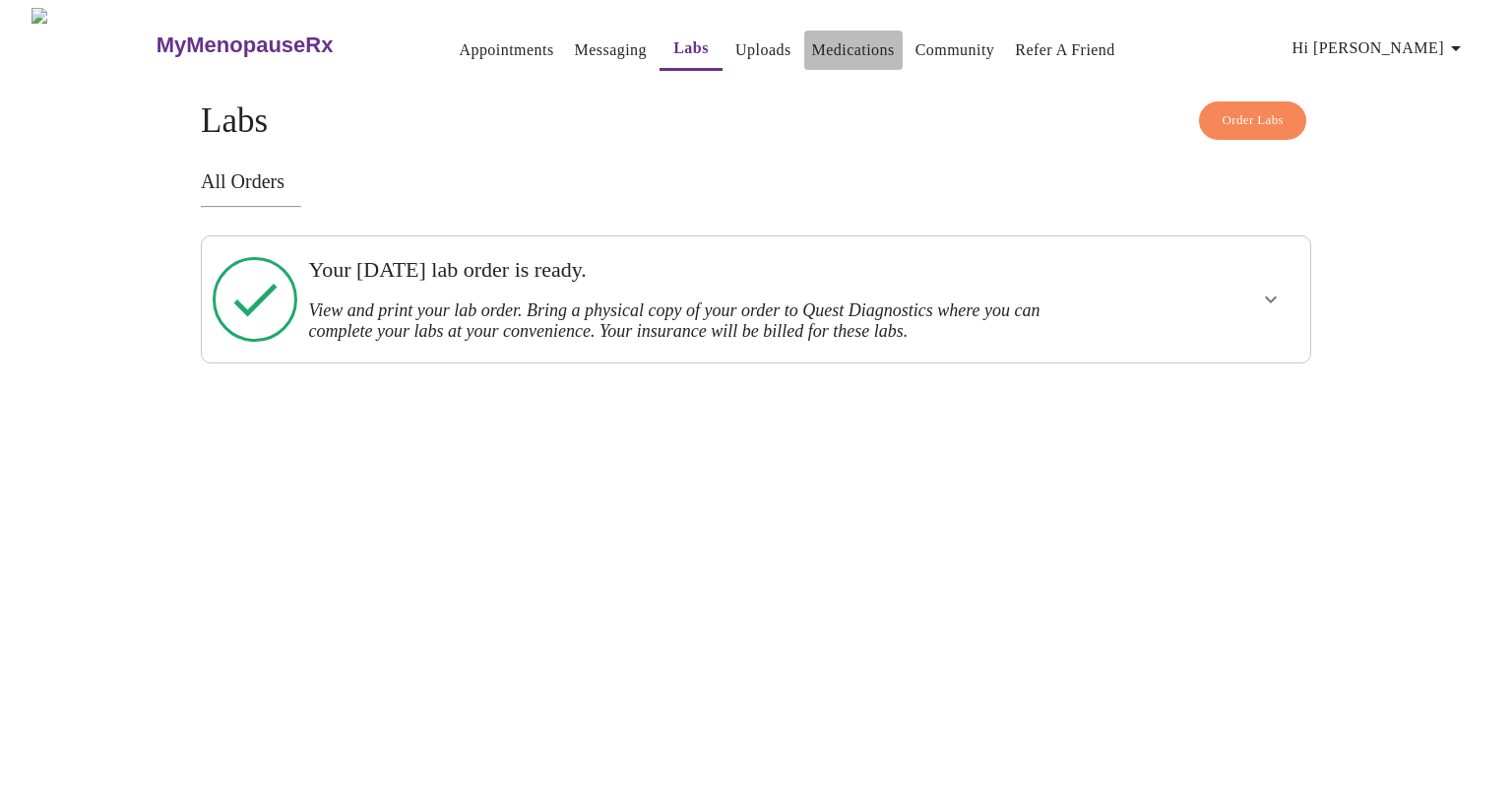 click on "Medications" at bounding box center [853, 50] 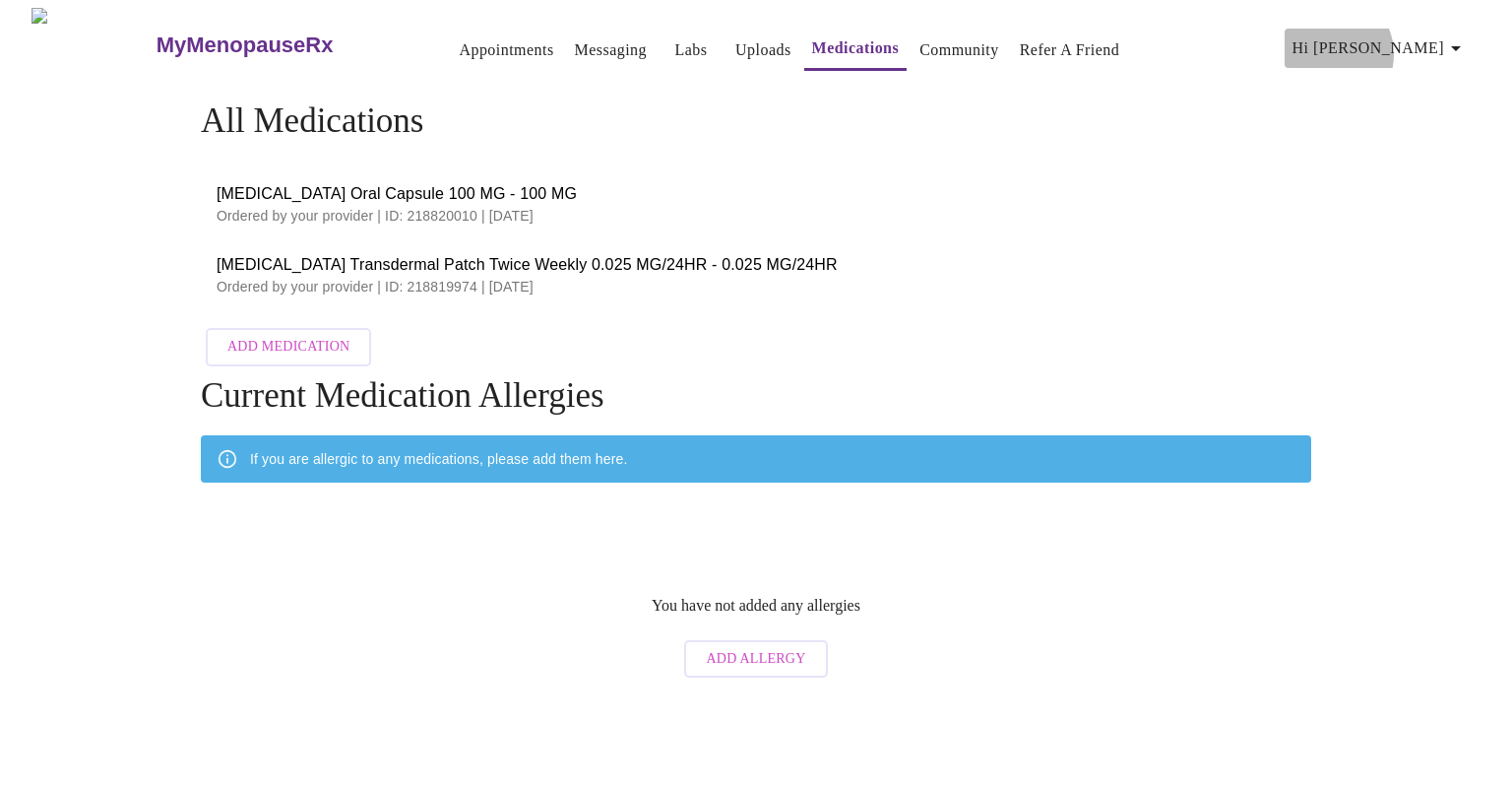 click on "Hi [PERSON_NAME]" at bounding box center (1380, 48) 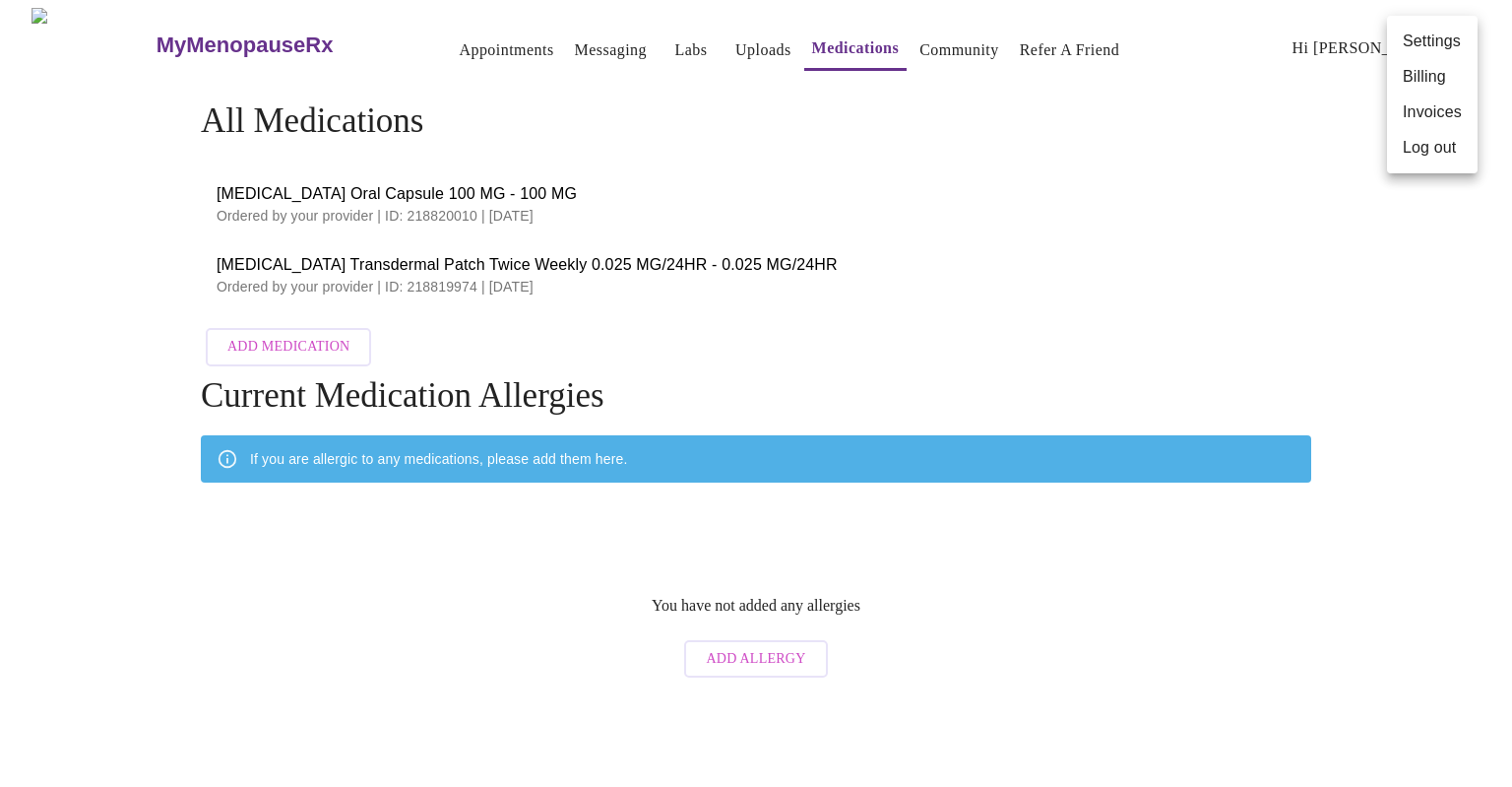 click on "Billing" at bounding box center [1432, 77] 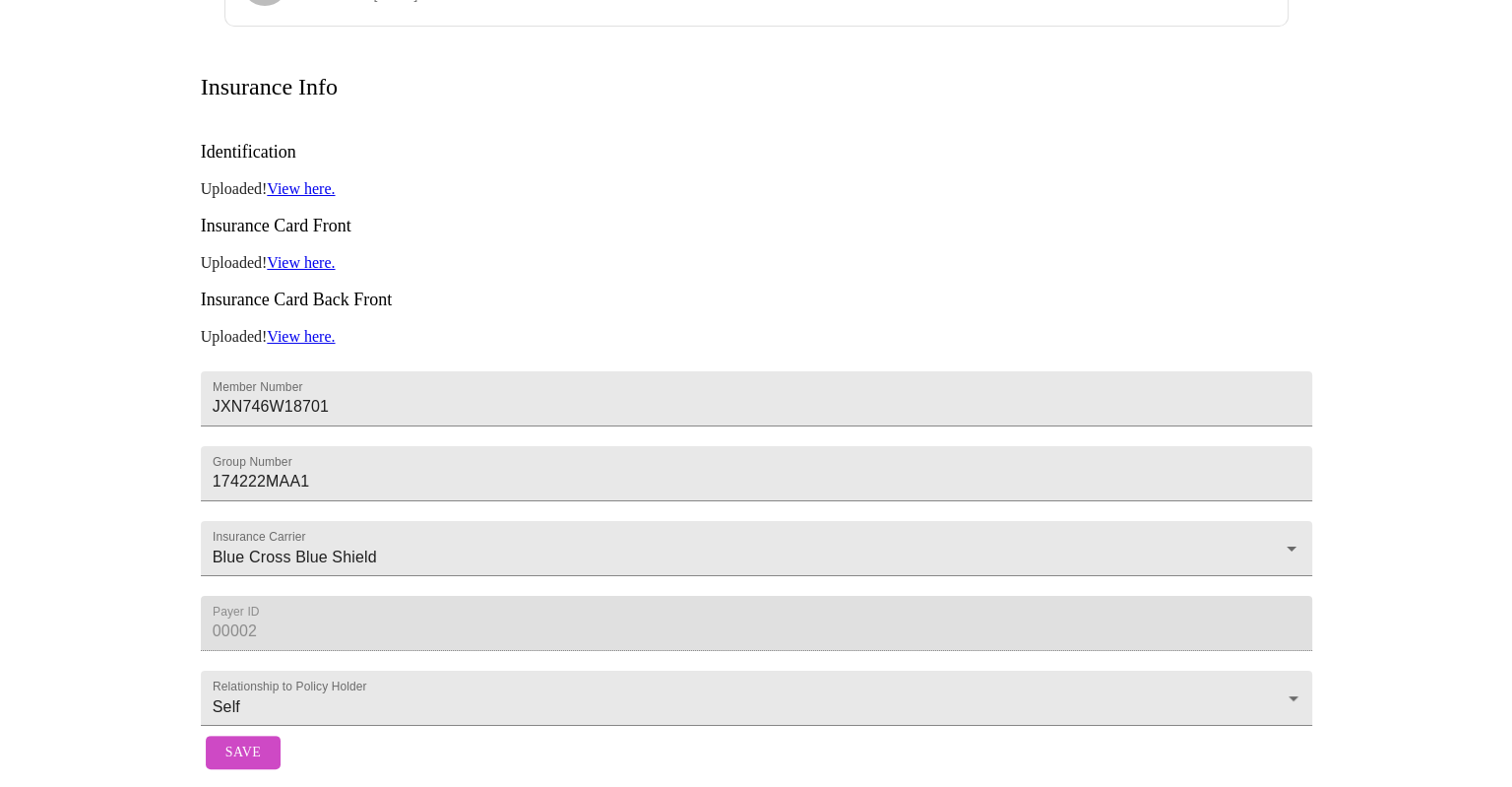 scroll, scrollTop: 0, scrollLeft: 0, axis: both 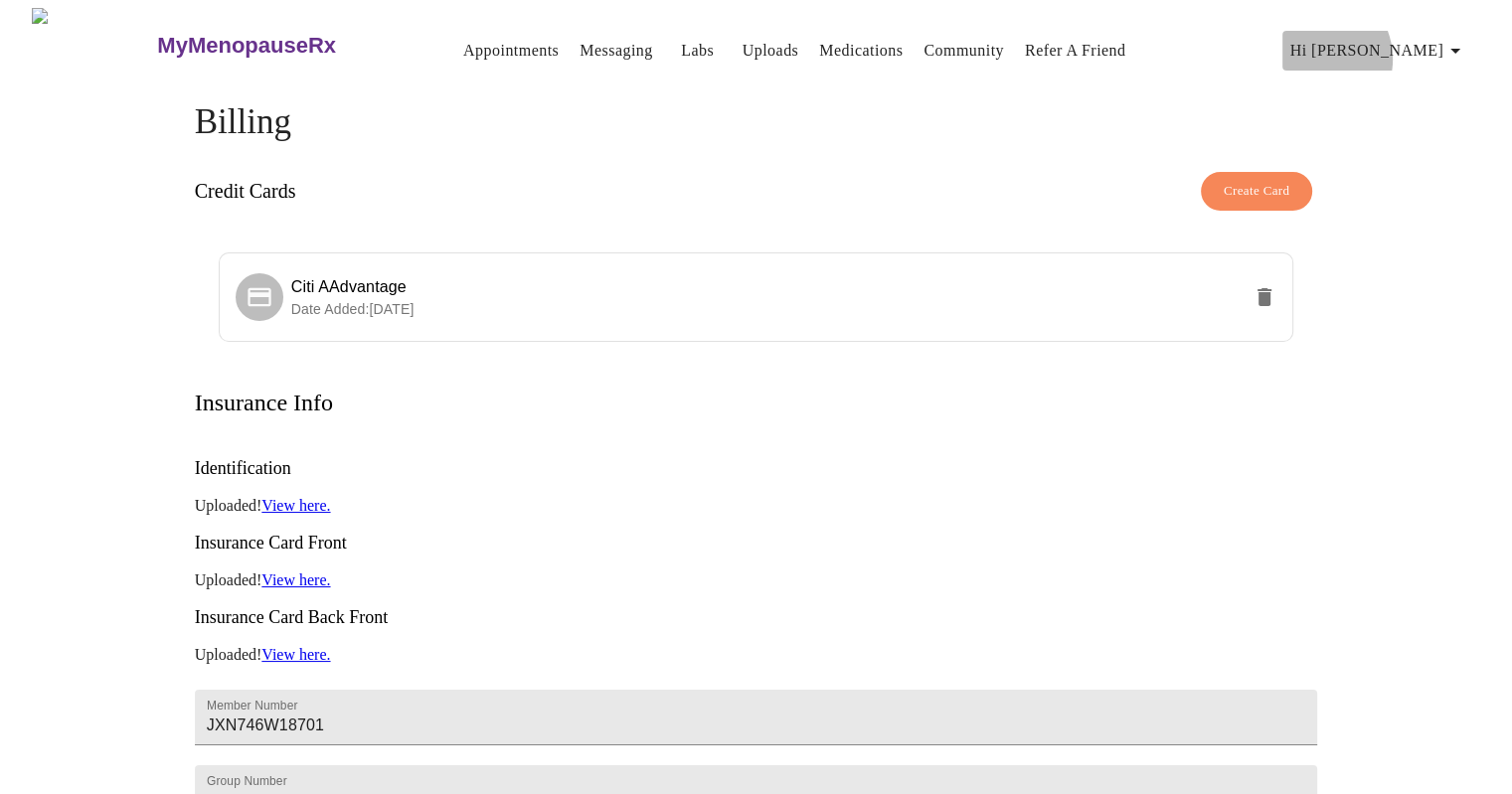 click on "Hi [PERSON_NAME]" at bounding box center (1379, 51) 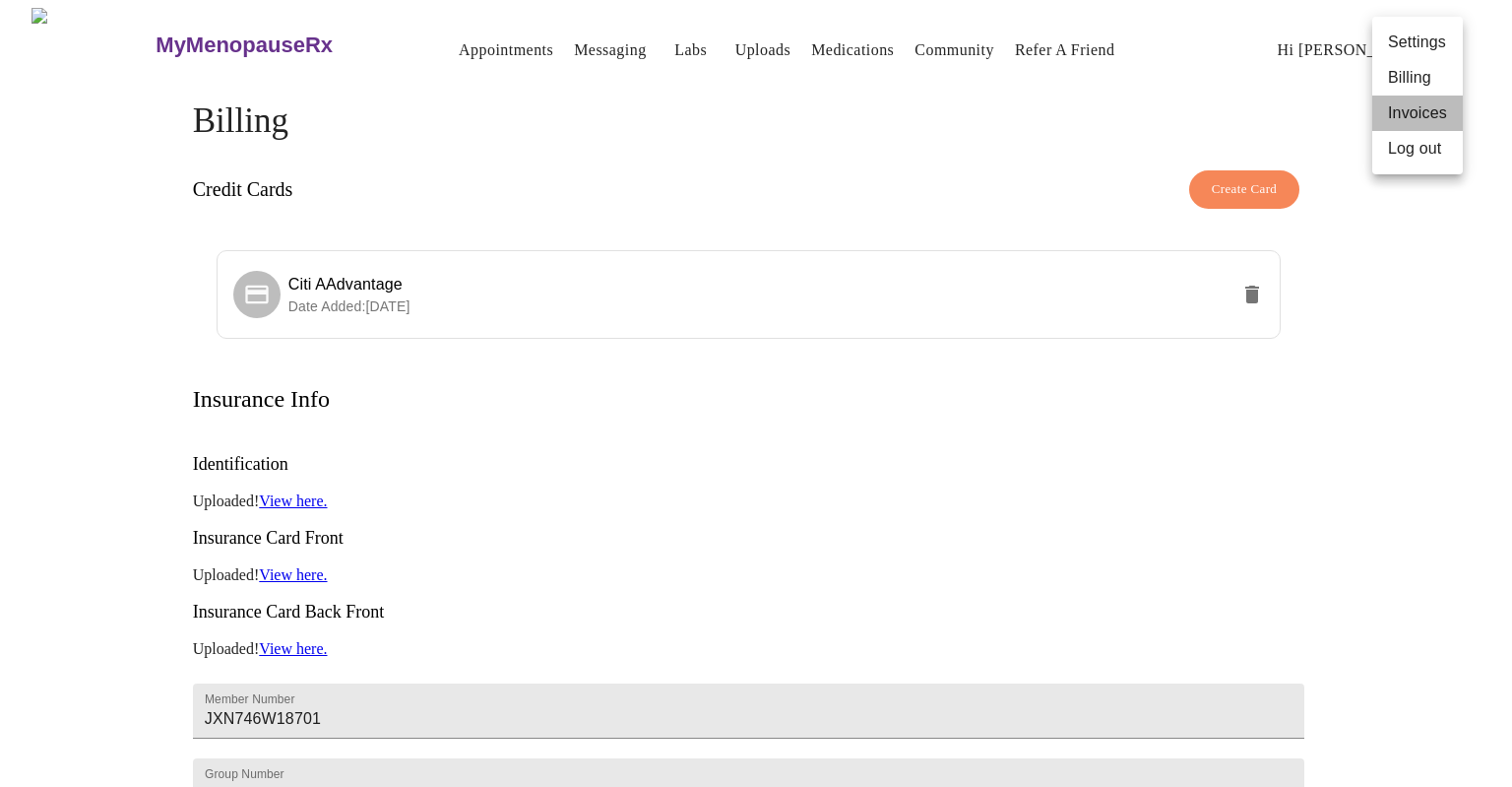 click on "Invoices" at bounding box center (1418, 113) 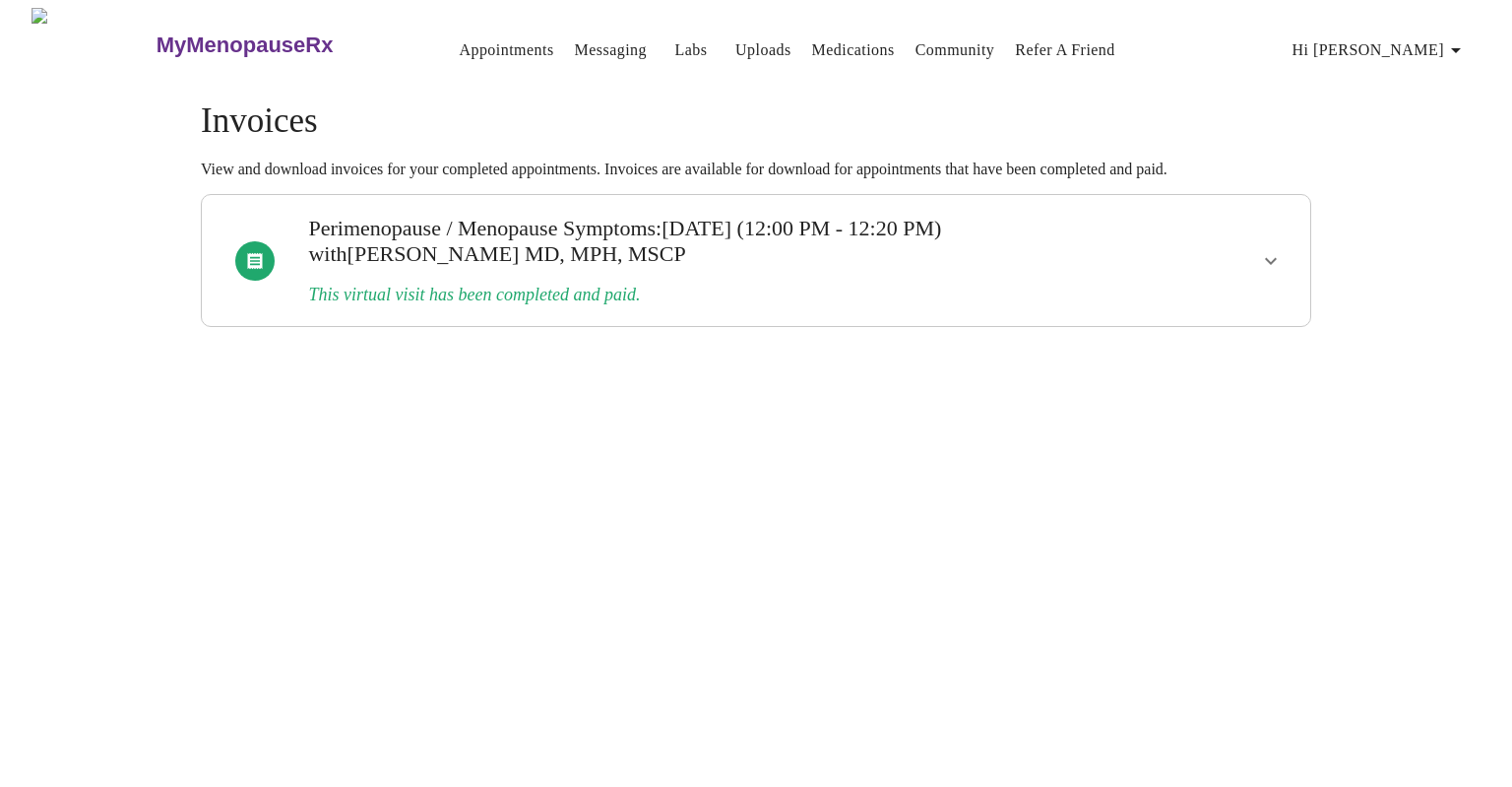 click on "Perimenopause / Menopause Symptoms  :  May 19, 2025 (12:00 PM - 12:20 PM)   with  Vadim Gelman MD, MPH, MSCP" at bounding box center (702, 241) 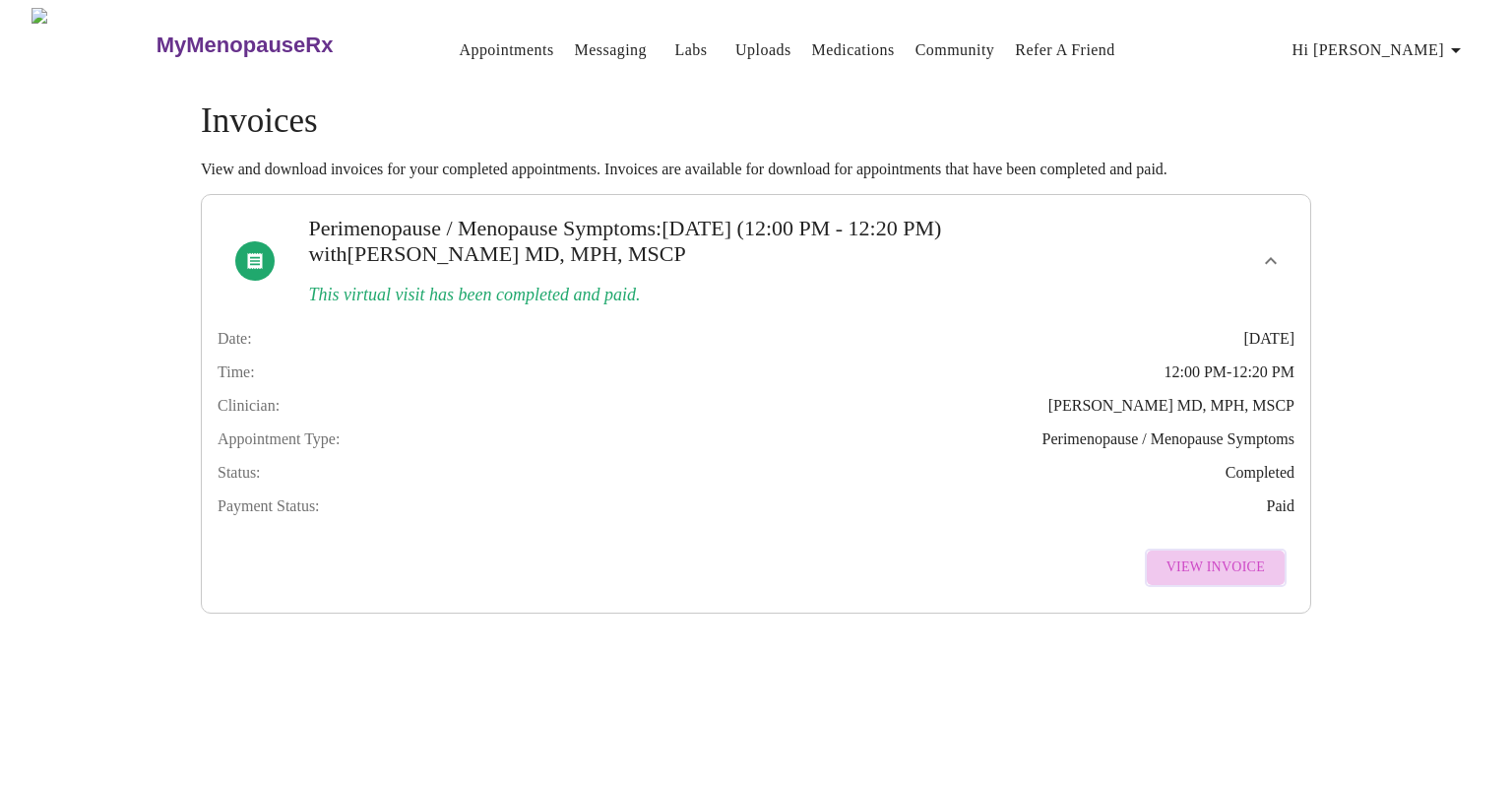 click on "View Invoice" at bounding box center [1216, 567] 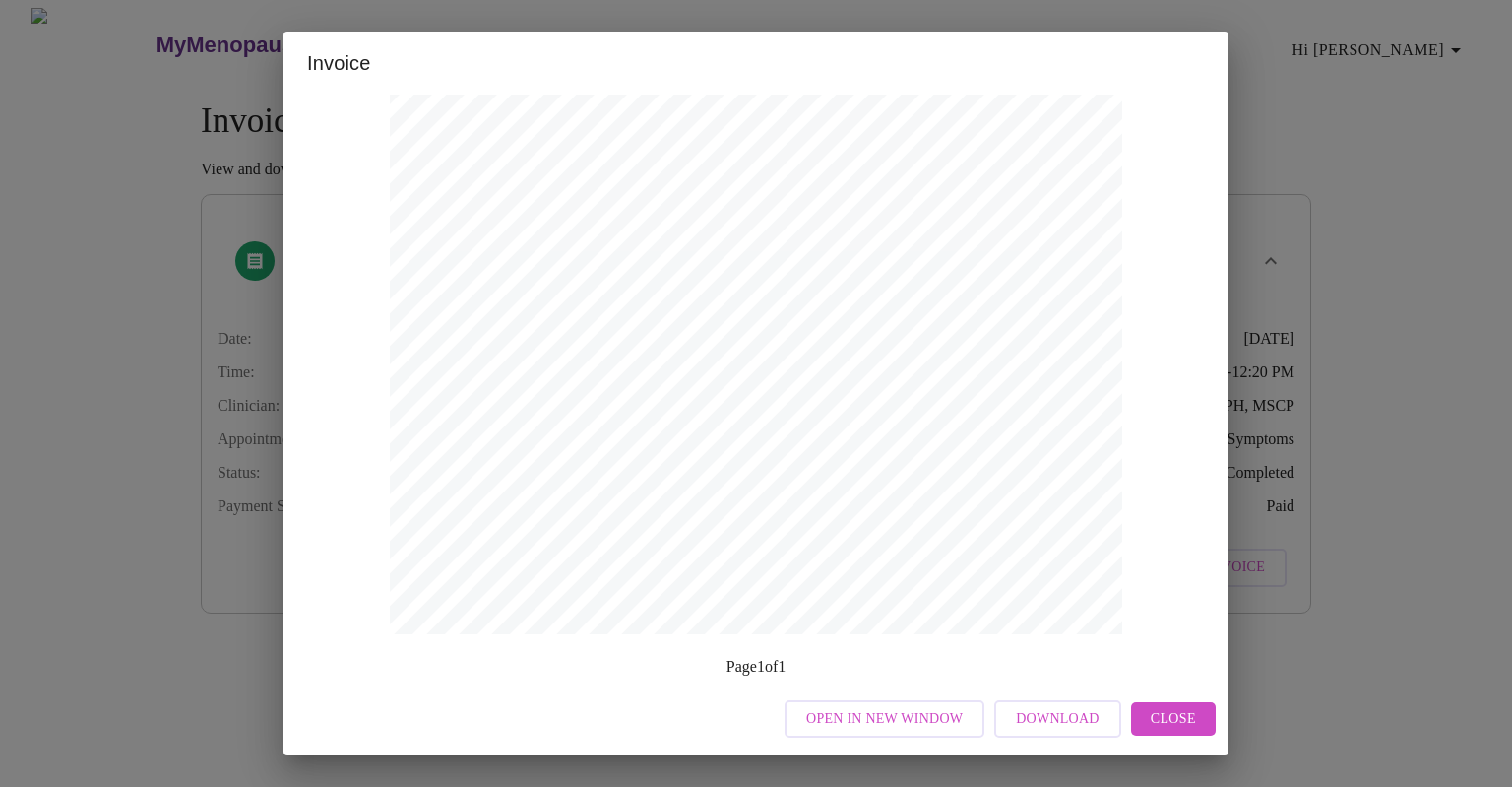 scroll, scrollTop: 510, scrollLeft: 0, axis: vertical 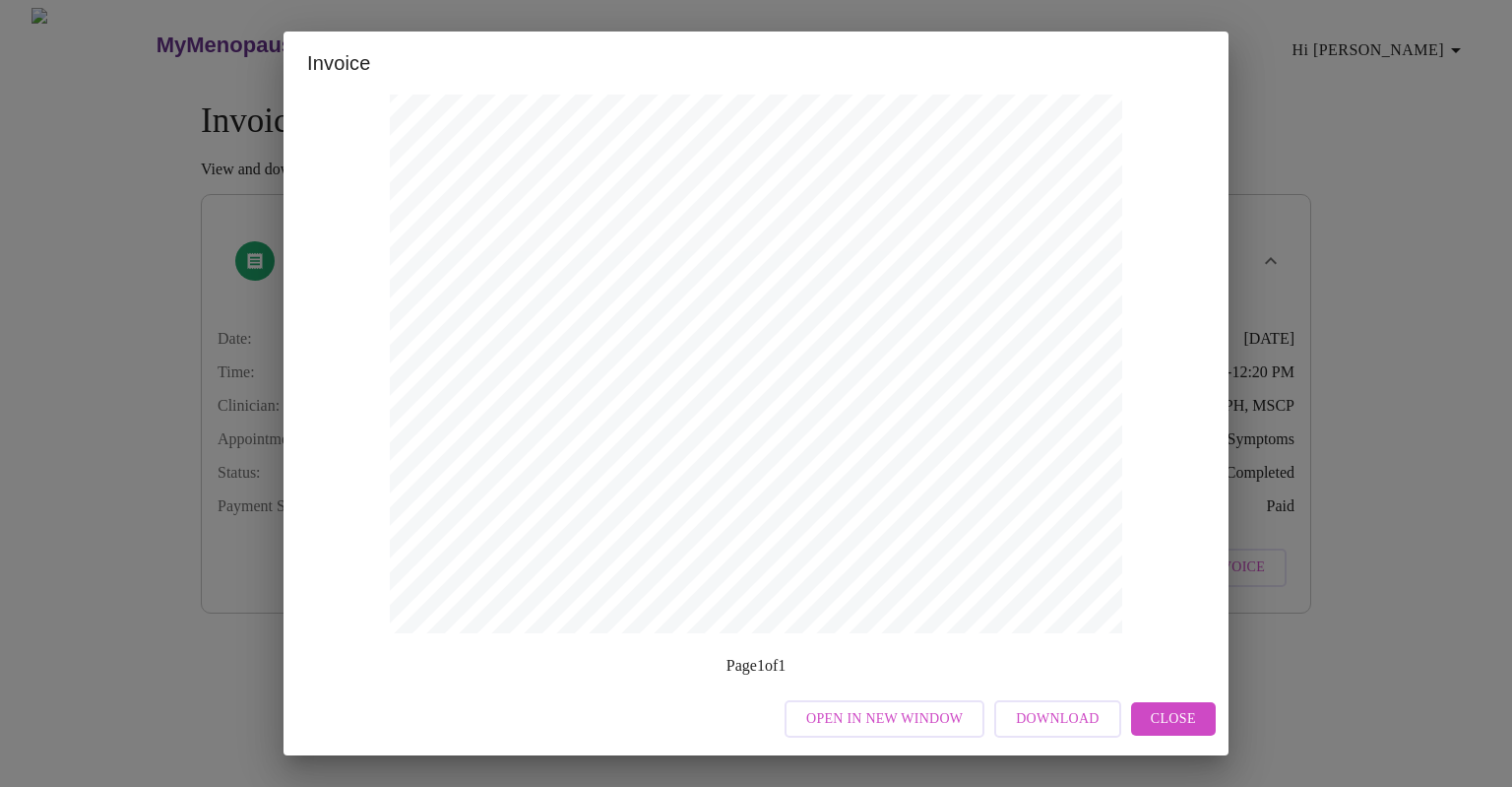 click on "Close" at bounding box center (1173, 719) 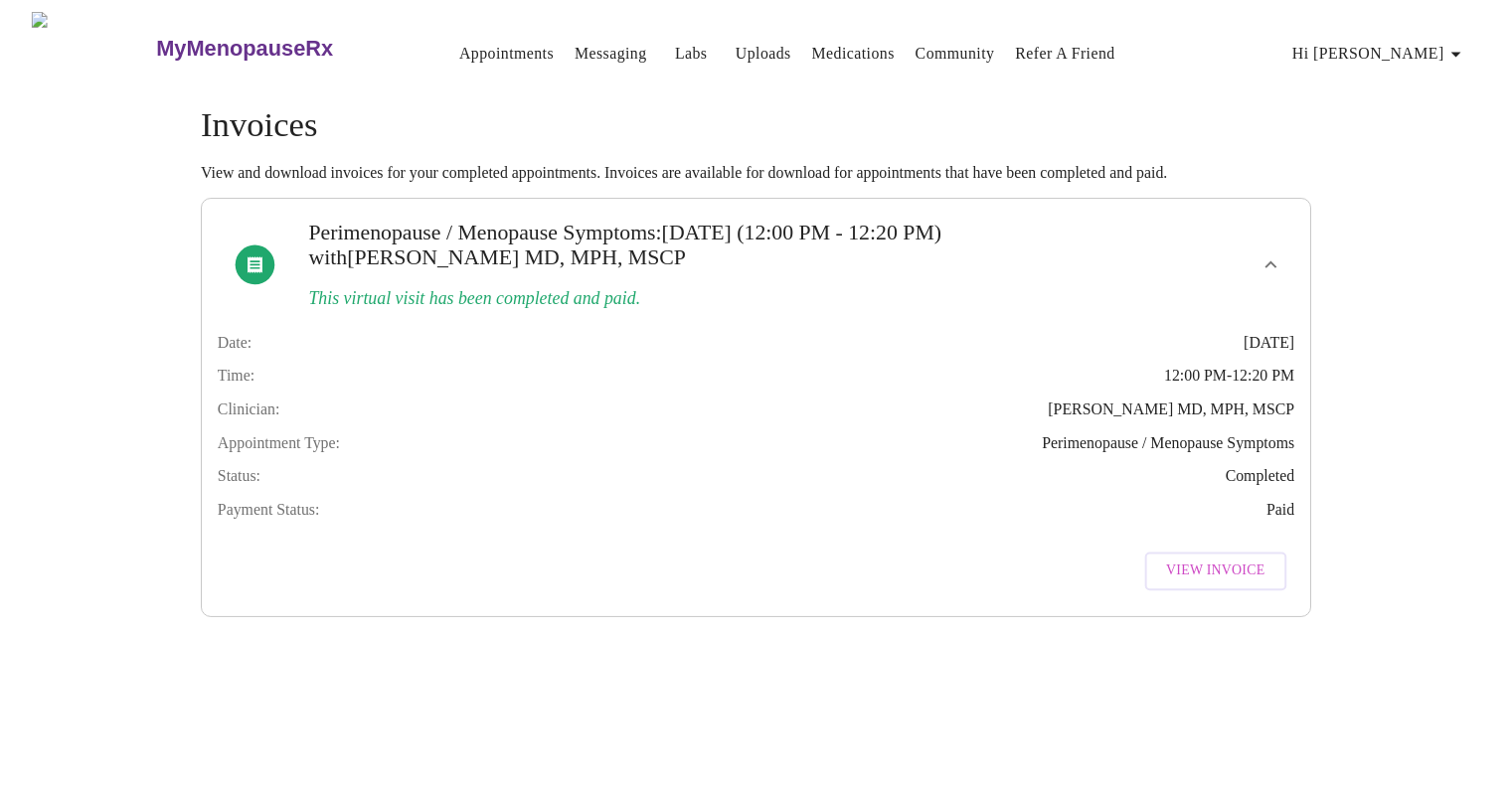 scroll, scrollTop: 0, scrollLeft: 0, axis: both 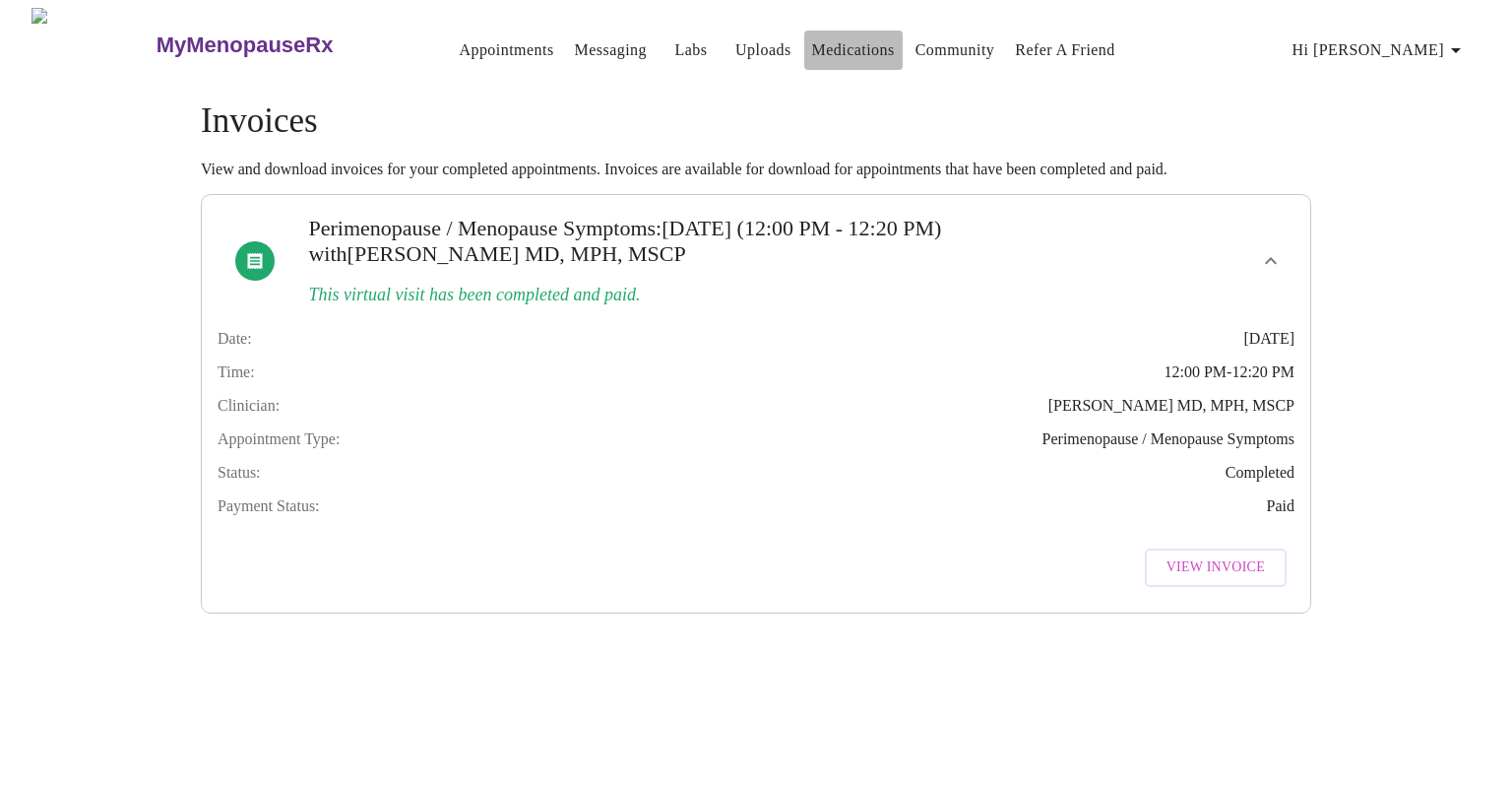click on "Medications" at bounding box center [853, 50] 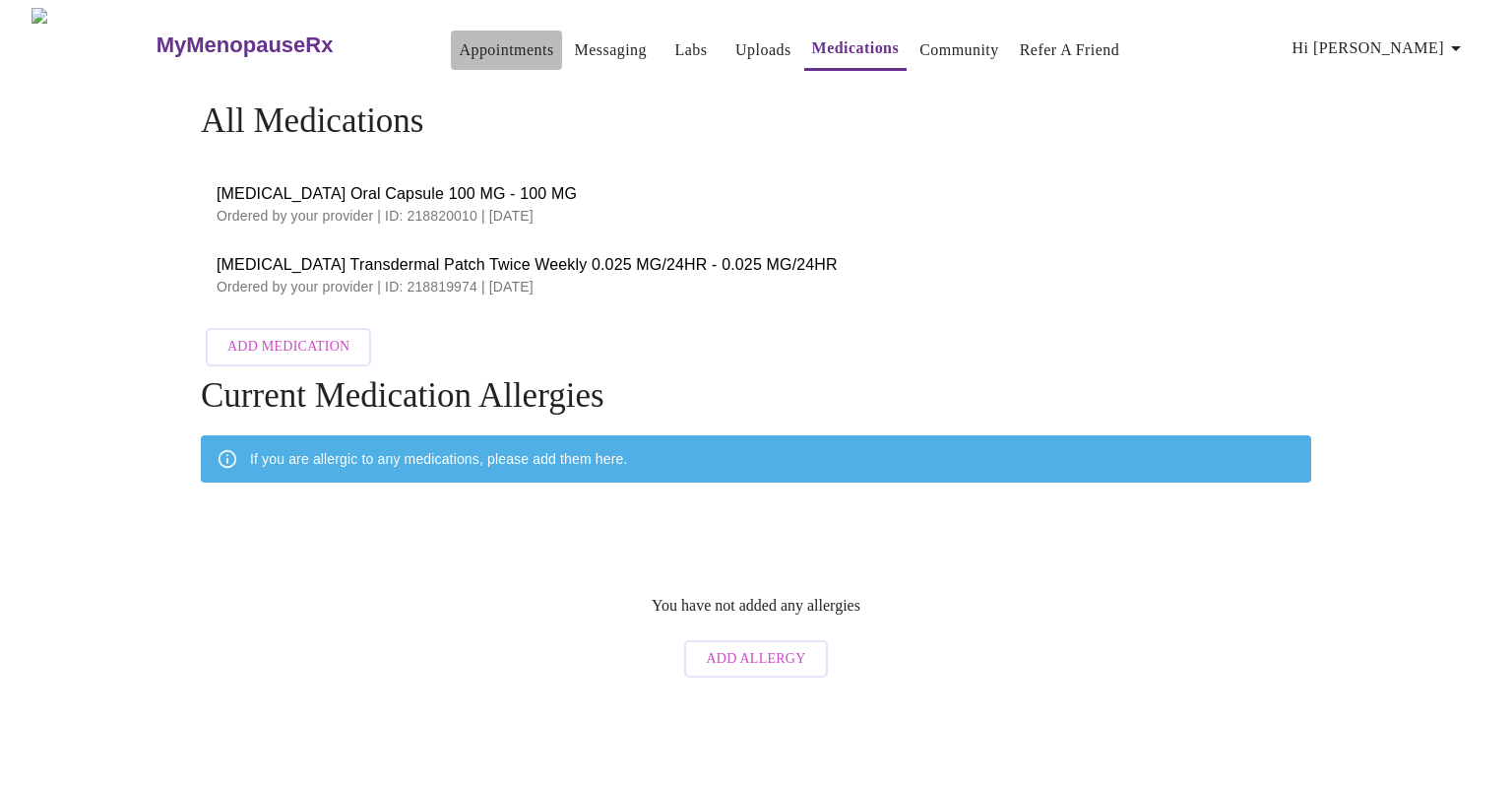 click on "Appointments" at bounding box center (506, 50) 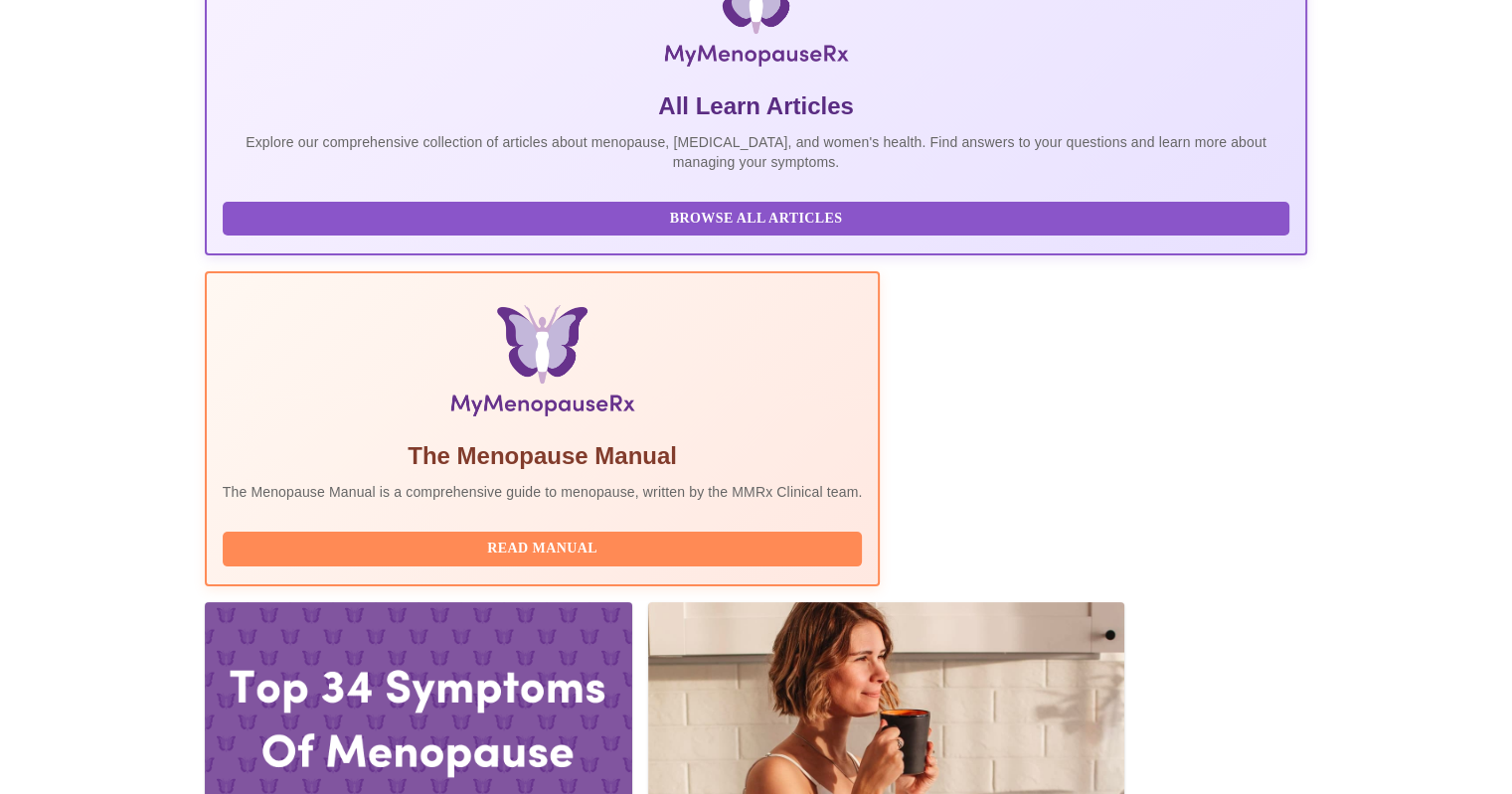 scroll, scrollTop: 397, scrollLeft: 0, axis: vertical 